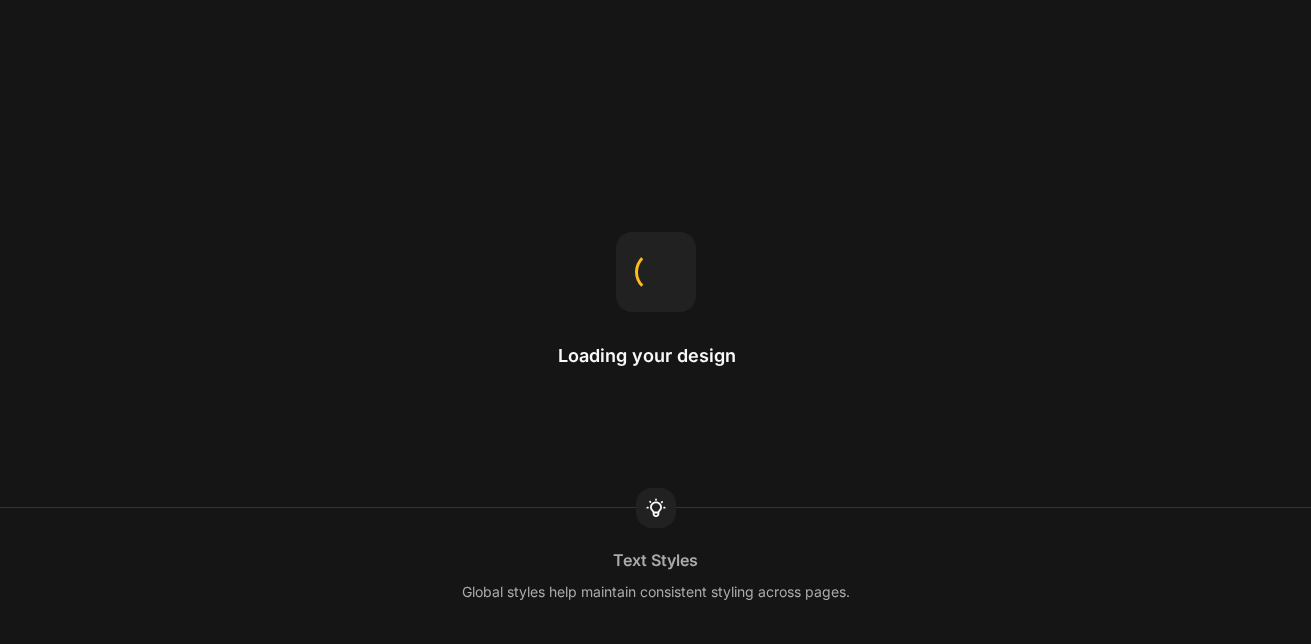 scroll, scrollTop: 0, scrollLeft: 0, axis: both 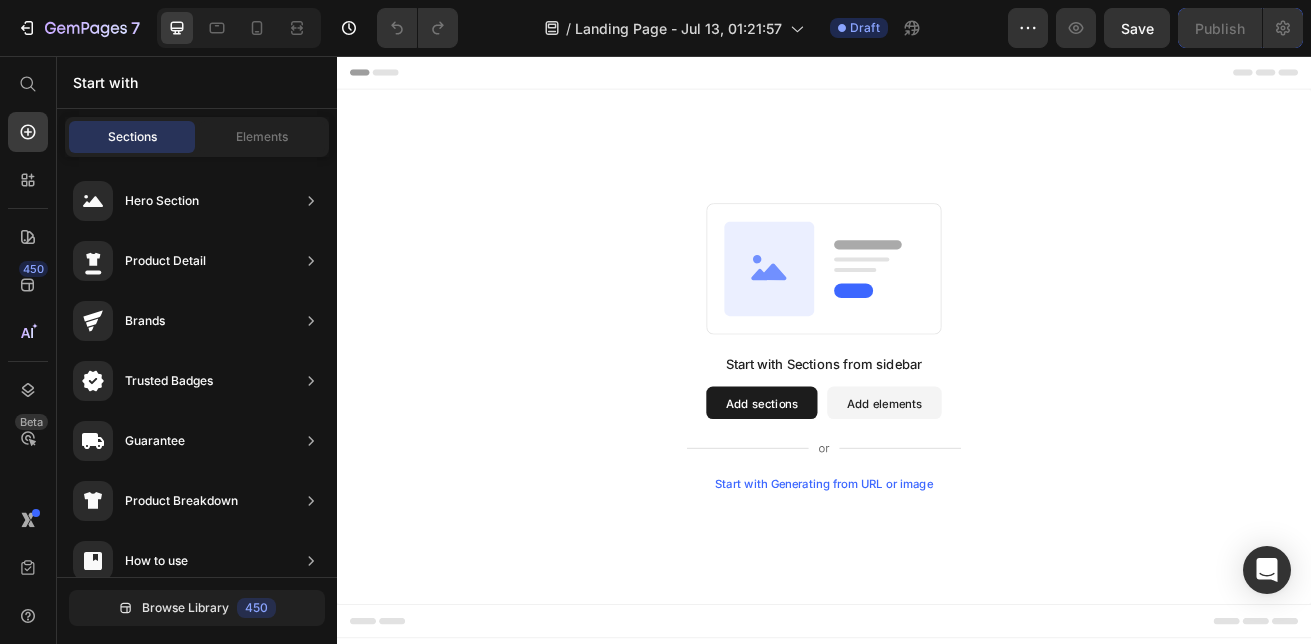 click 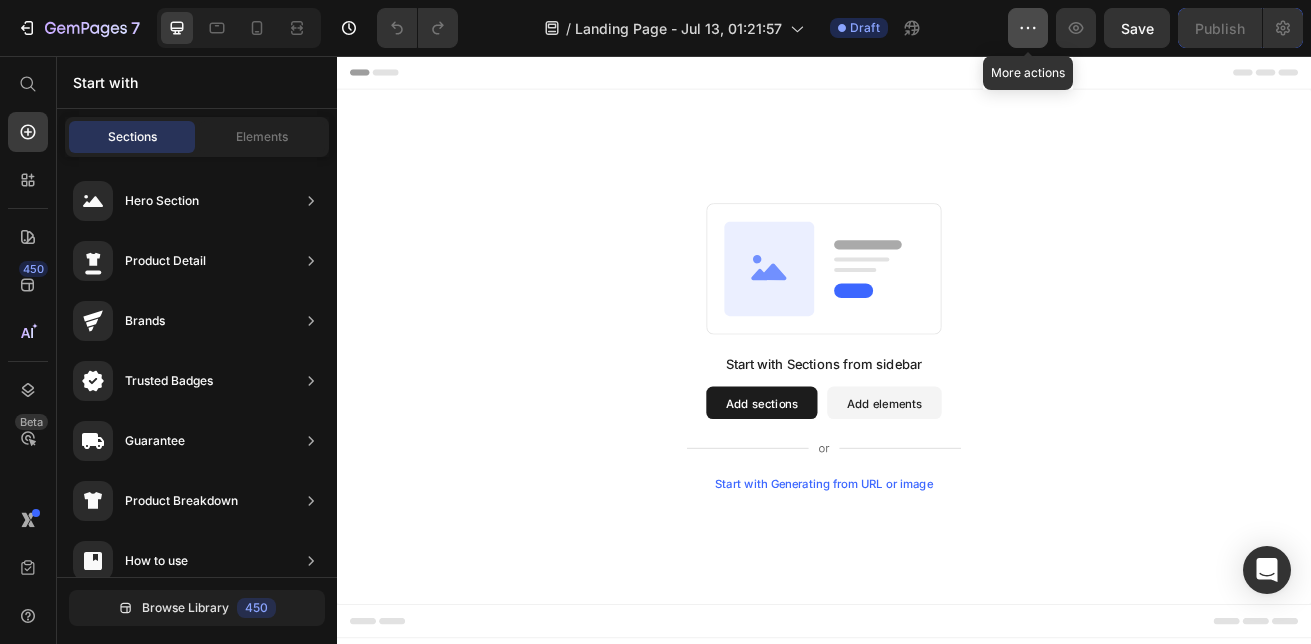 click 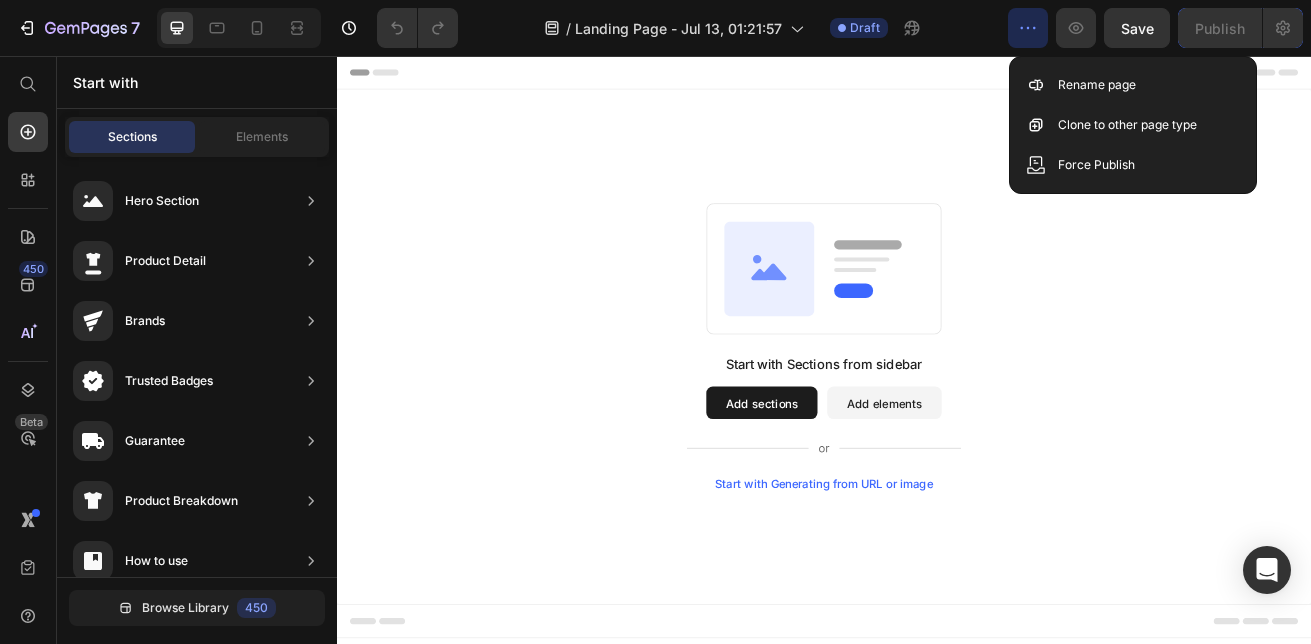 click on "Sections" at bounding box center (132, 137) 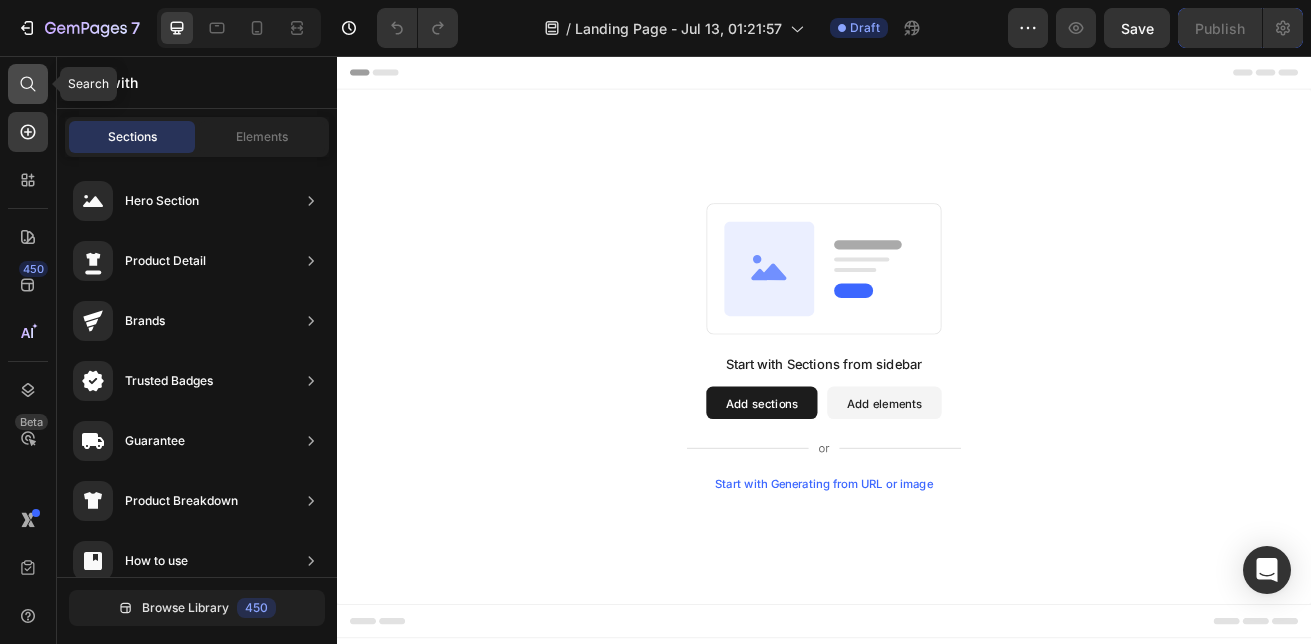 click 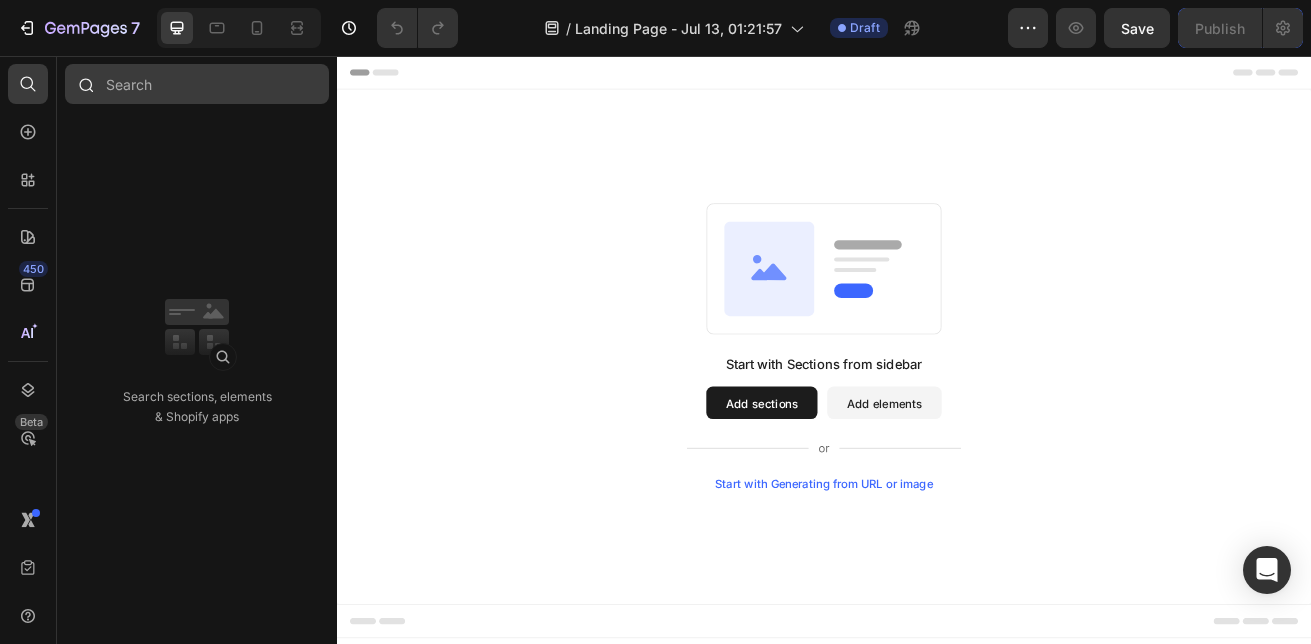 click at bounding box center (197, 84) 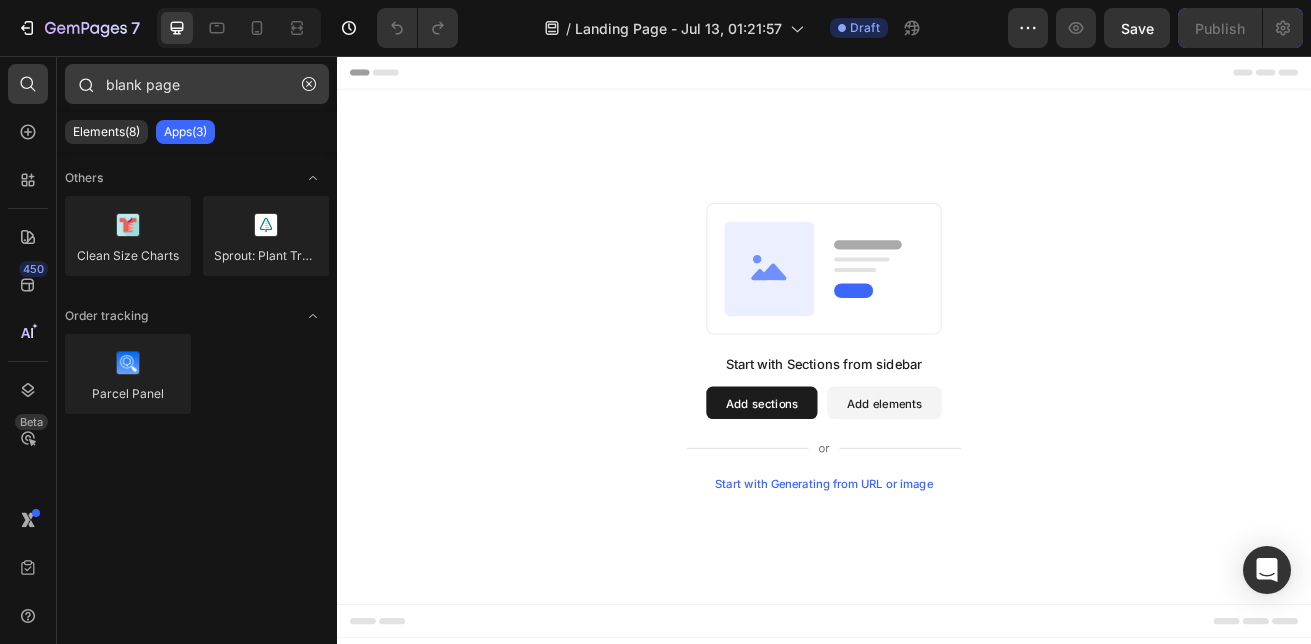 type on "blank page" 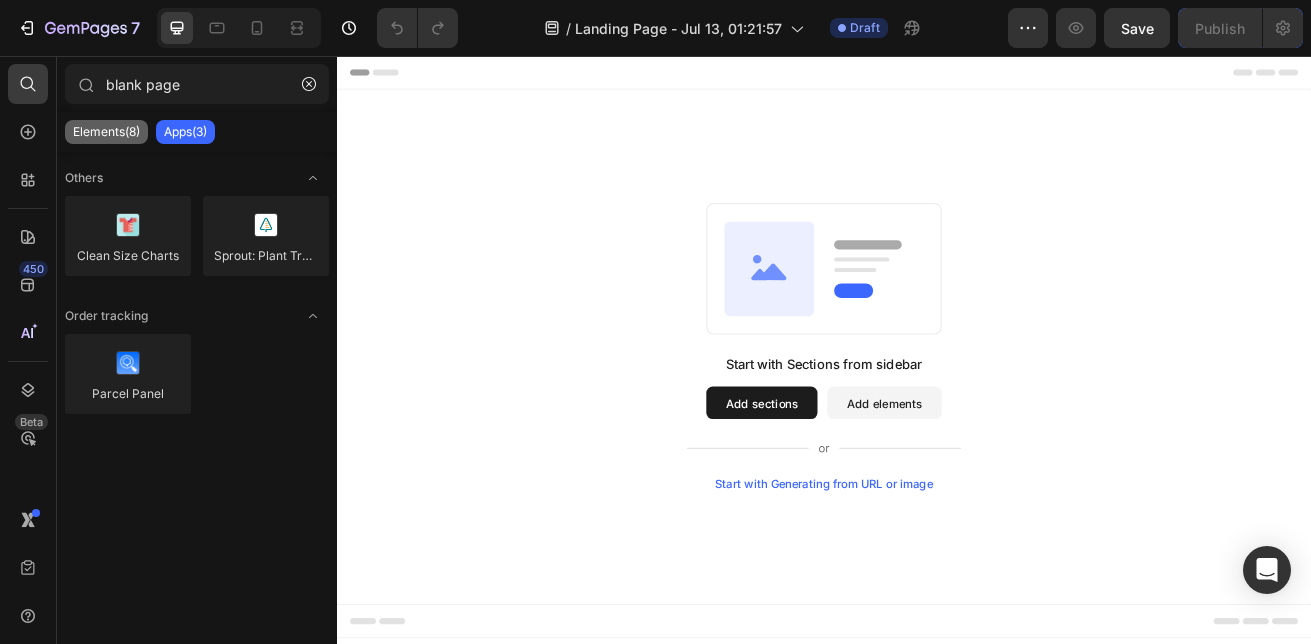 click on "Elements(8)" at bounding box center [106, 132] 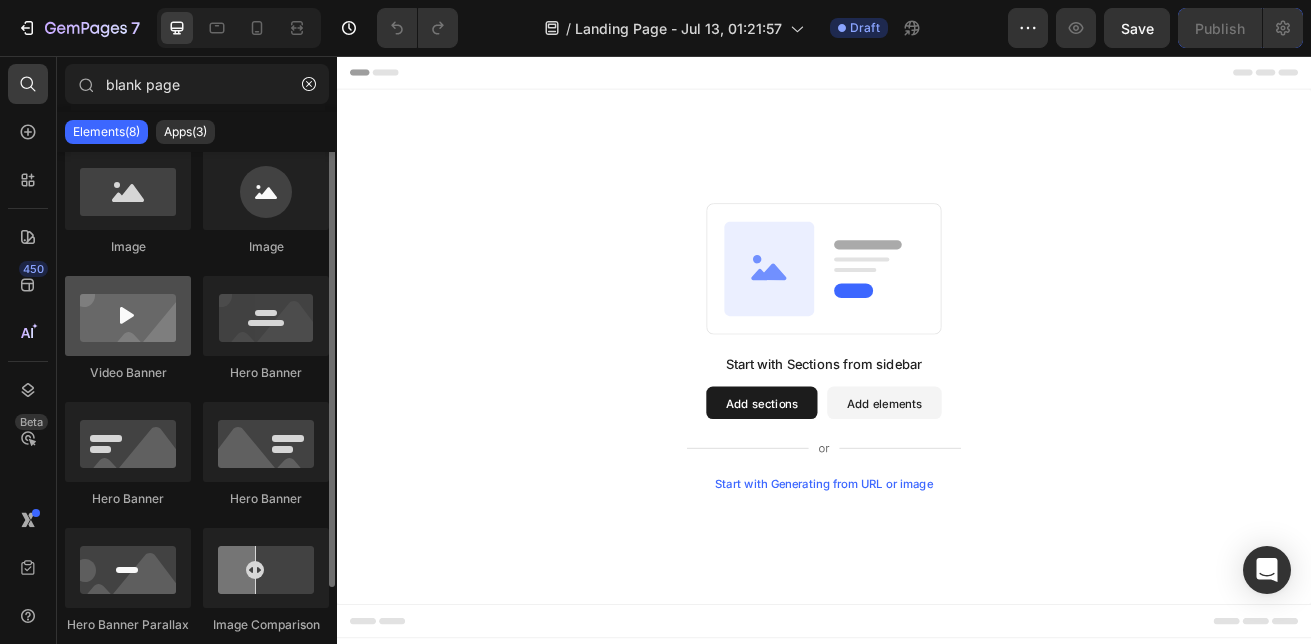 scroll, scrollTop: 0, scrollLeft: 0, axis: both 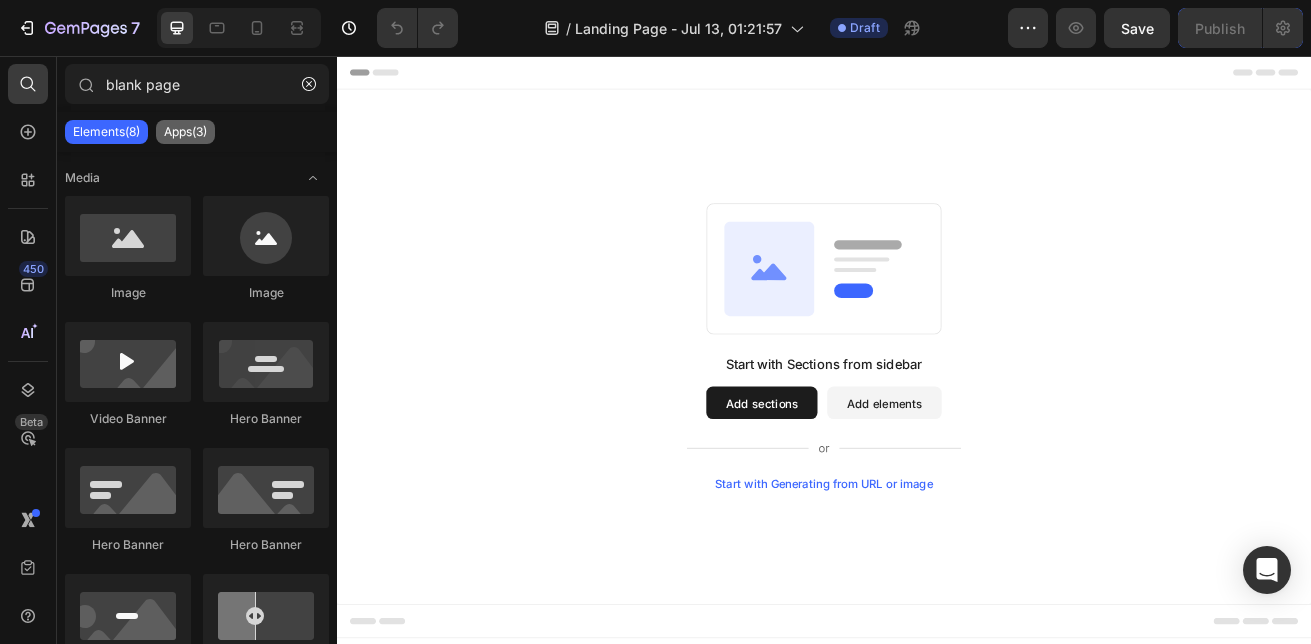 click on "Apps(3)" at bounding box center [185, 132] 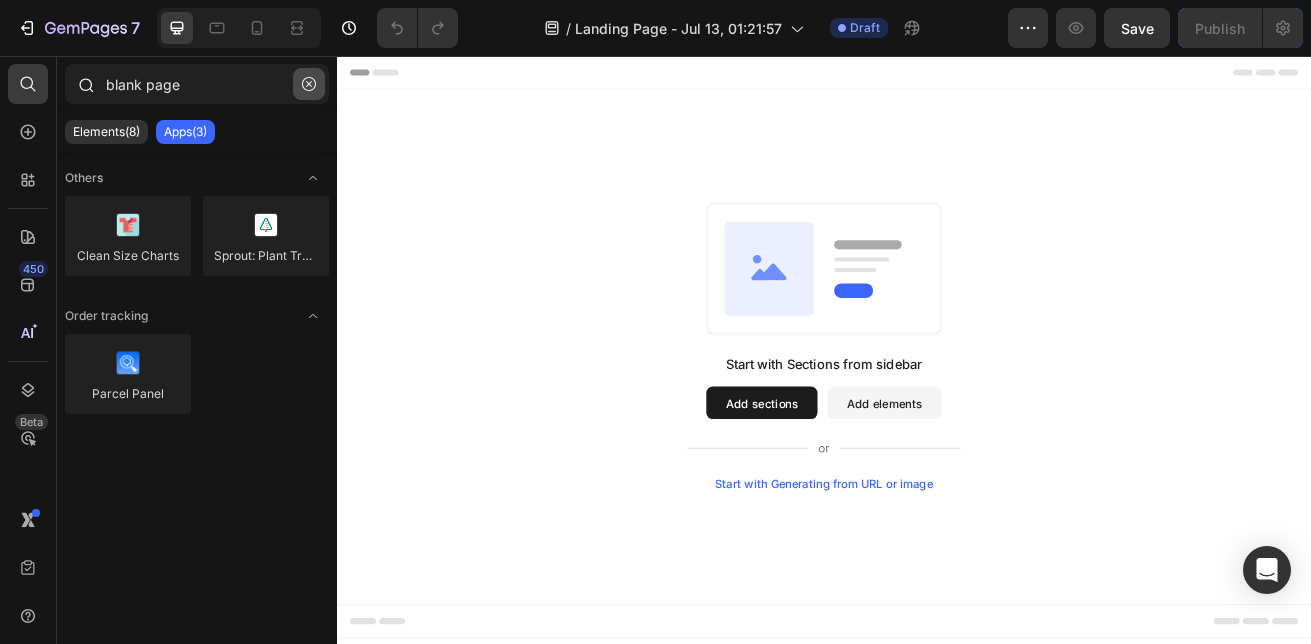 click at bounding box center (309, 84) 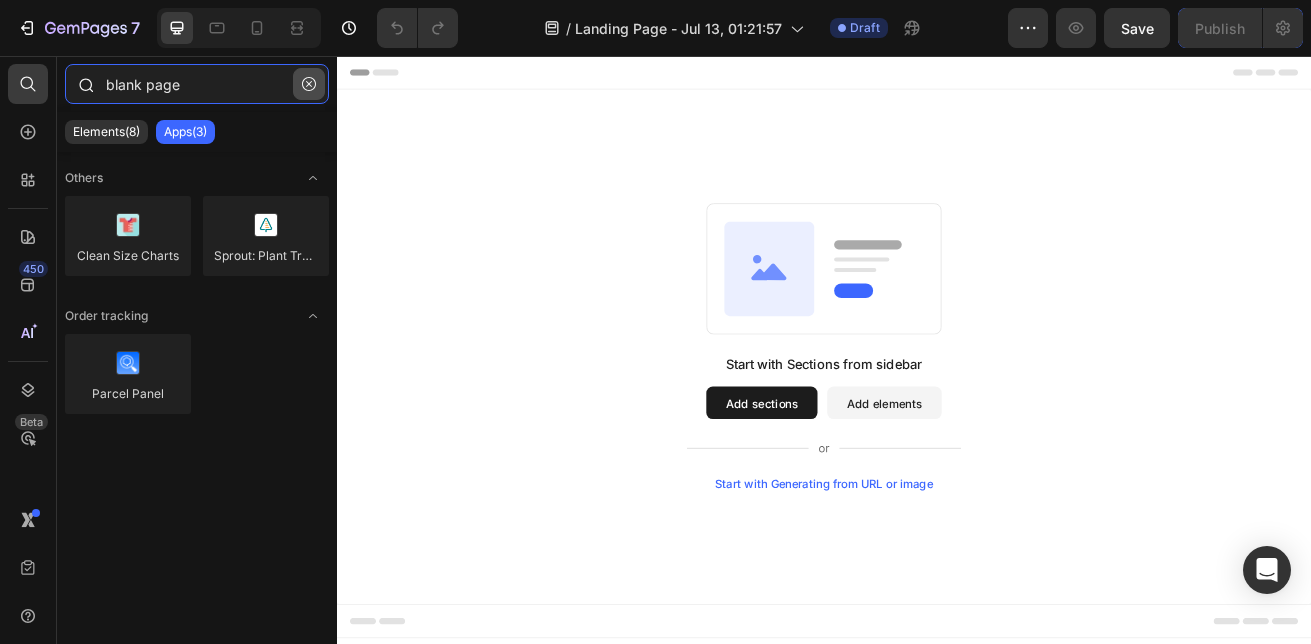 type 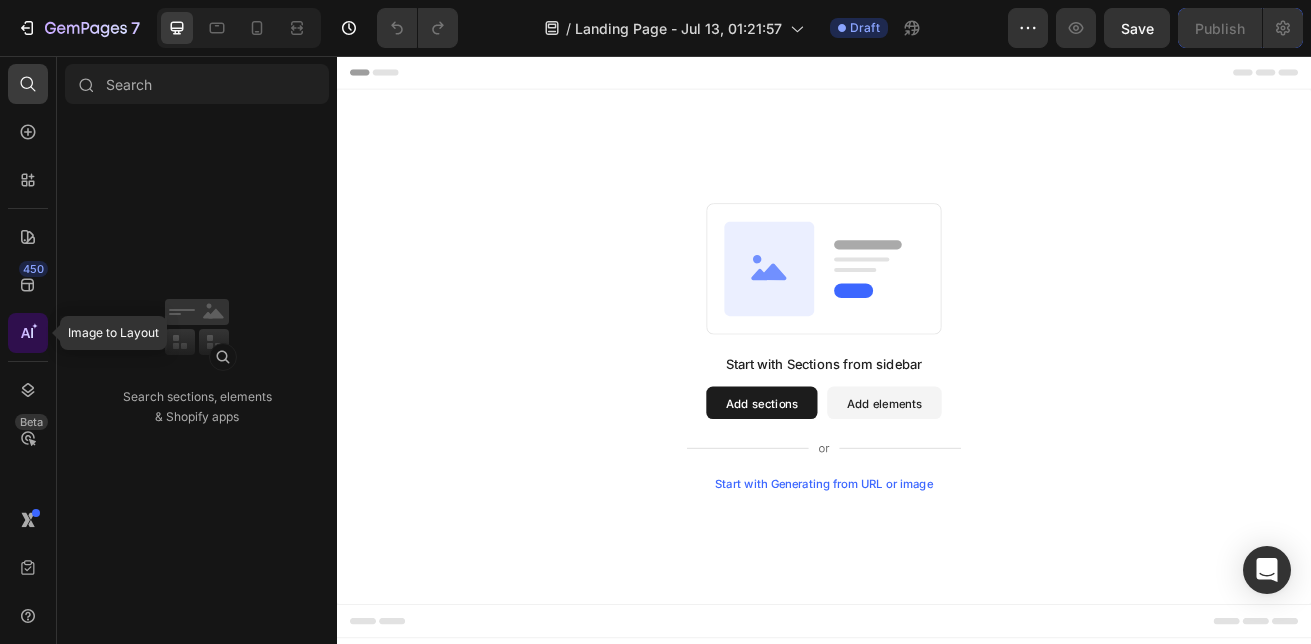click 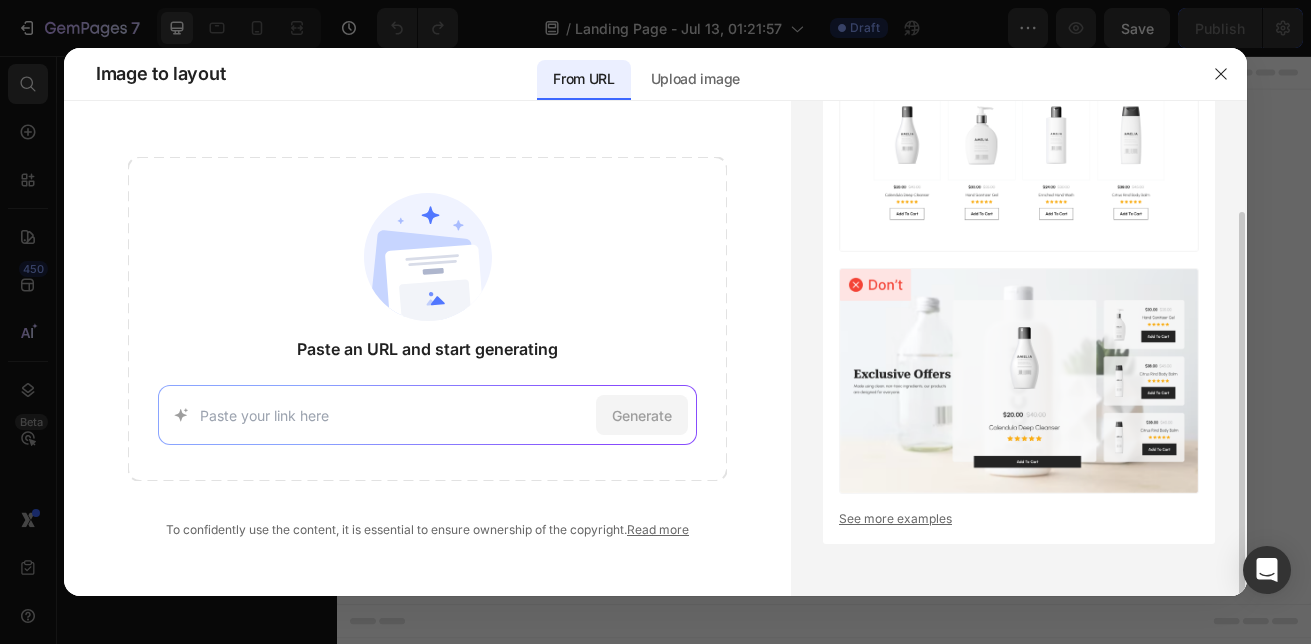 scroll, scrollTop: 0, scrollLeft: 0, axis: both 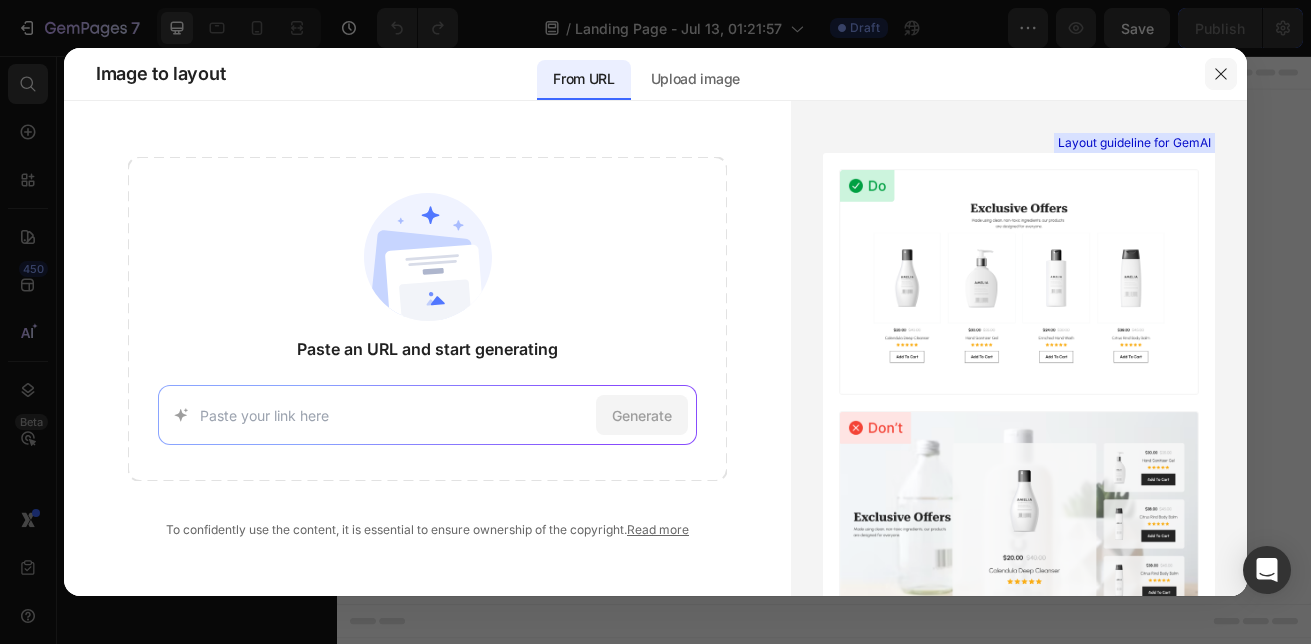 click 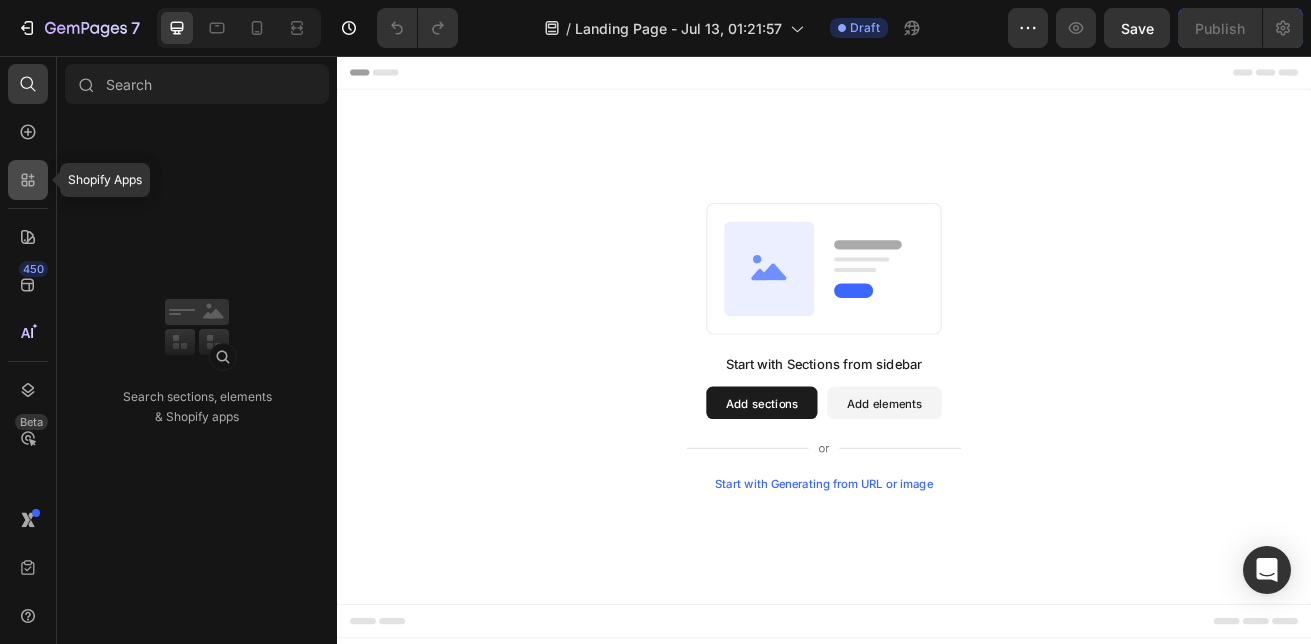 click 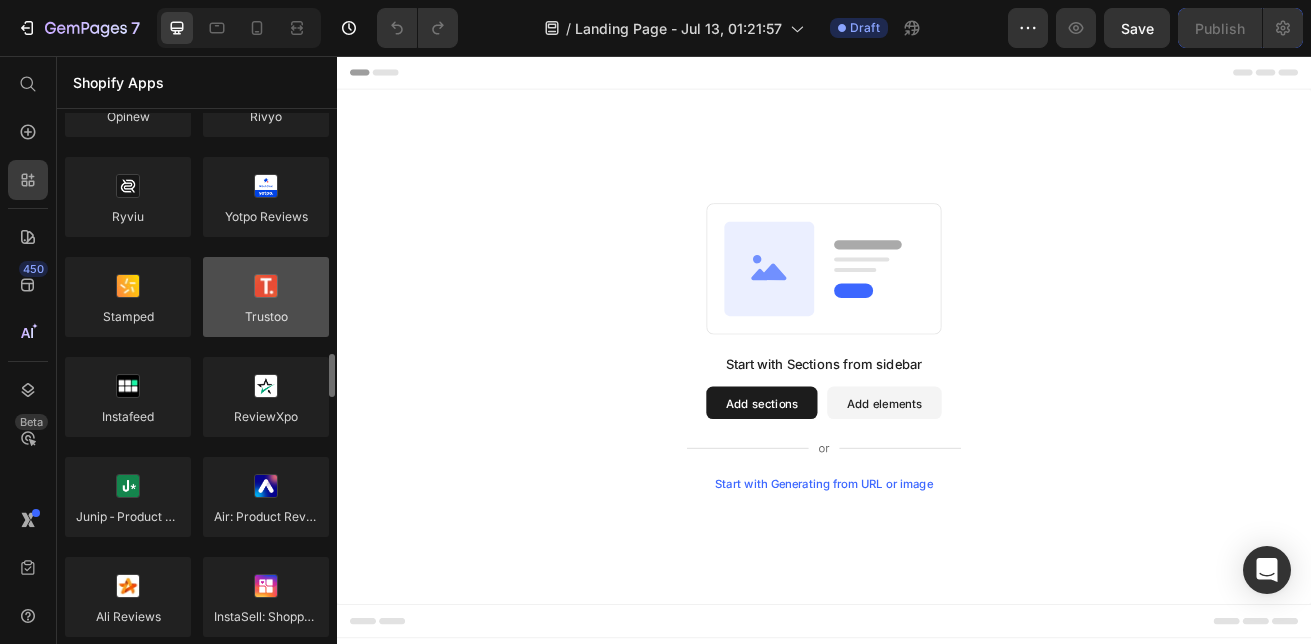 scroll, scrollTop: 700, scrollLeft: 0, axis: vertical 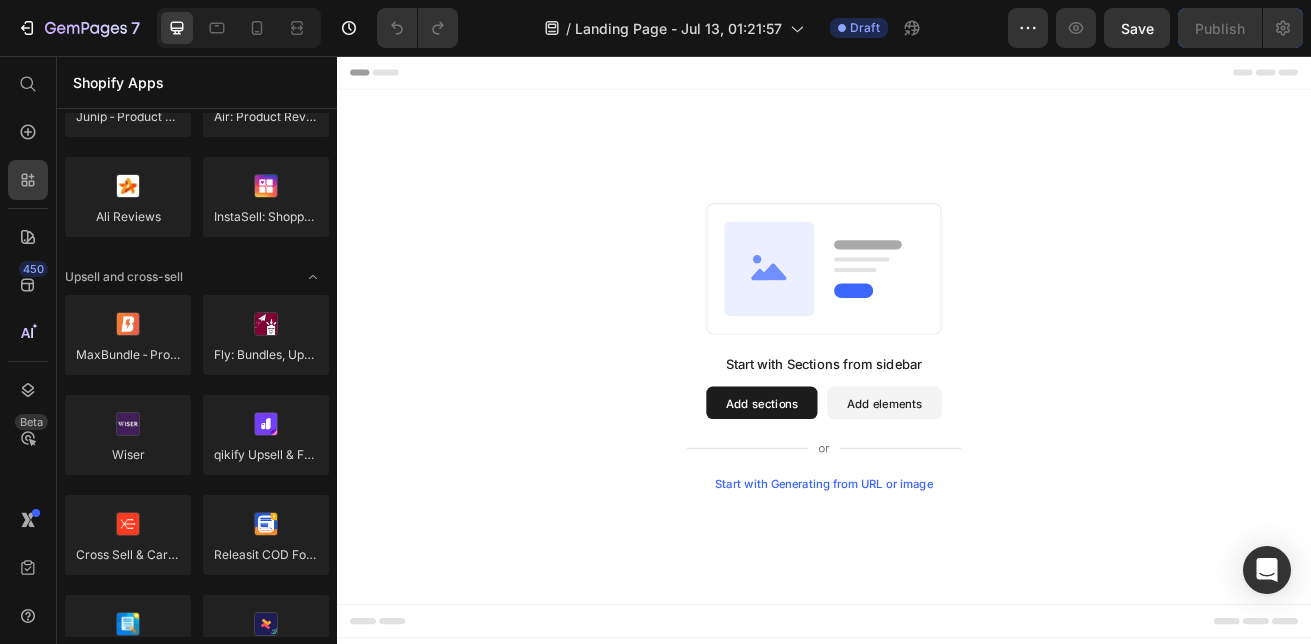 click 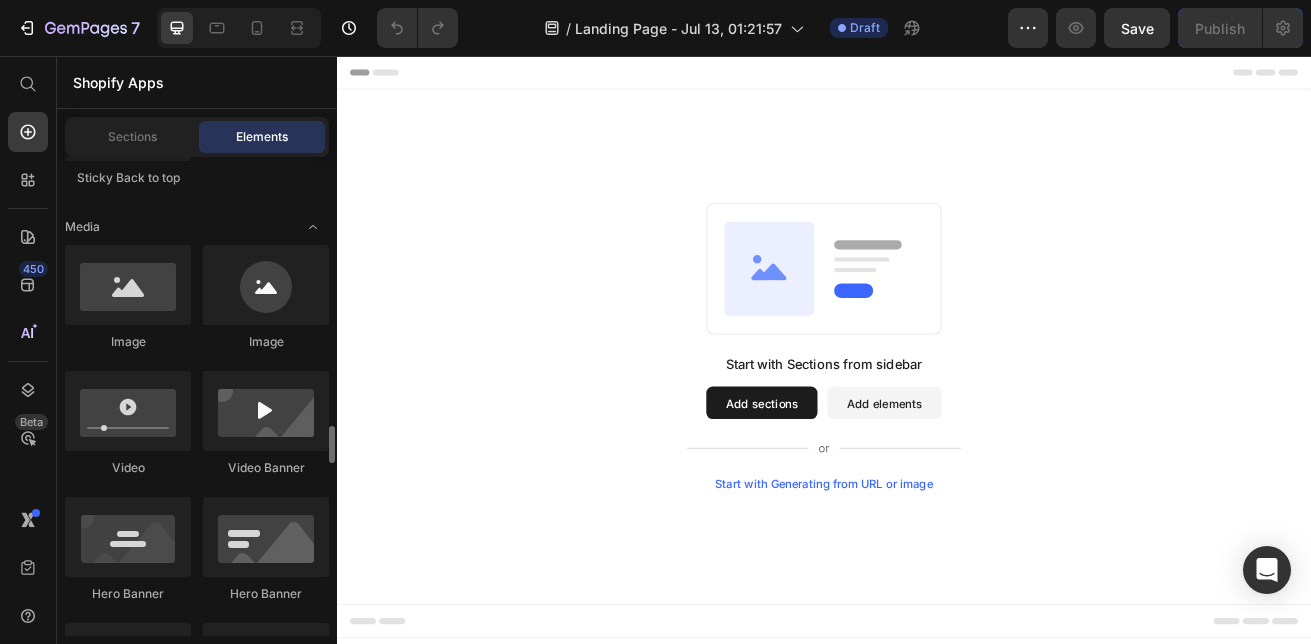 scroll, scrollTop: 900, scrollLeft: 0, axis: vertical 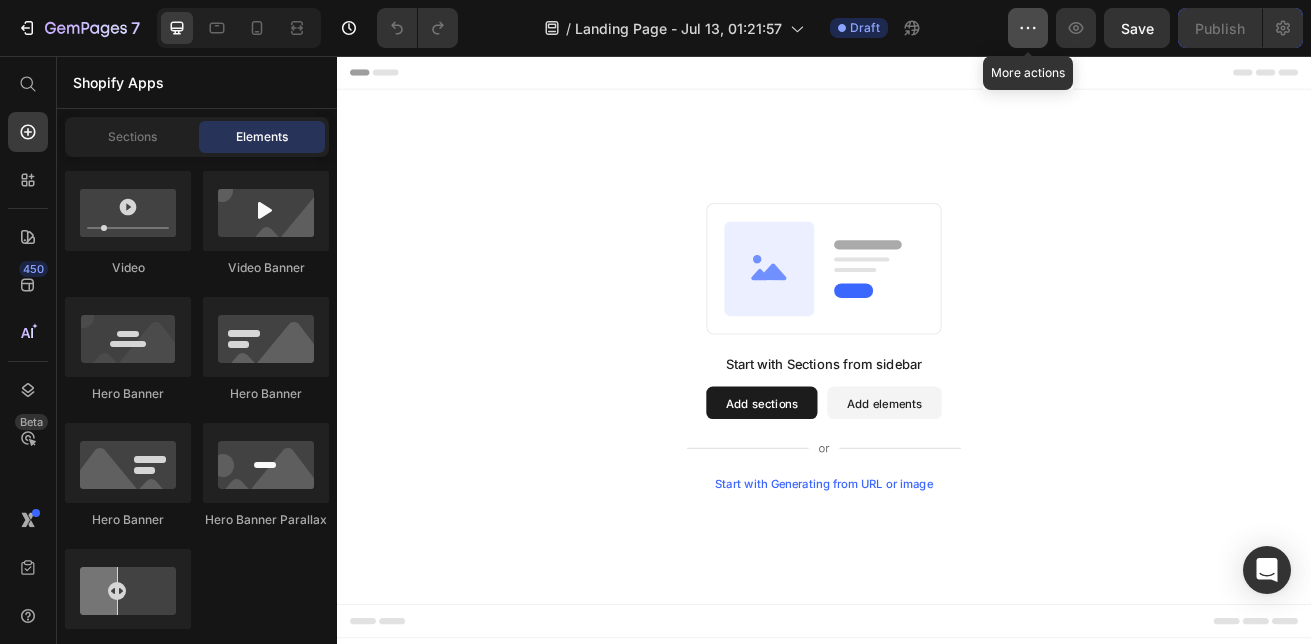 click 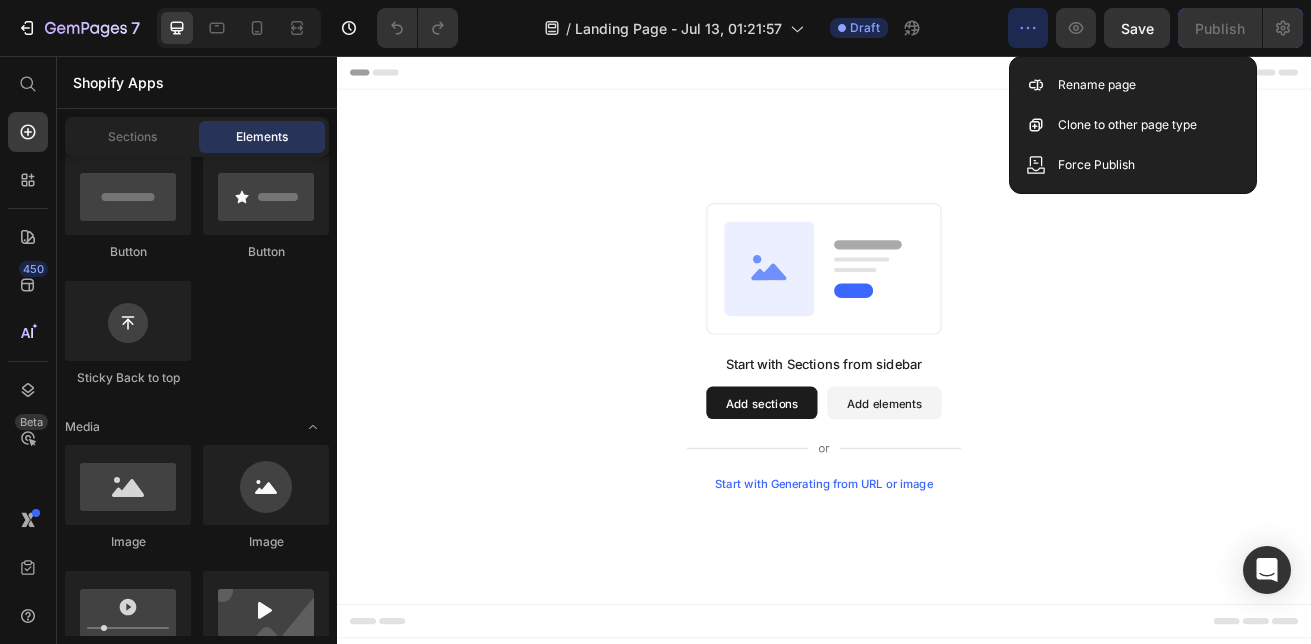 scroll, scrollTop: 0, scrollLeft: 0, axis: both 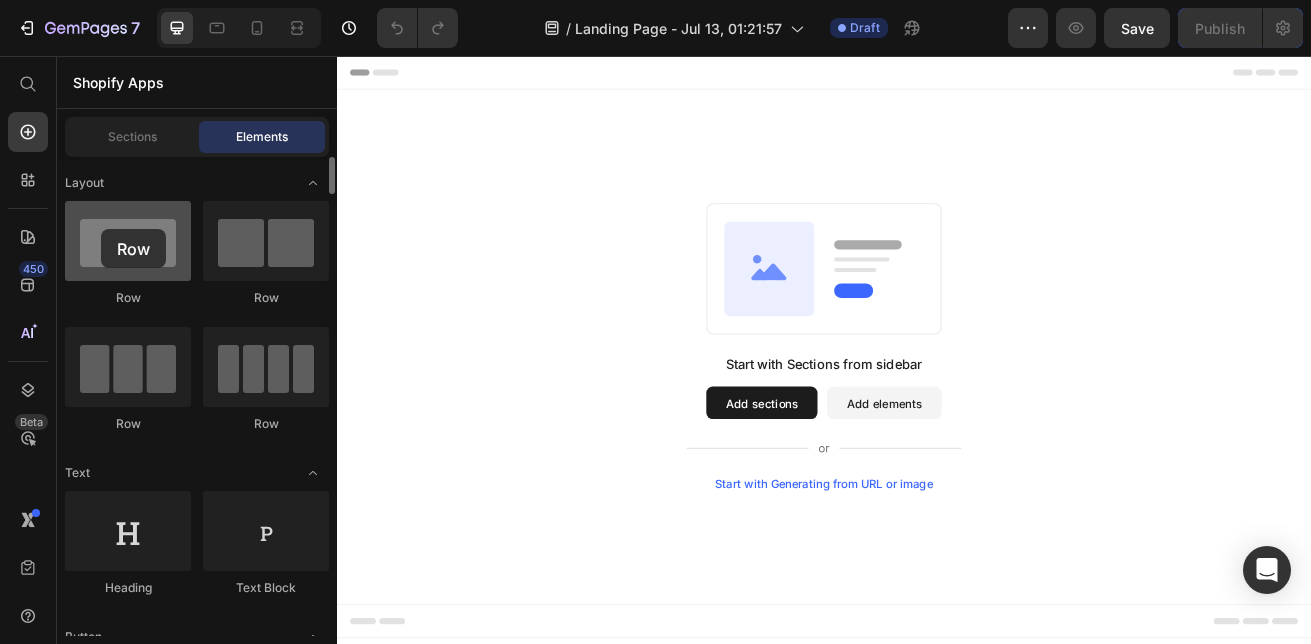 drag, startPoint x: 149, startPoint y: 248, endPoint x: 101, endPoint y: 229, distance: 51.62364 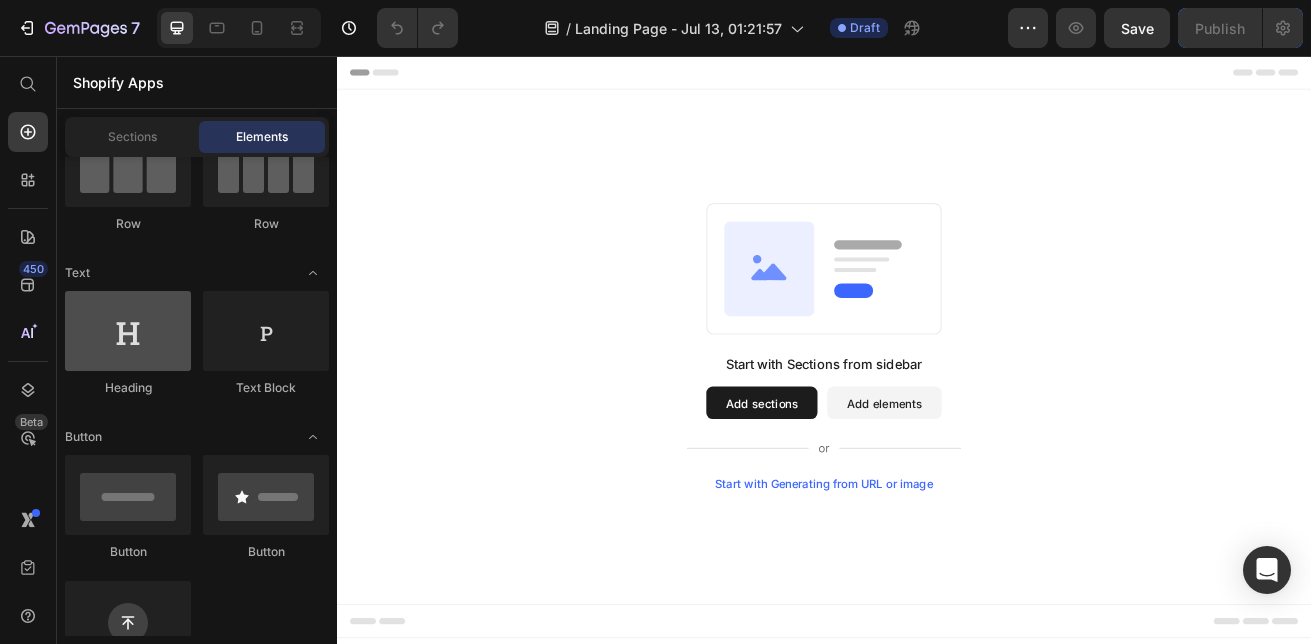 scroll, scrollTop: 0, scrollLeft: 0, axis: both 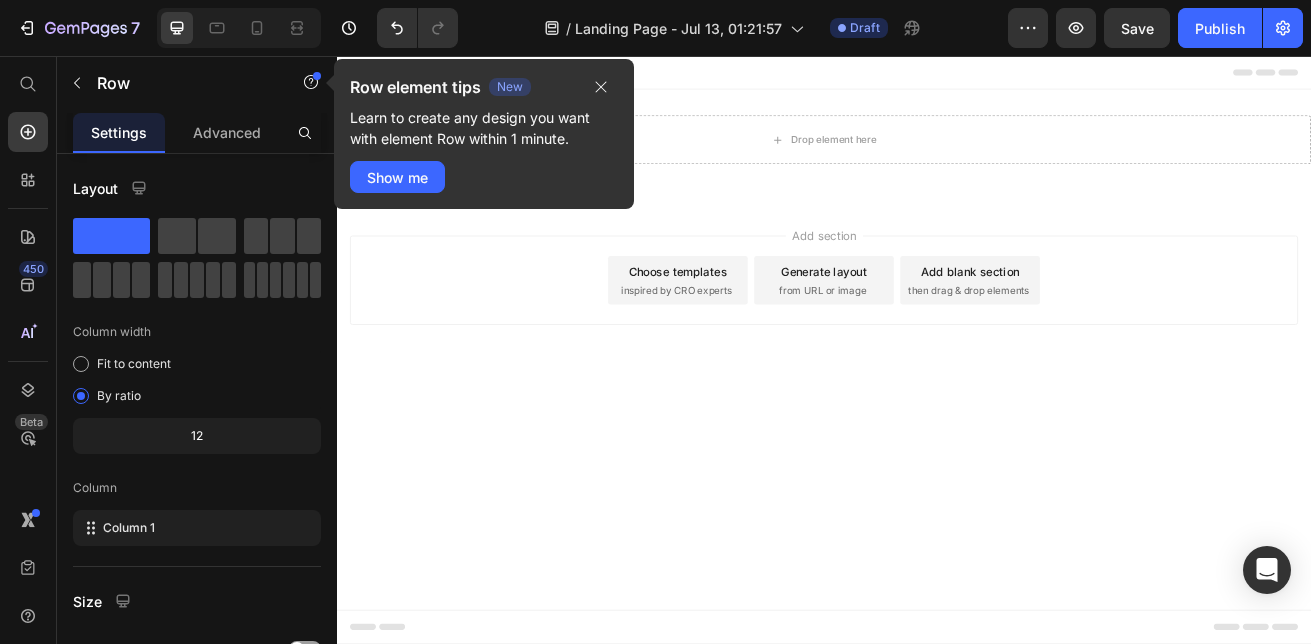 click on "Add blank section" at bounding box center [1117, 321] 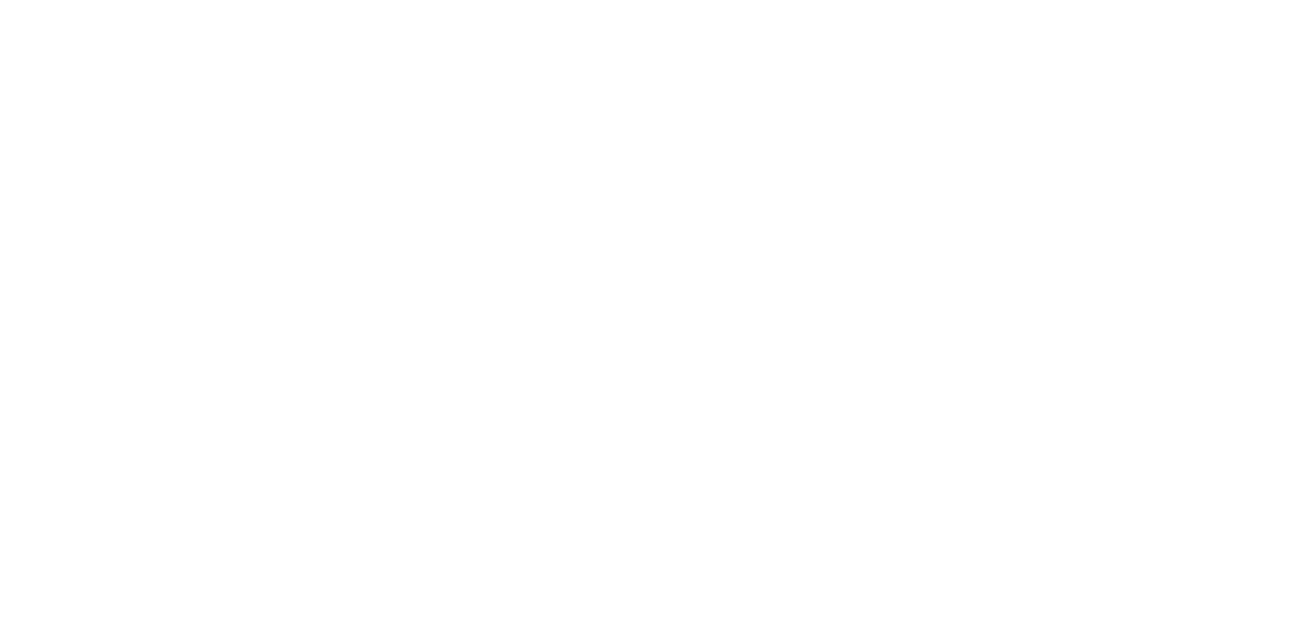 scroll, scrollTop: 0, scrollLeft: 0, axis: both 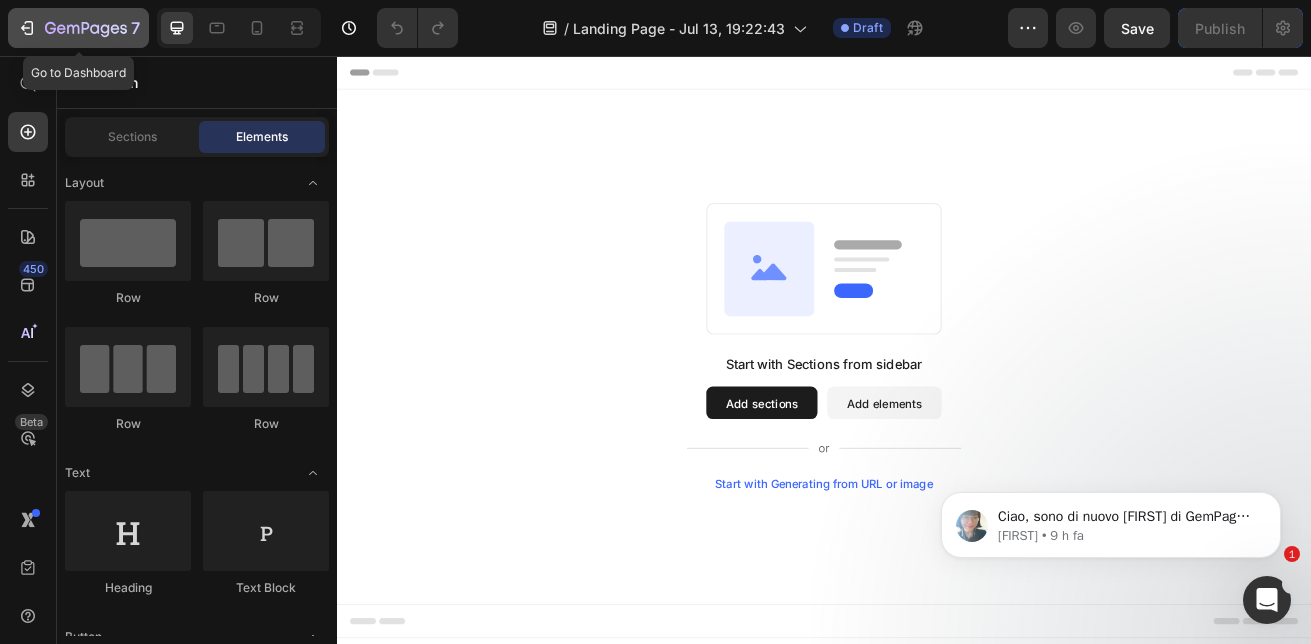 click 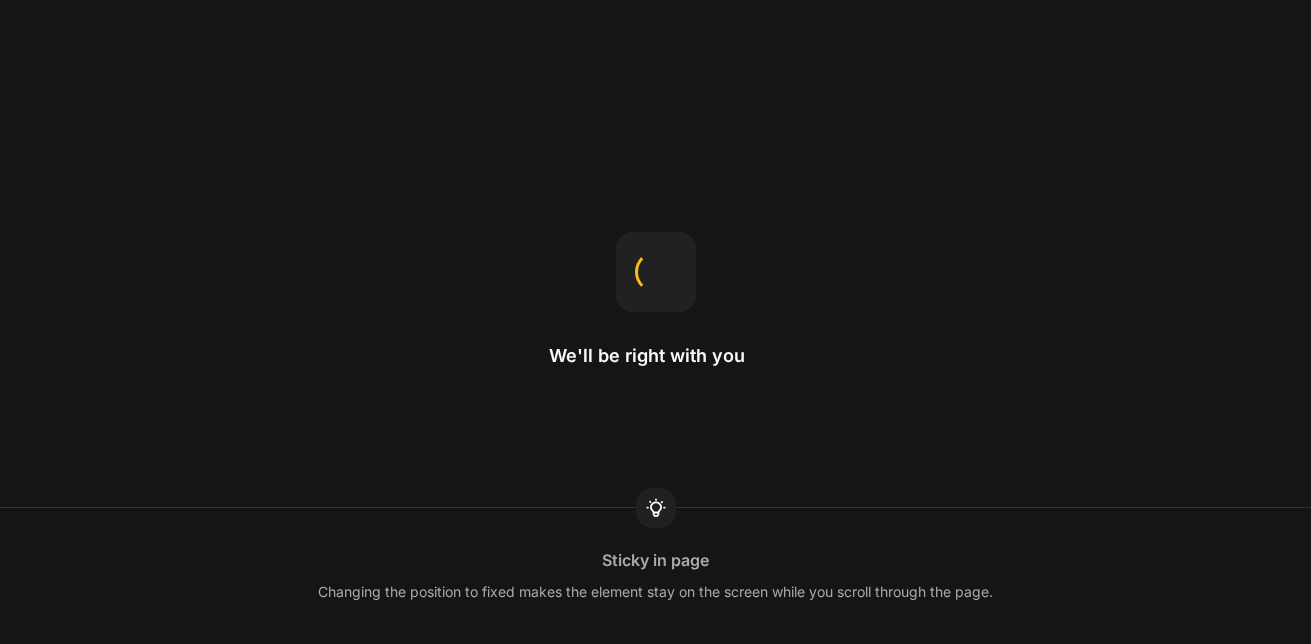 scroll, scrollTop: 0, scrollLeft: 0, axis: both 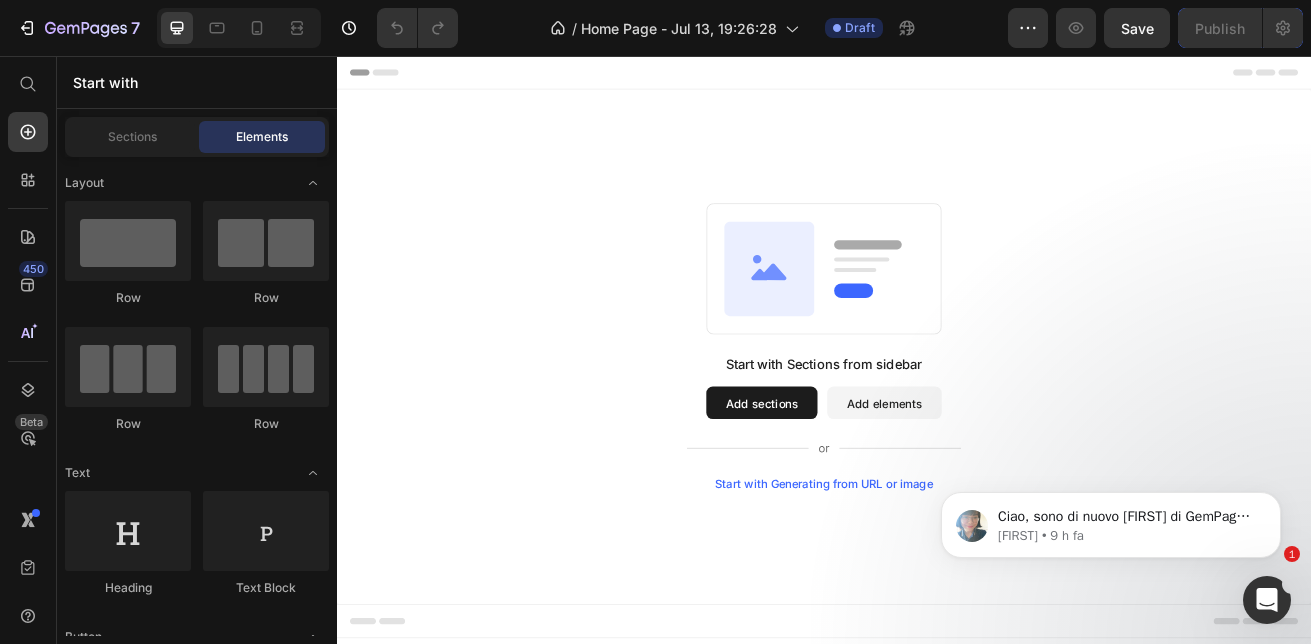 click 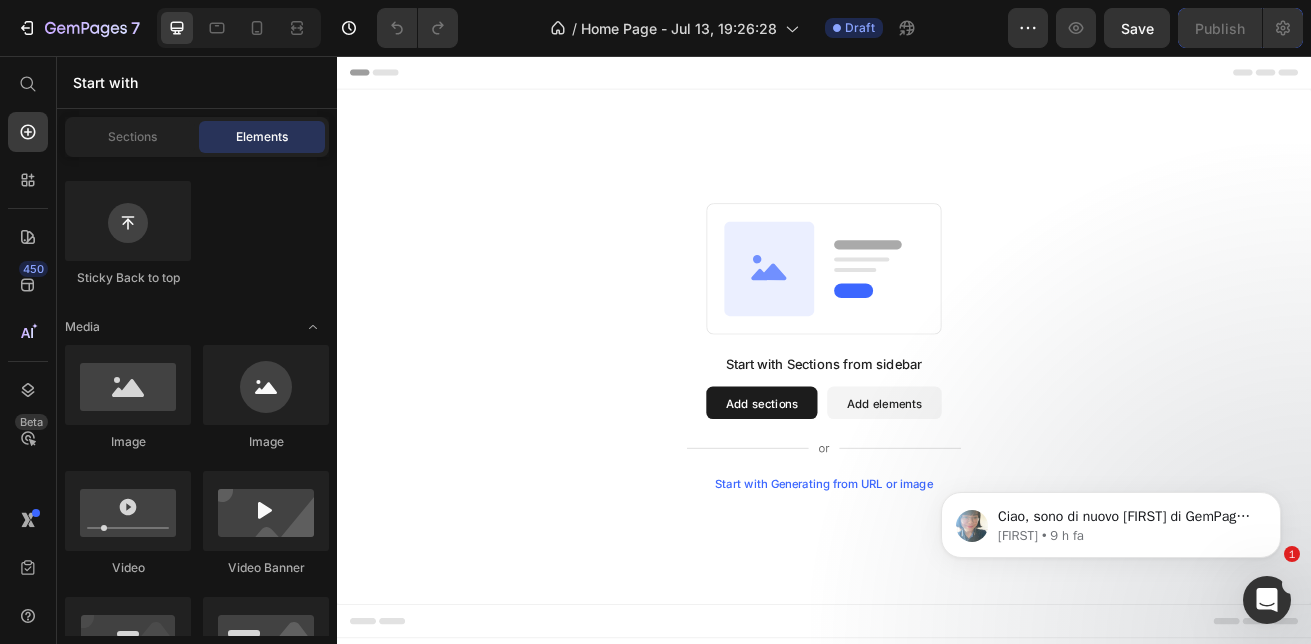 scroll, scrollTop: 300, scrollLeft: 0, axis: vertical 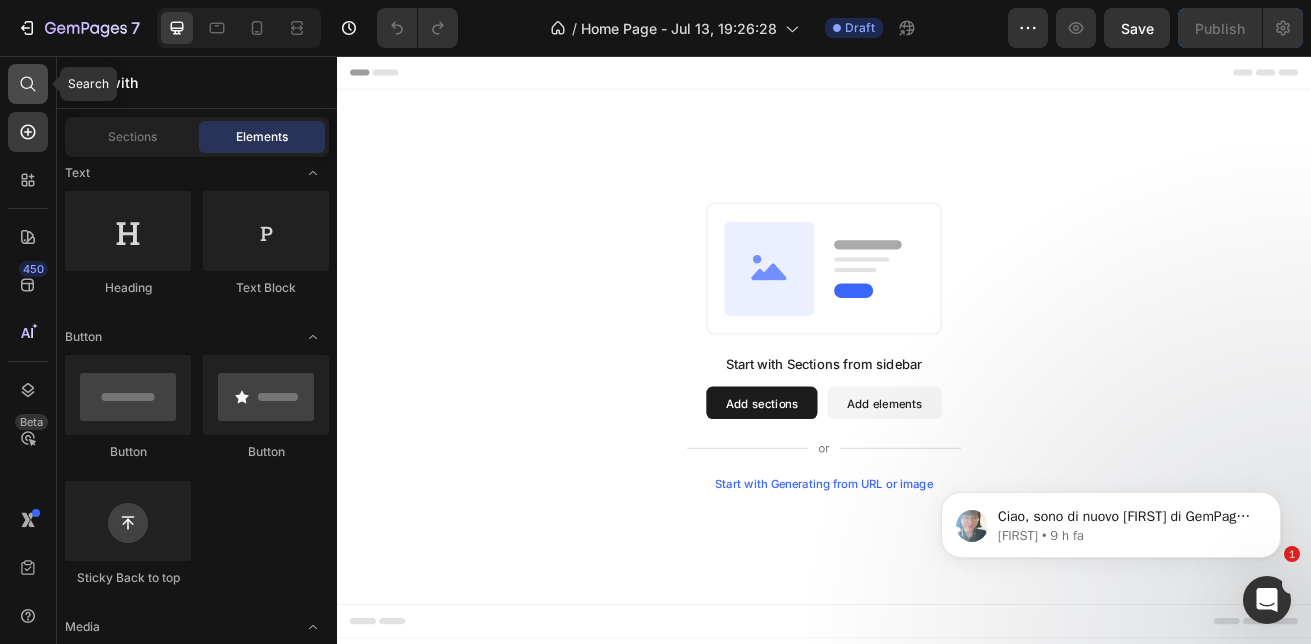 click 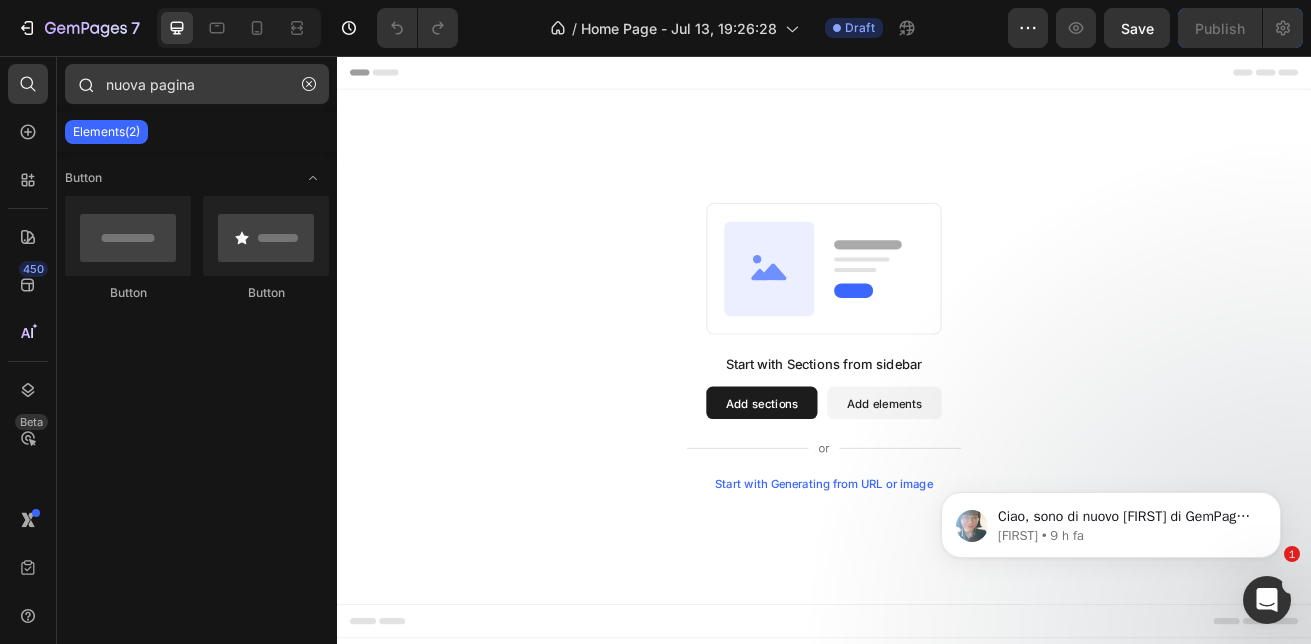 click on "nuova pagina" at bounding box center (197, 84) 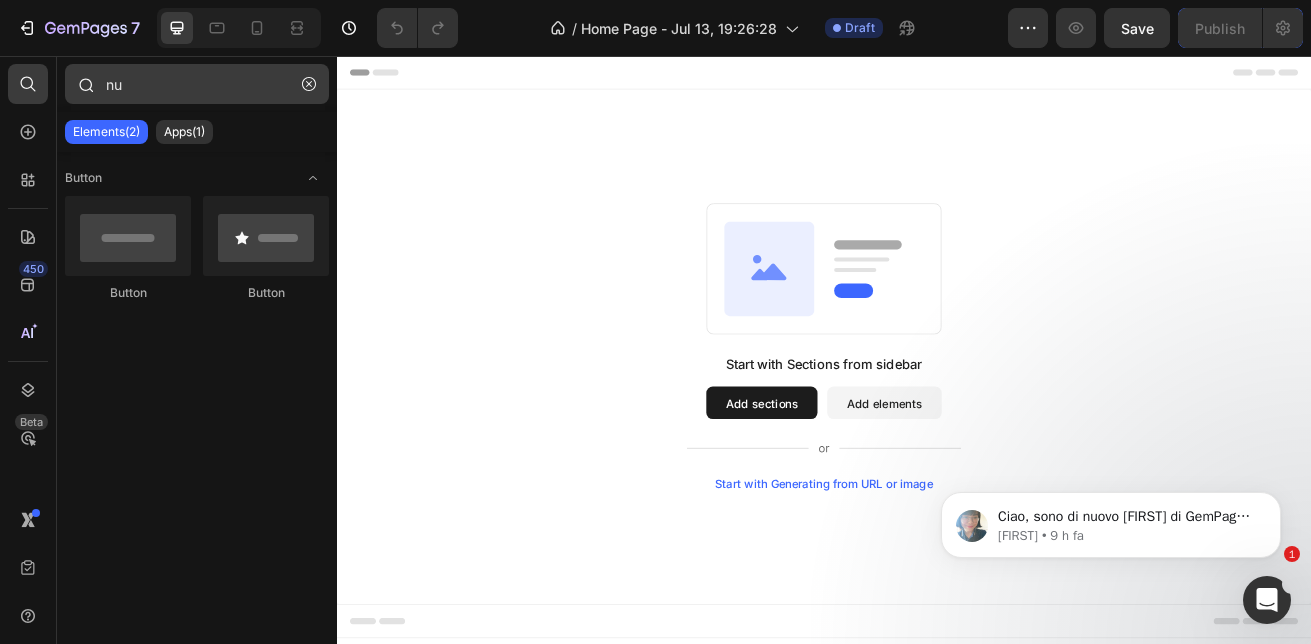type on "n" 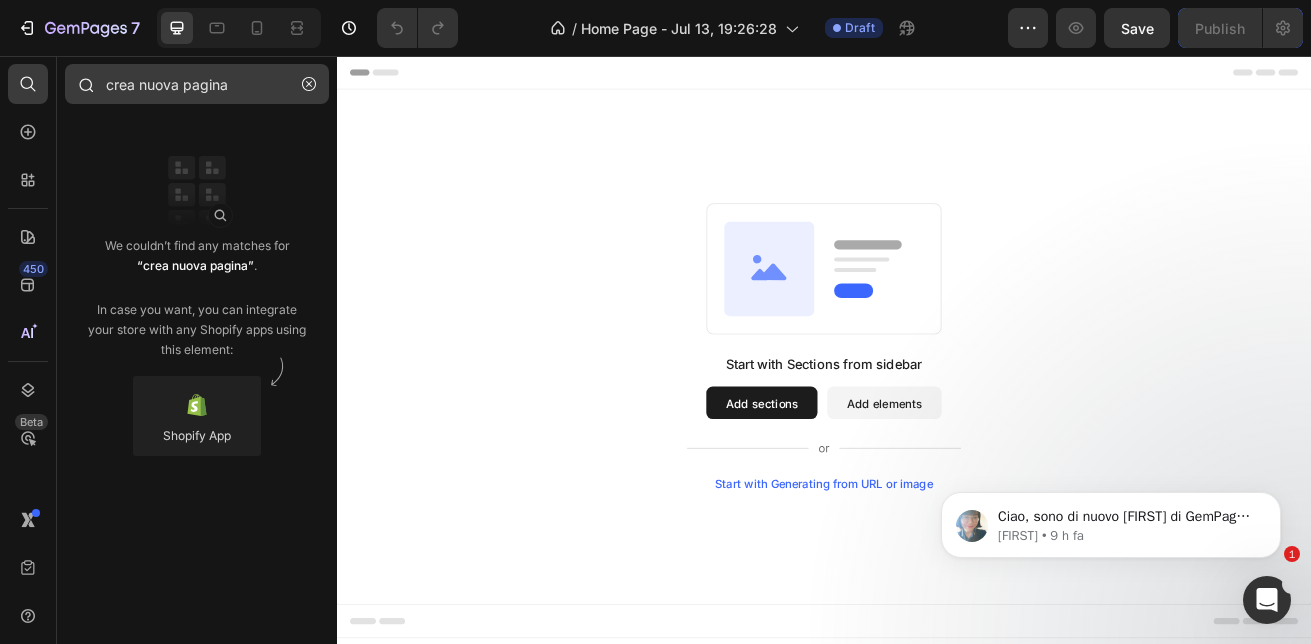 type on "crea nuova pagina" 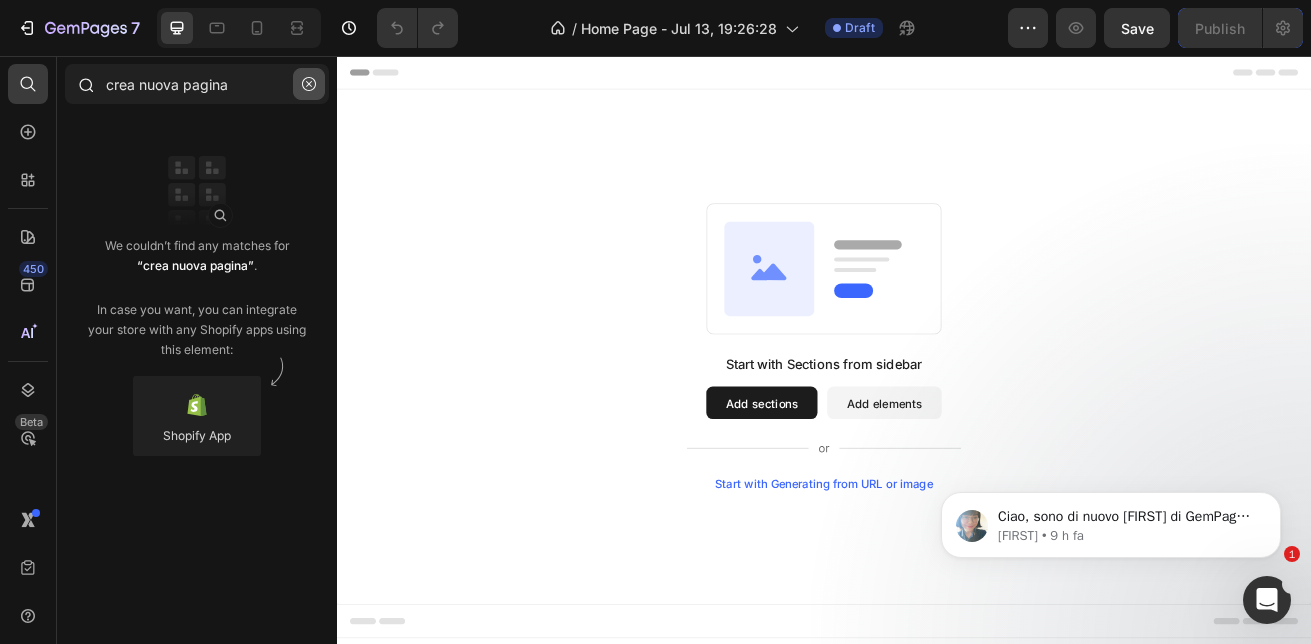 click 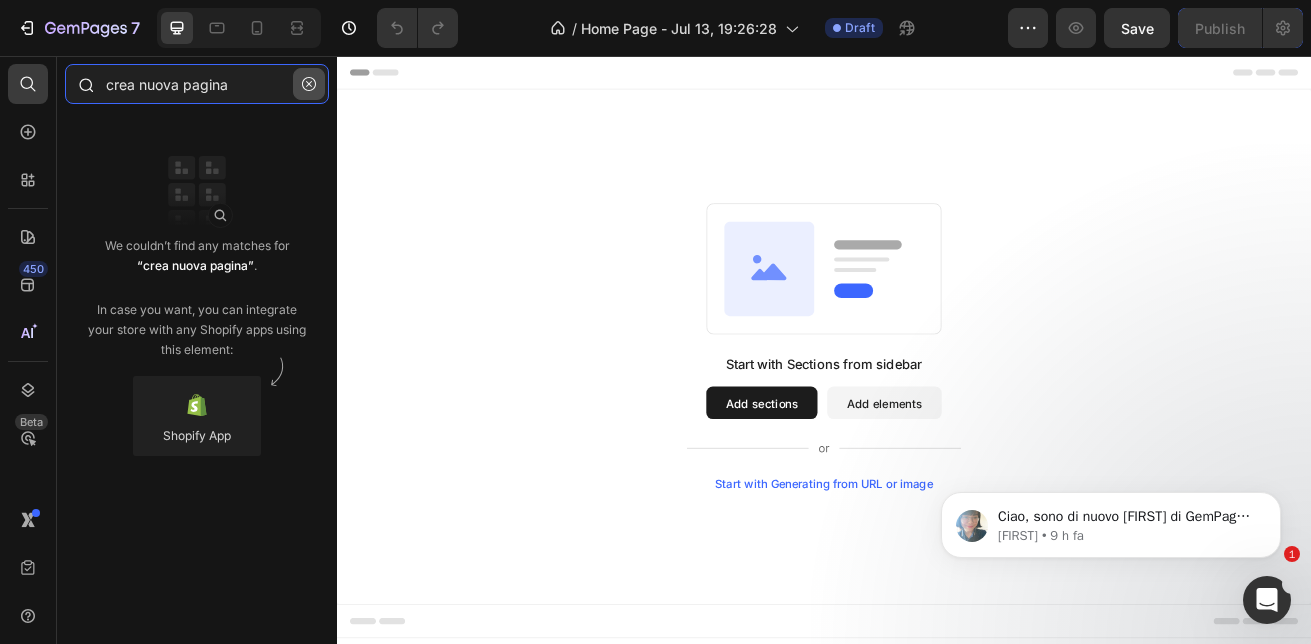 type 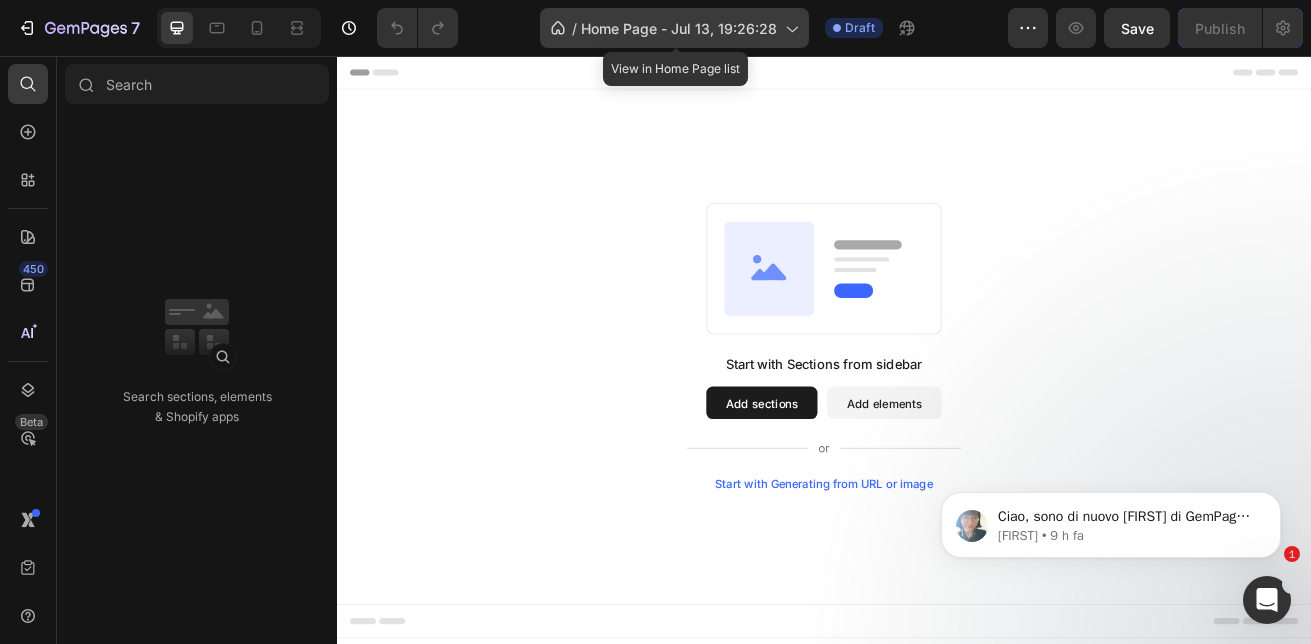 click on "Home Page - Jul 13, 19:26:28" at bounding box center (679, 28) 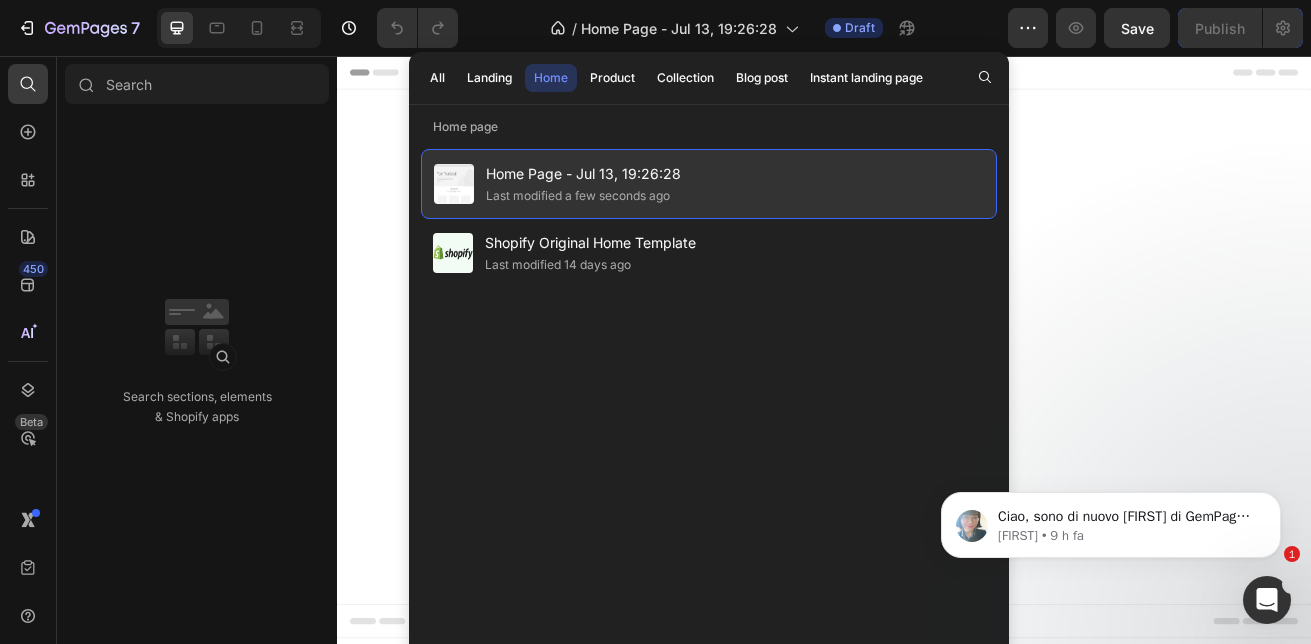 click on "Home Page - Jul 13, 19:26:28" at bounding box center (583, 174) 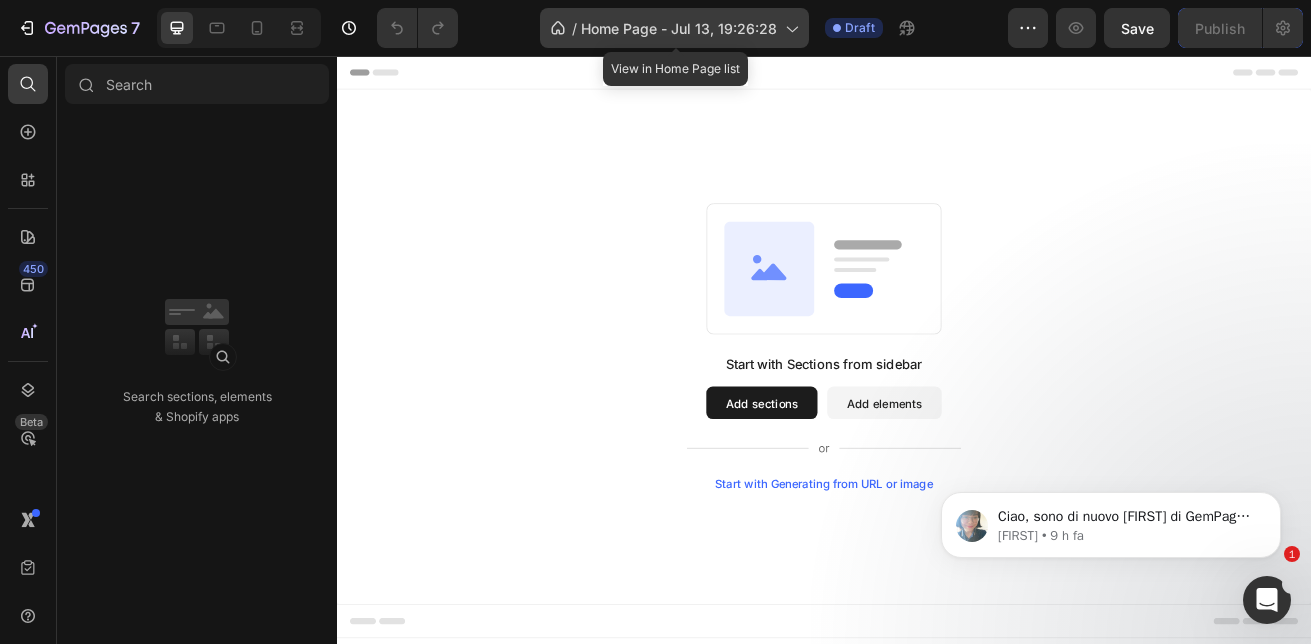 click on "Home Page - Jul 13, 19:26:28" at bounding box center [679, 28] 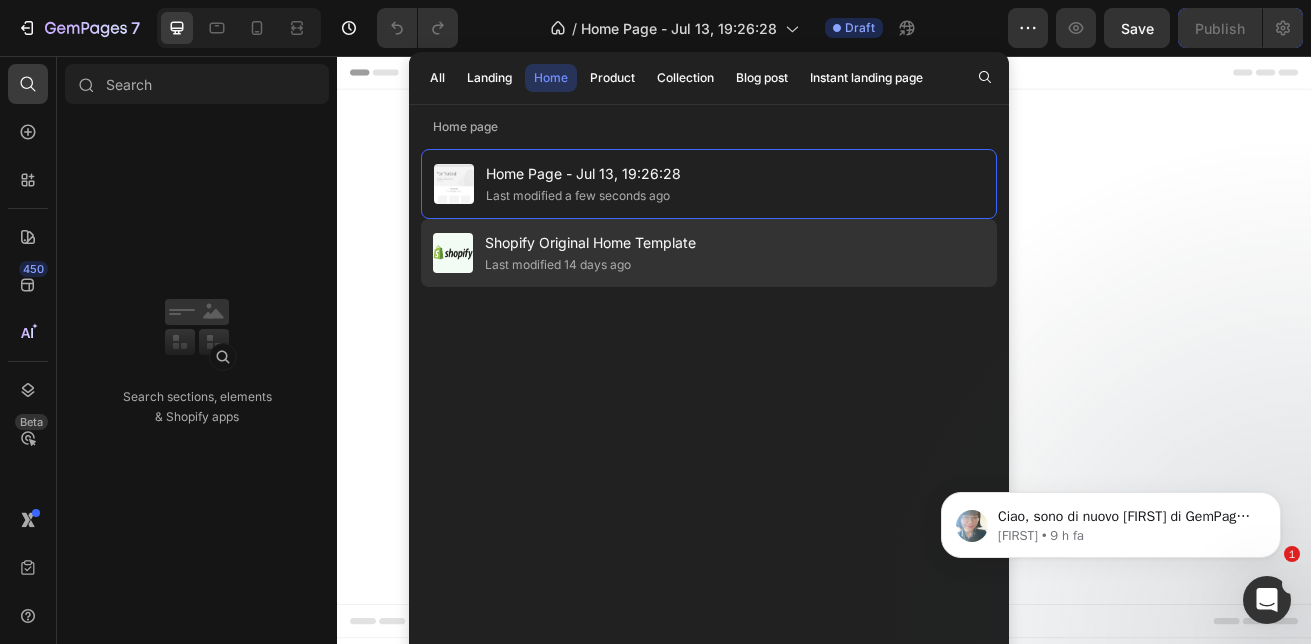 click on "Last modified 14 days ago" 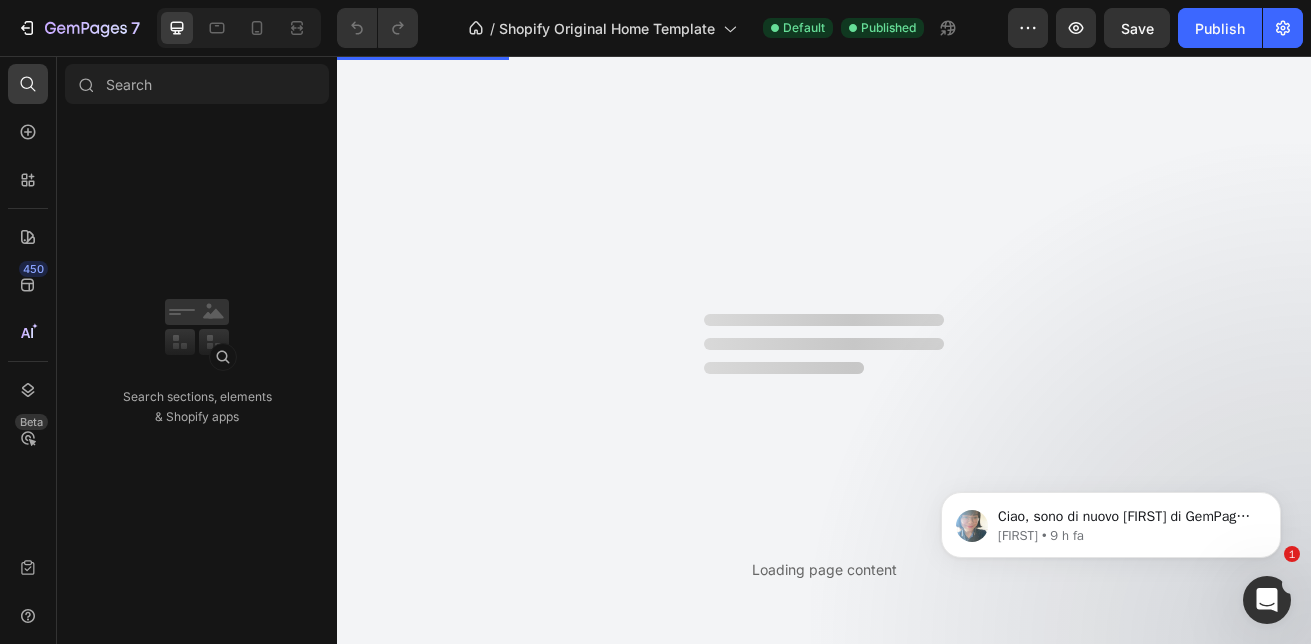 scroll, scrollTop: 0, scrollLeft: 0, axis: both 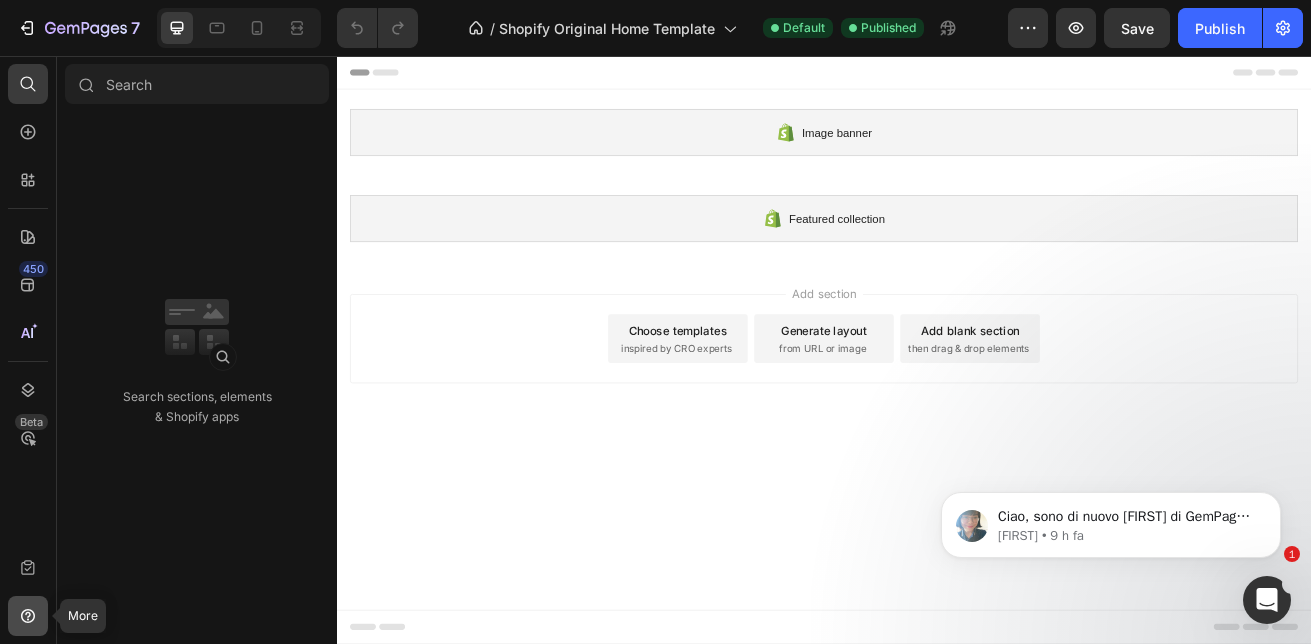 click 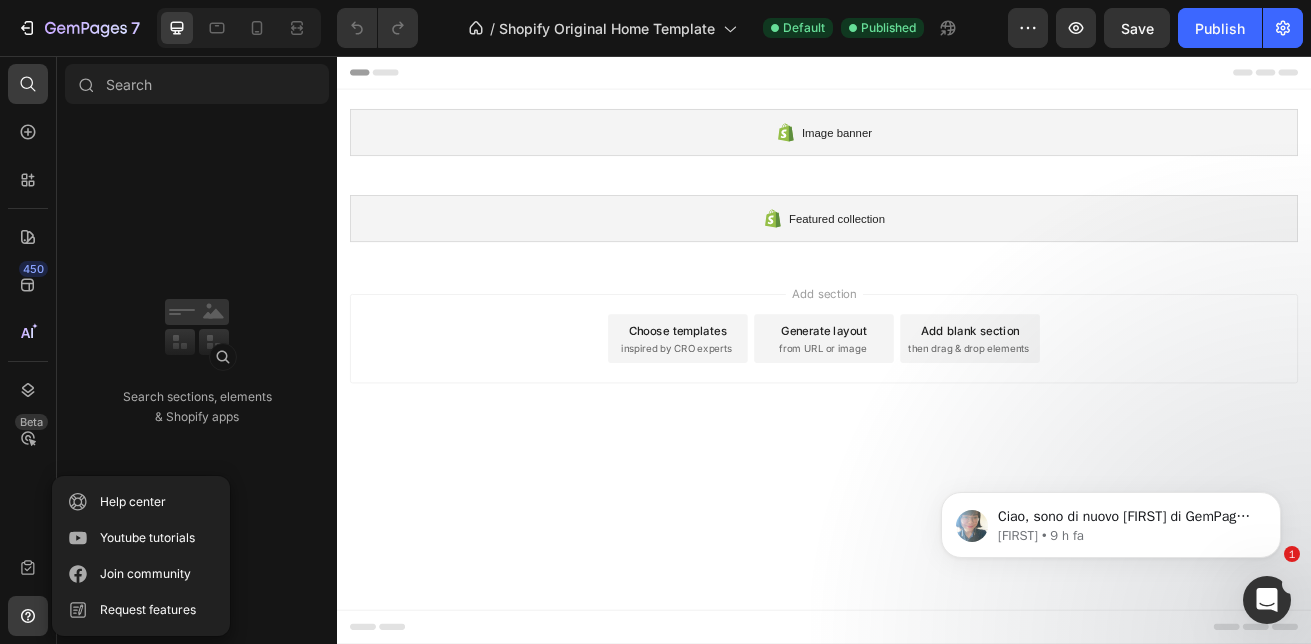 drag, startPoint x: 470, startPoint y: 296, endPoint x: 486, endPoint y: 616, distance: 320.39975 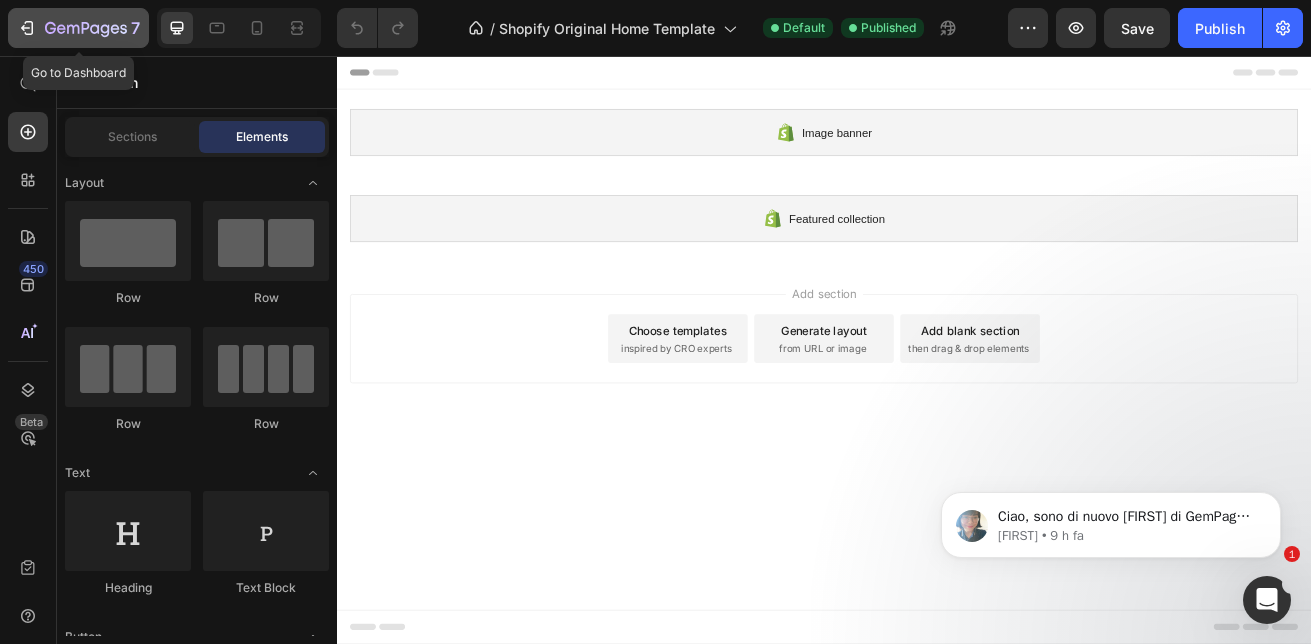 click 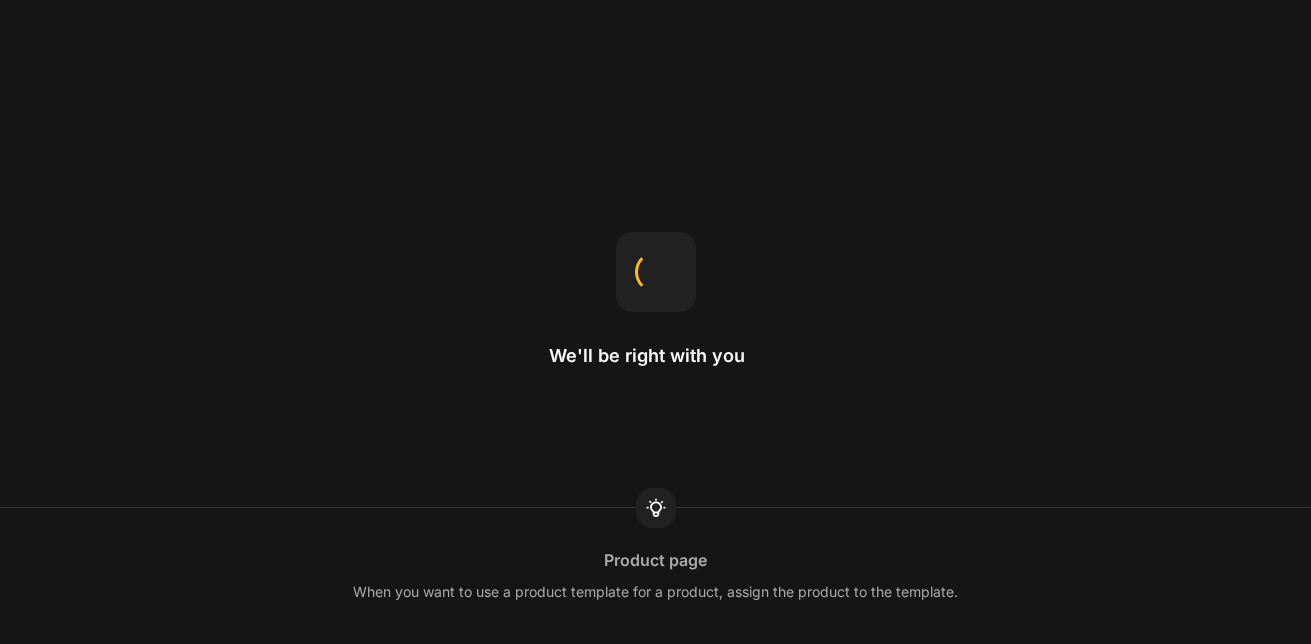 scroll, scrollTop: 0, scrollLeft: 0, axis: both 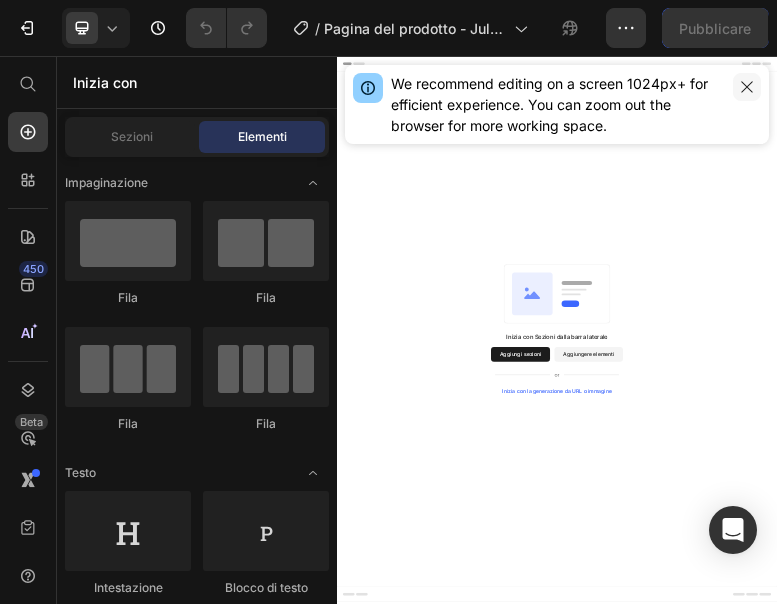 click 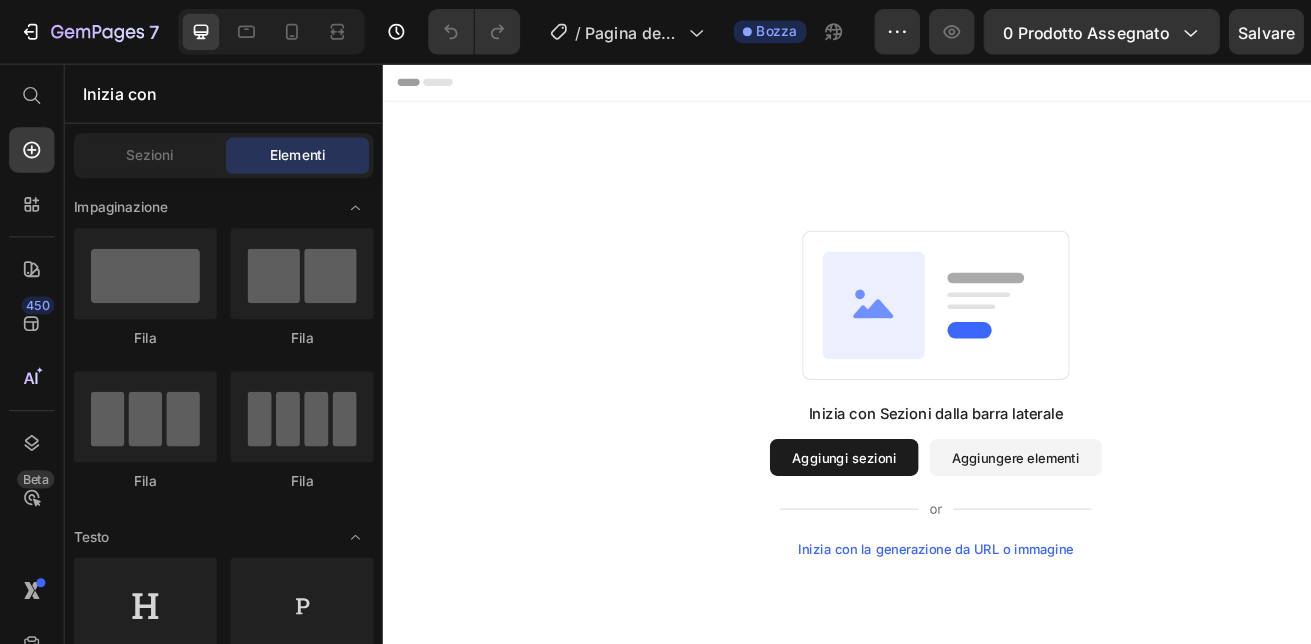 click on "Aggiungi sezioni" at bounding box center [882, 490] 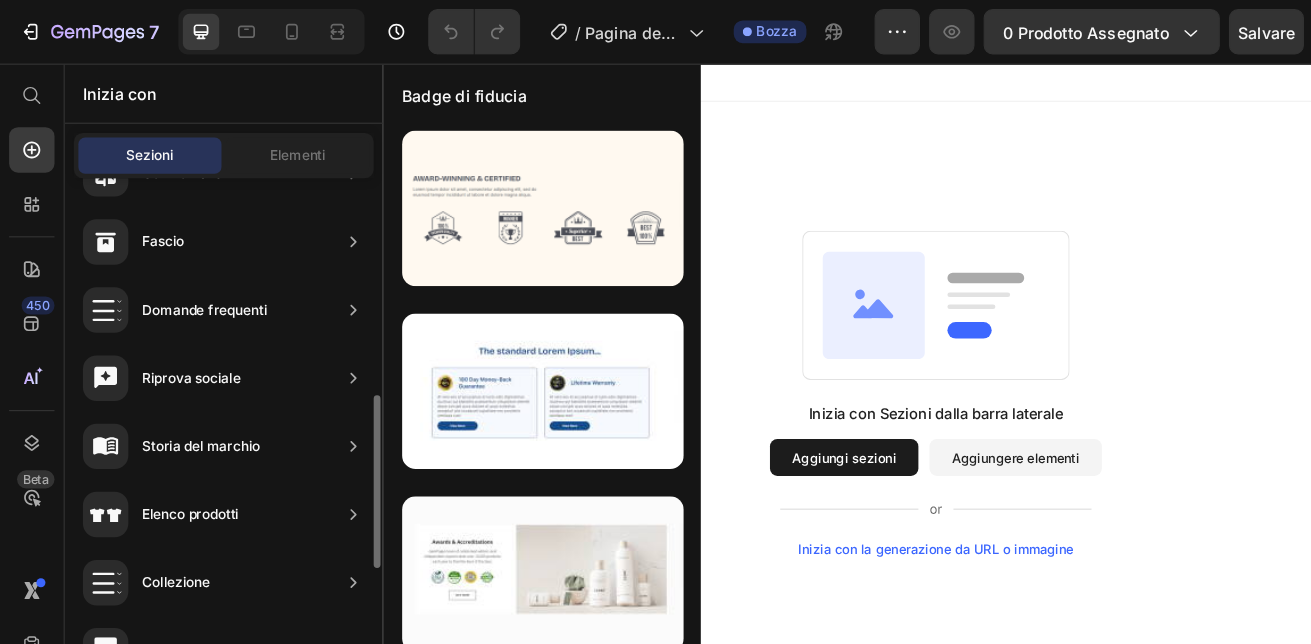 scroll, scrollTop: 740, scrollLeft: 0, axis: vertical 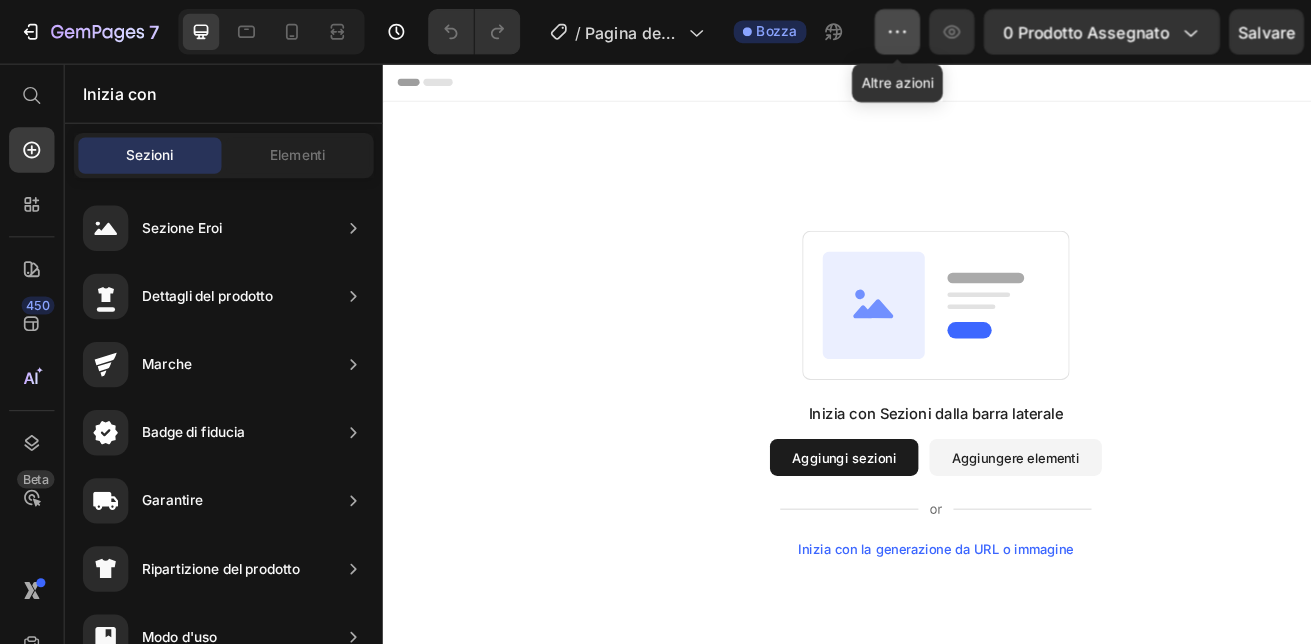 click 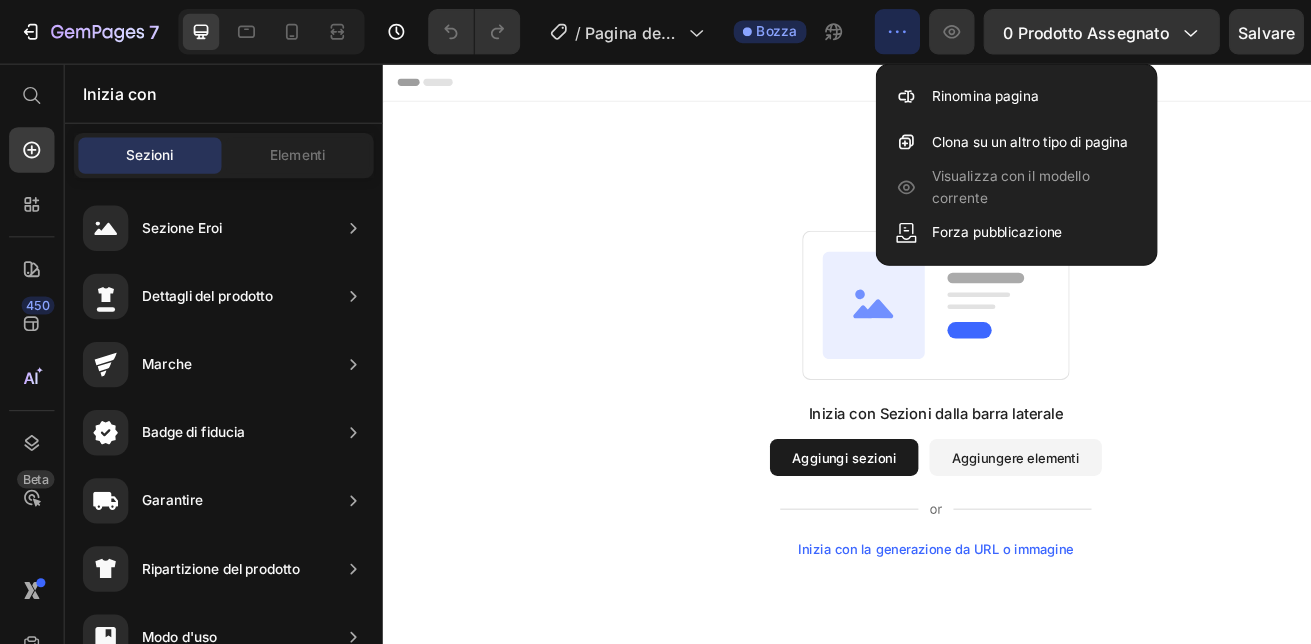 click on "Inizia con Sezioni dalla barra laterale Aggiungi sezioni Aggiungere elementi Inizia con la generazione da URL o immagine" at bounding box center [982, 421] 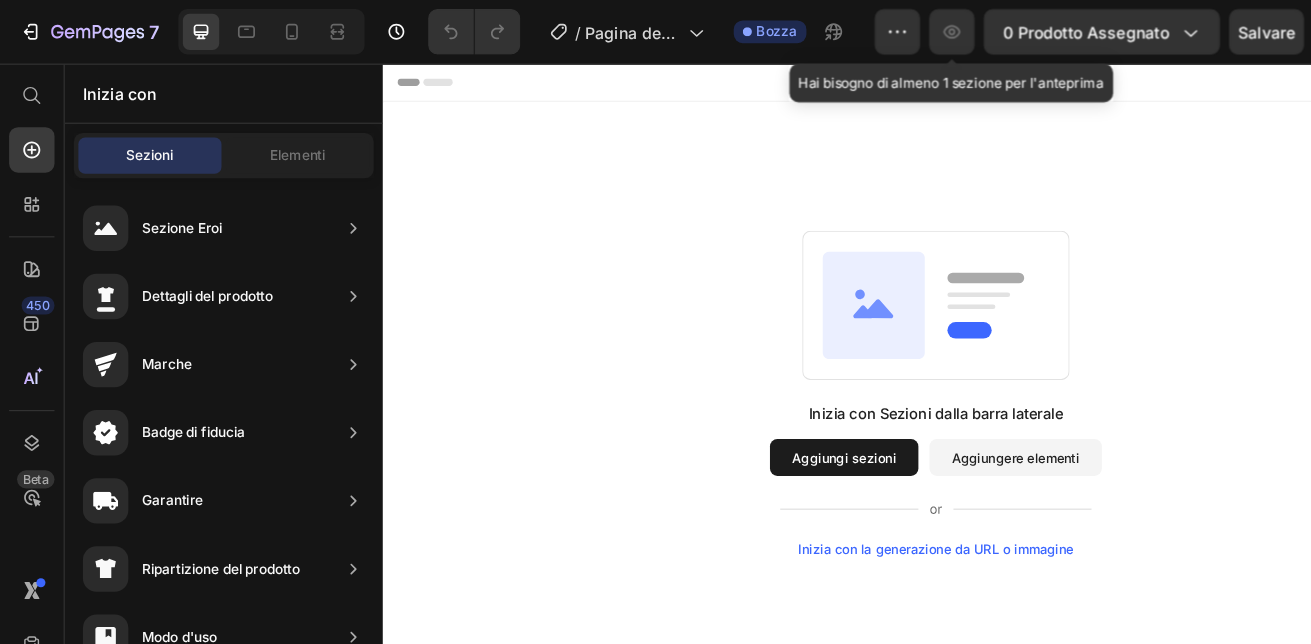 click 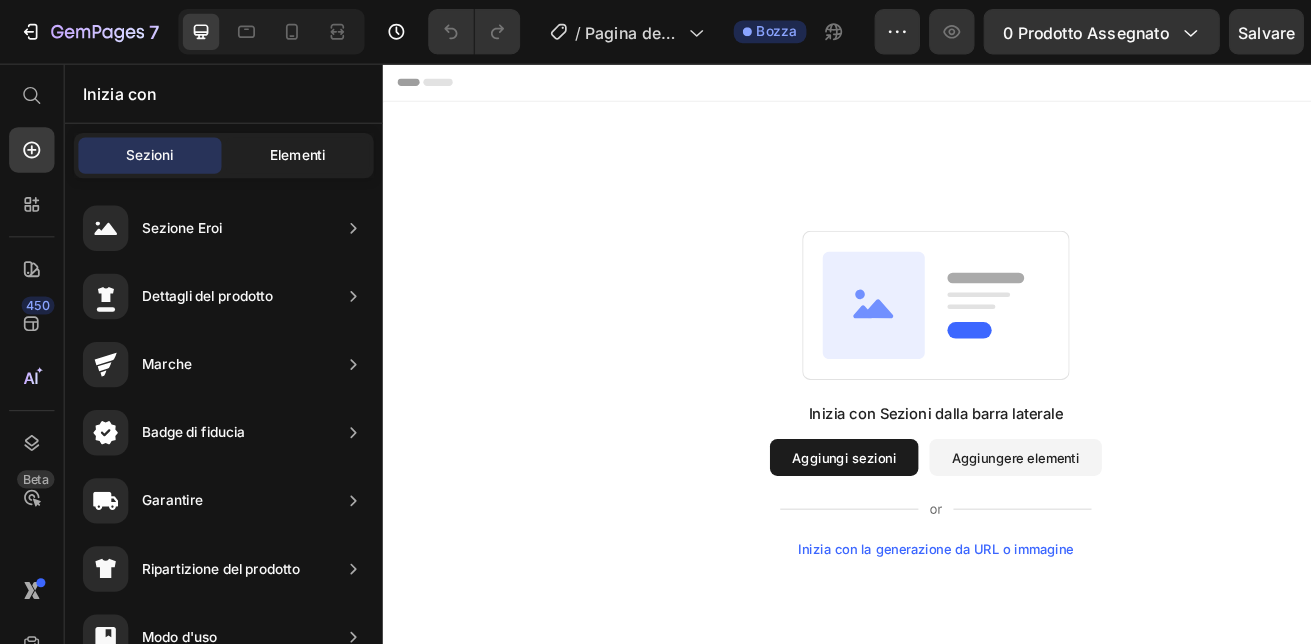 click on "Elementi" at bounding box center (262, 137) 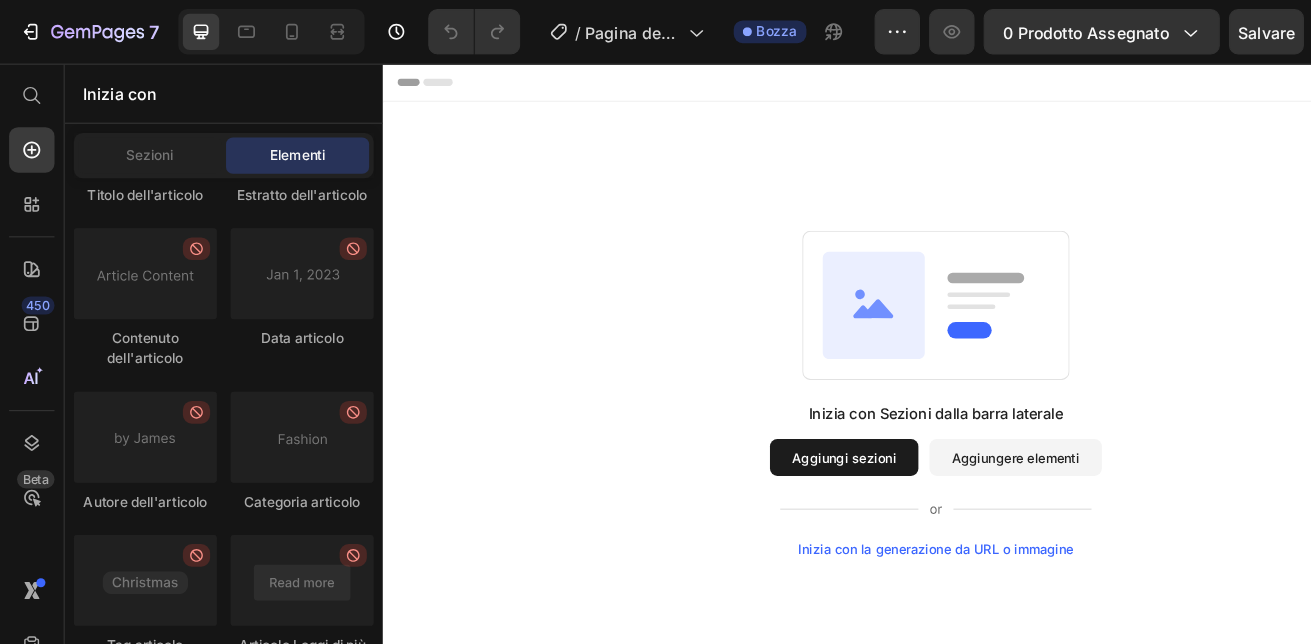 scroll, scrollTop: 5879, scrollLeft: 0, axis: vertical 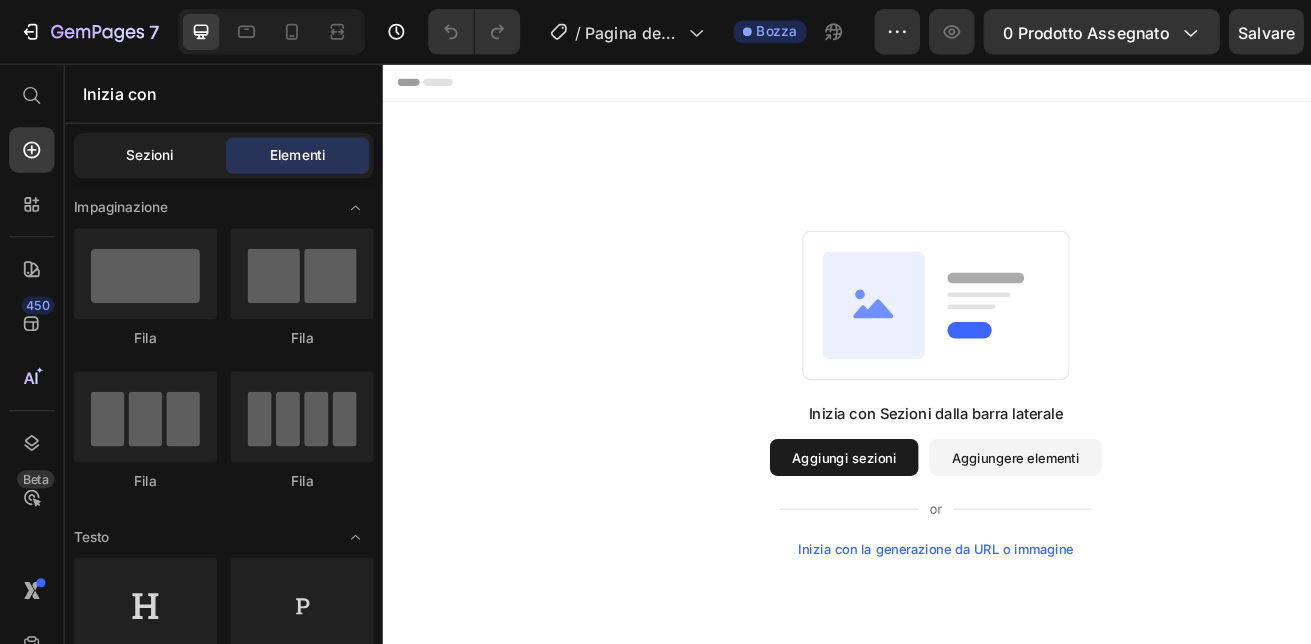 click on "Sezioni" 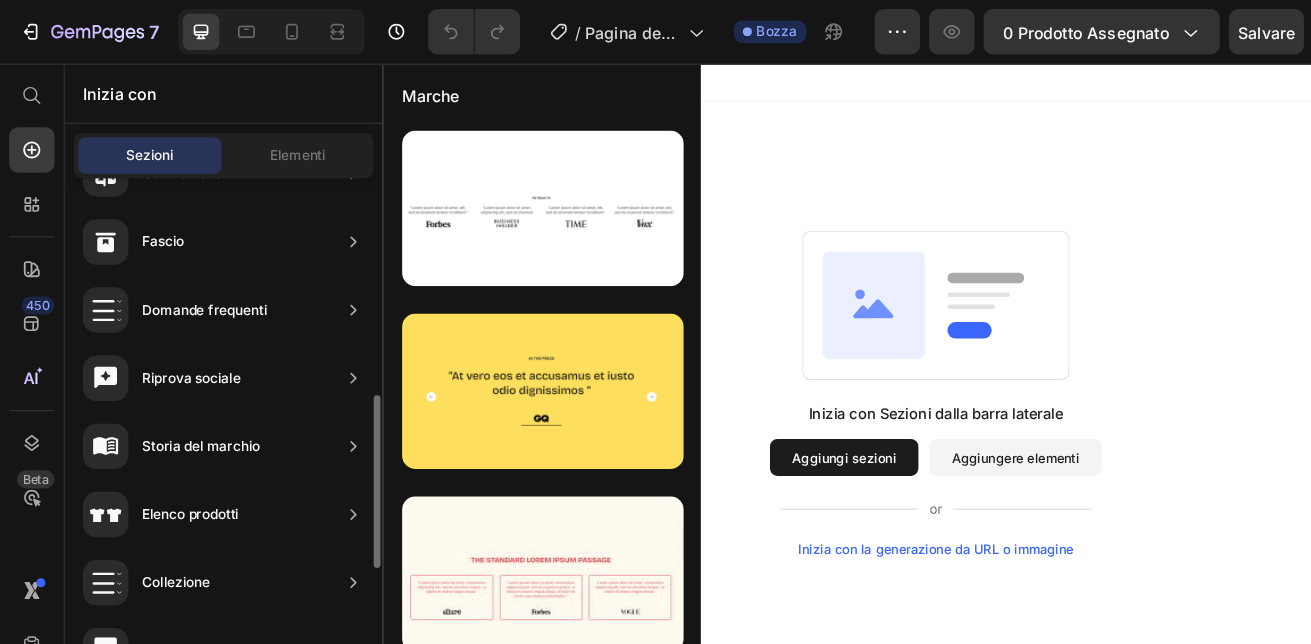 scroll, scrollTop: 740, scrollLeft: 0, axis: vertical 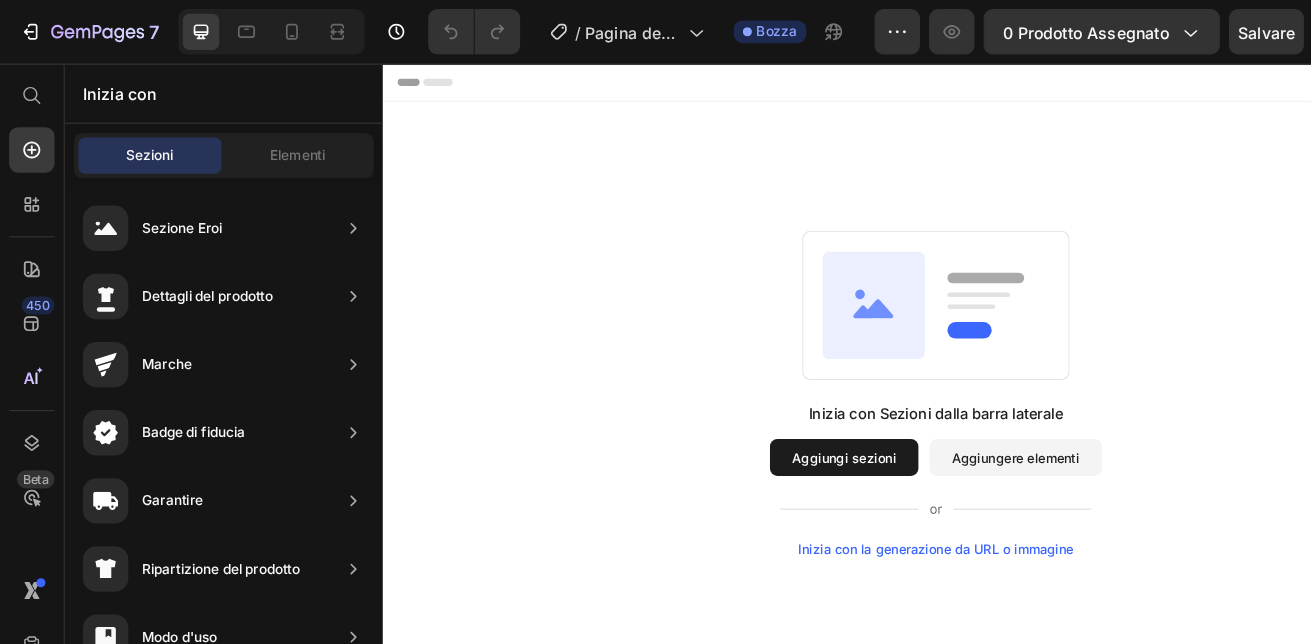 click on "Intestazione" at bounding box center (452, 83) 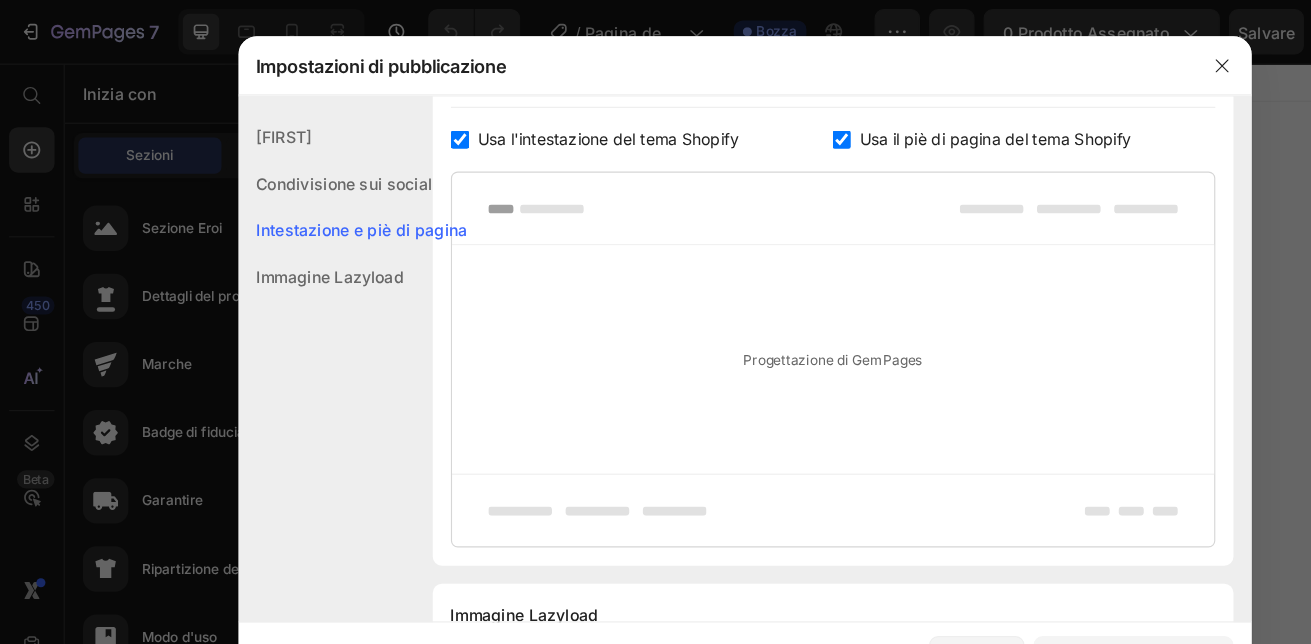 scroll, scrollTop: 477, scrollLeft: 0, axis: vertical 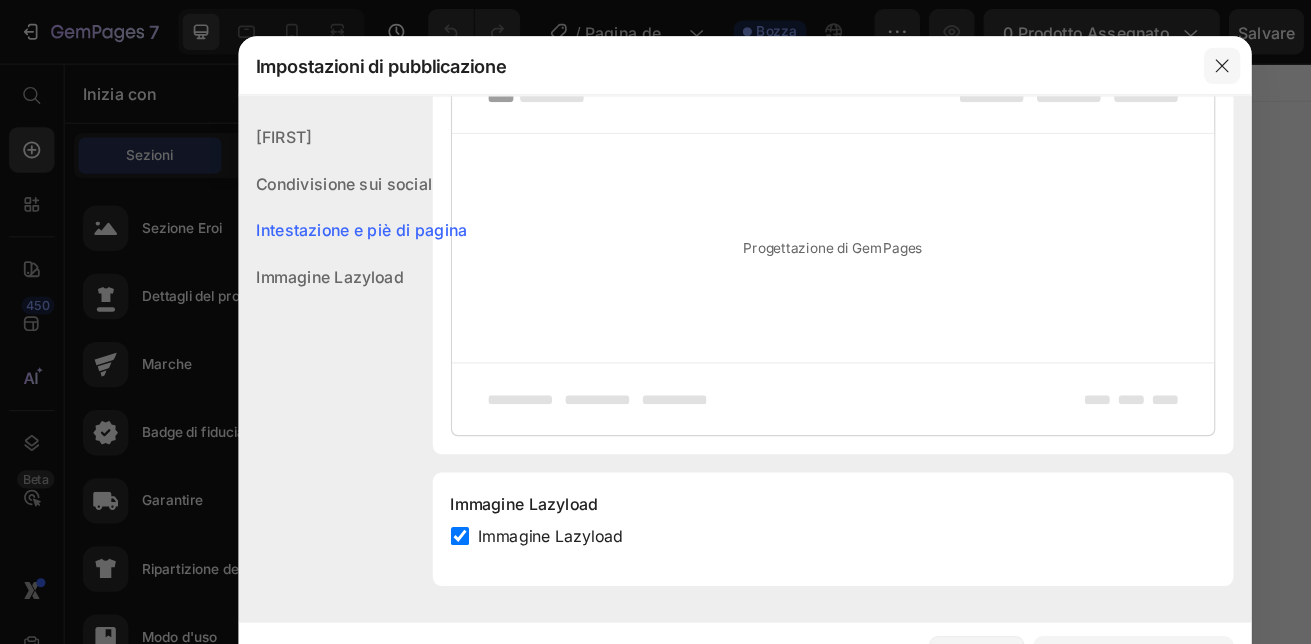 click 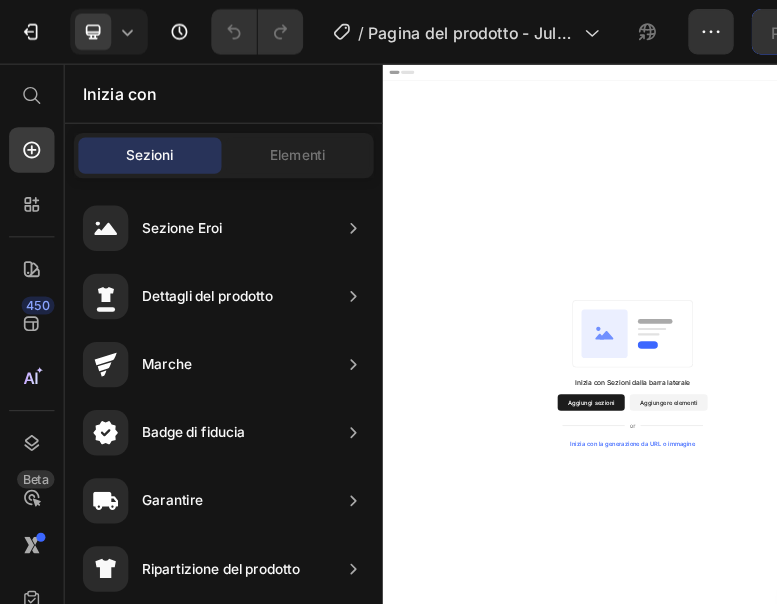 click on "Sezioni" at bounding box center (132, 137) 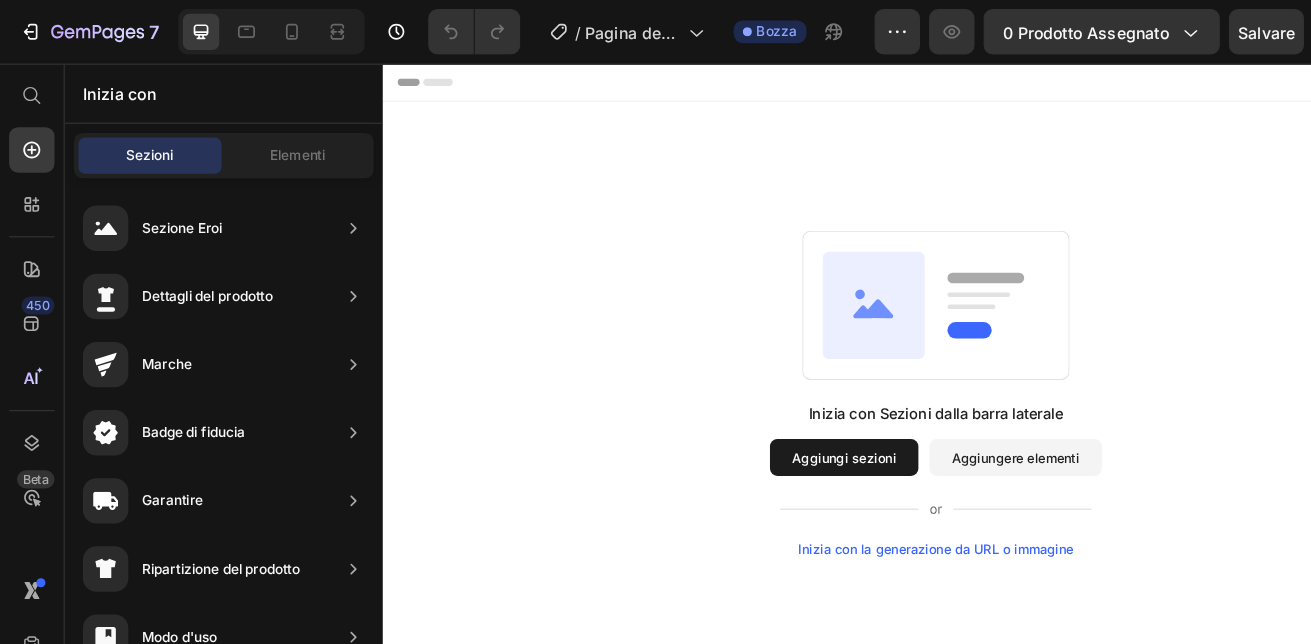 click on "Aggiungi sezioni" at bounding box center (882, 490) 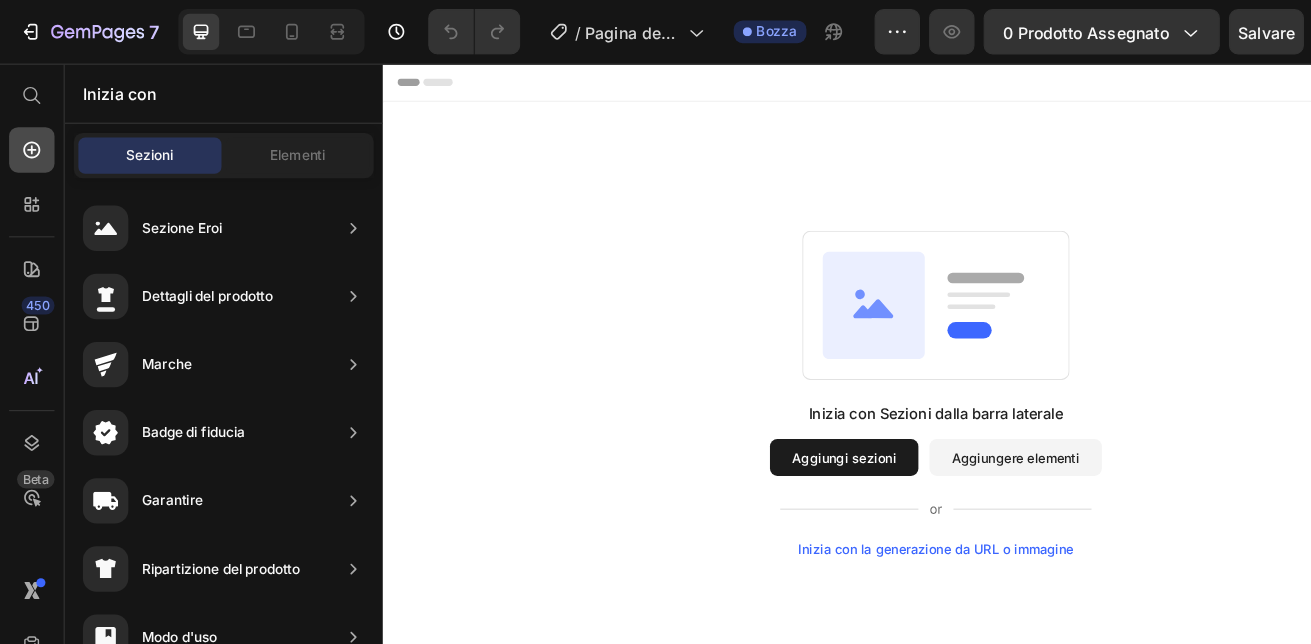 click 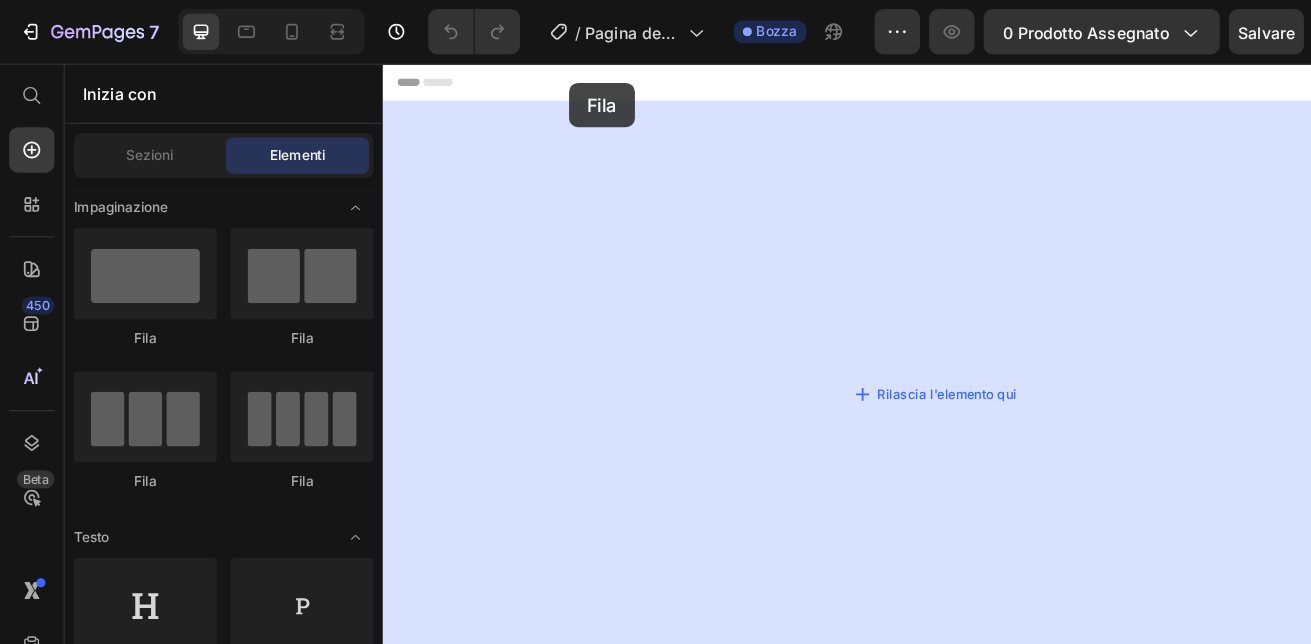drag, startPoint x: 516, startPoint y: 319, endPoint x: 582, endPoint y: 77, distance: 250.8386 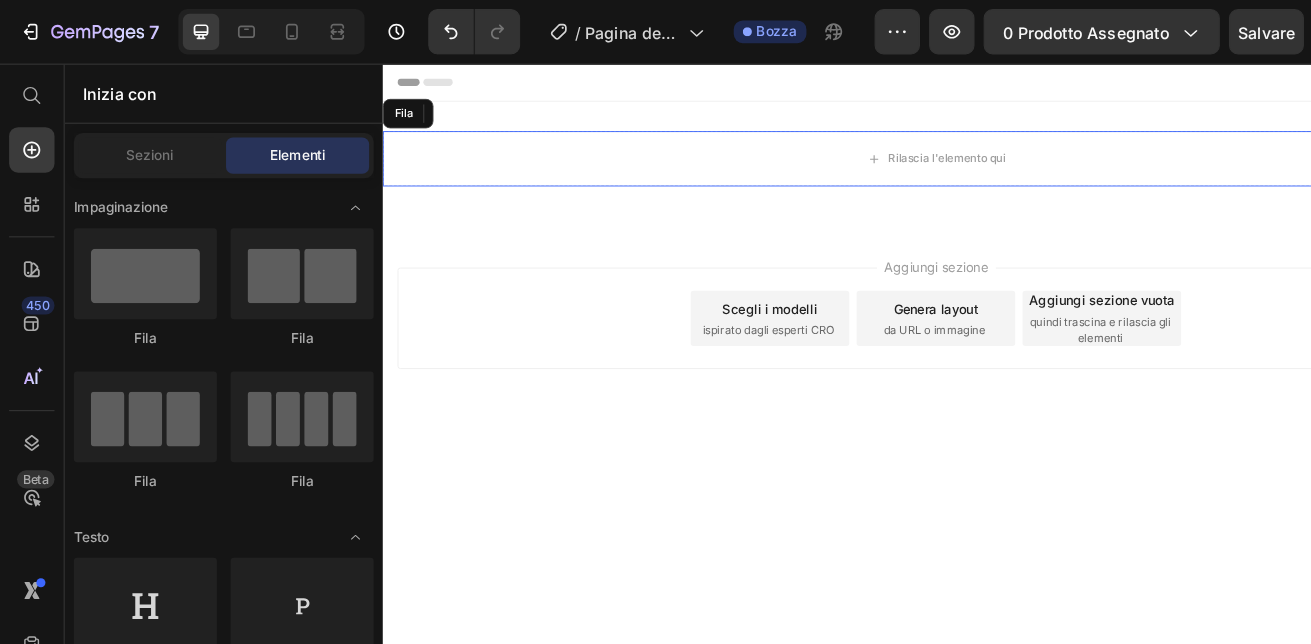click on "Intestazione" at bounding box center [982, 83] 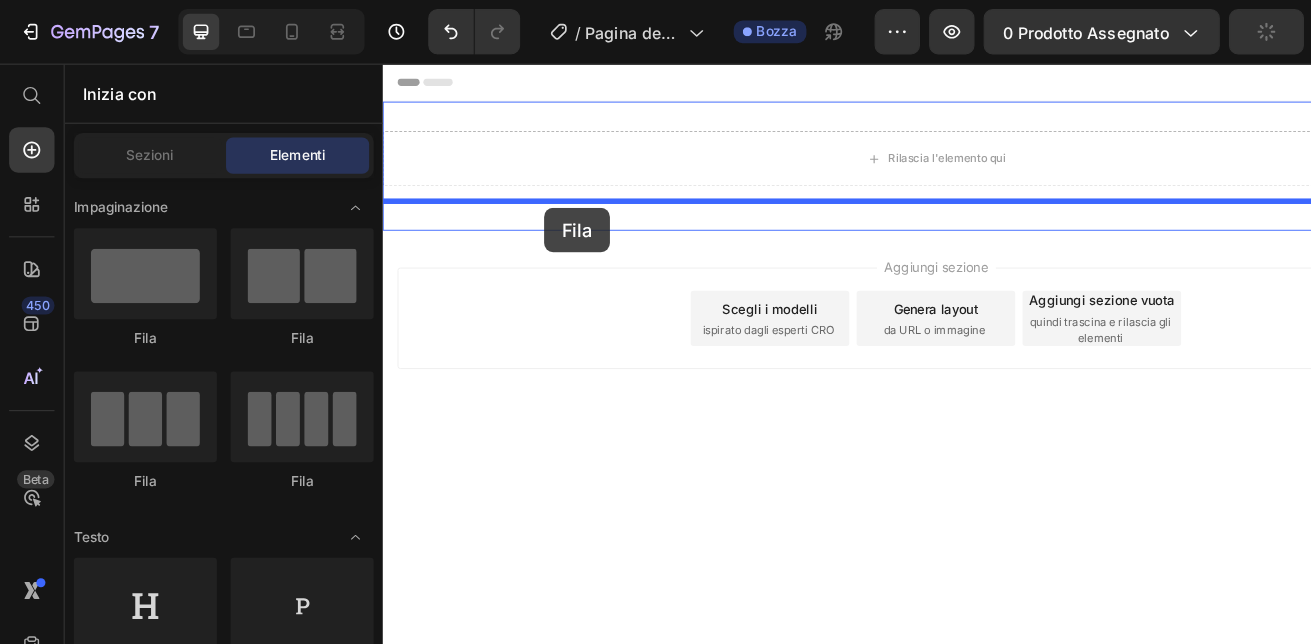 drag, startPoint x: 505, startPoint y: 317, endPoint x: 557, endPoint y: 220, distance: 110.059074 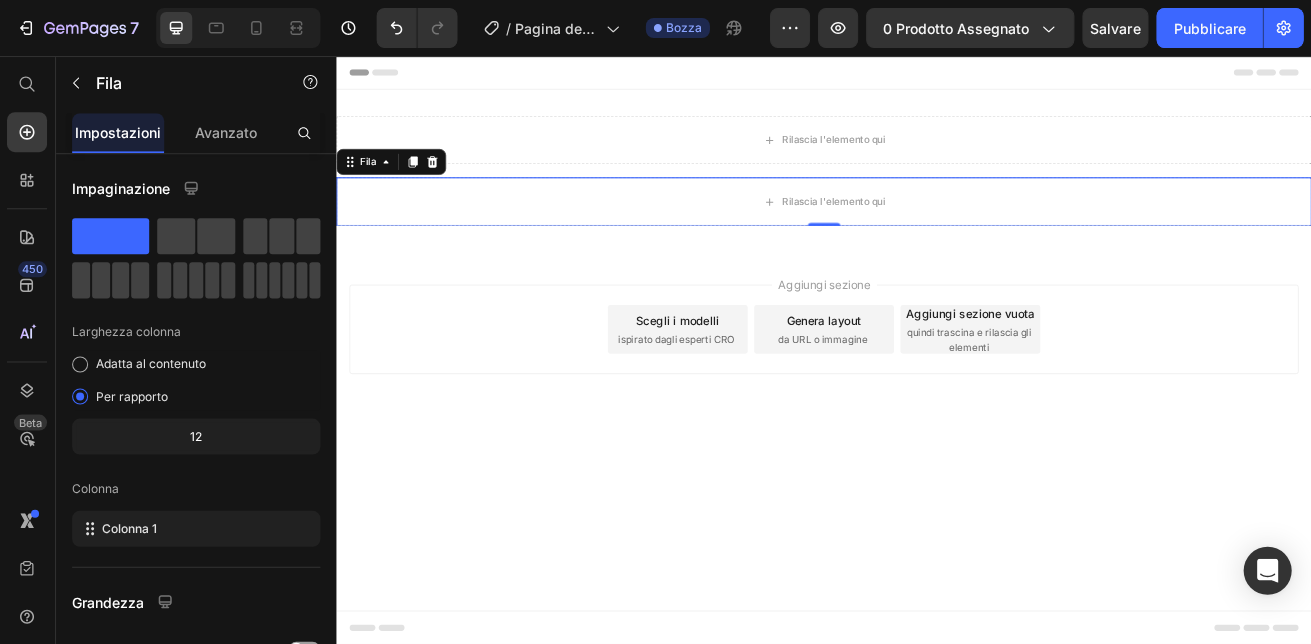 scroll, scrollTop: 0, scrollLeft: 0, axis: both 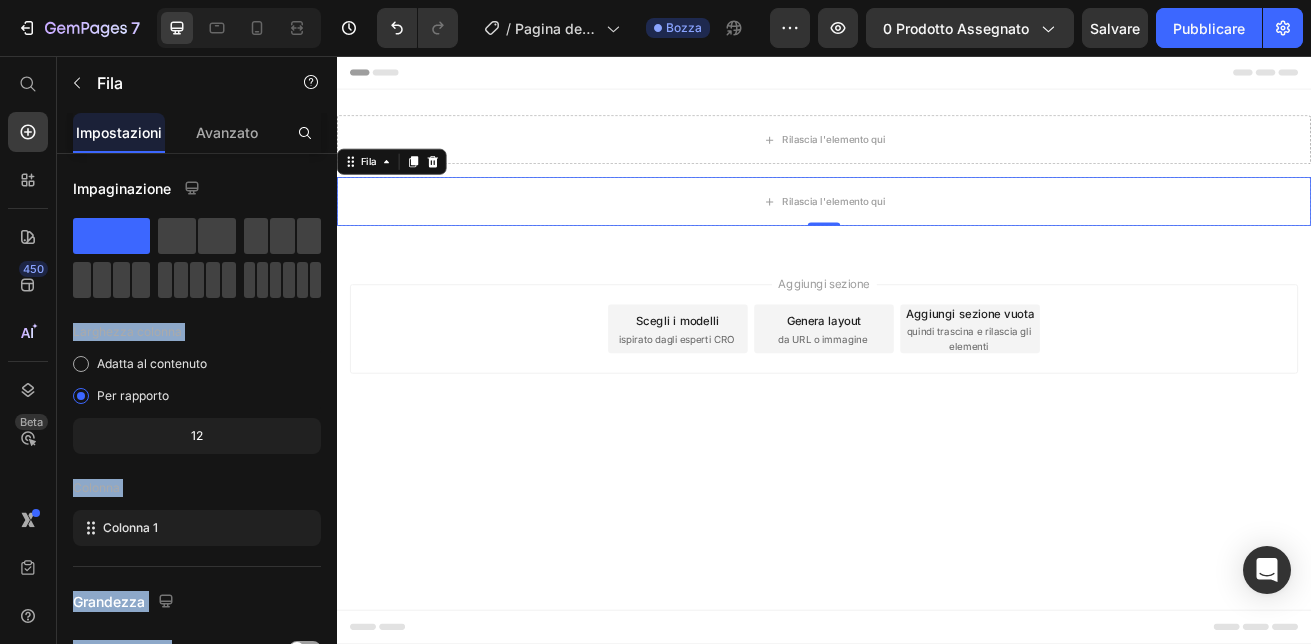 drag, startPoint x: 459, startPoint y: 288, endPoint x: 606, endPoint y: 333, distance: 153.73354 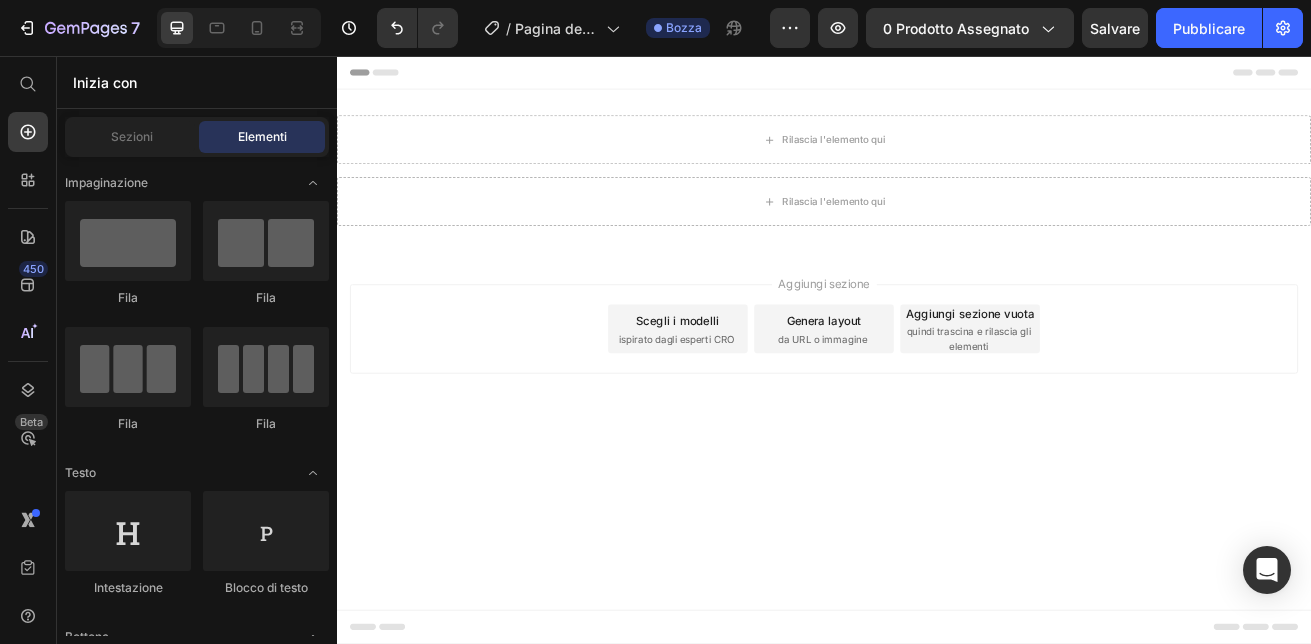 drag, startPoint x: 606, startPoint y: 333, endPoint x: 645, endPoint y: 303, distance: 49.20366 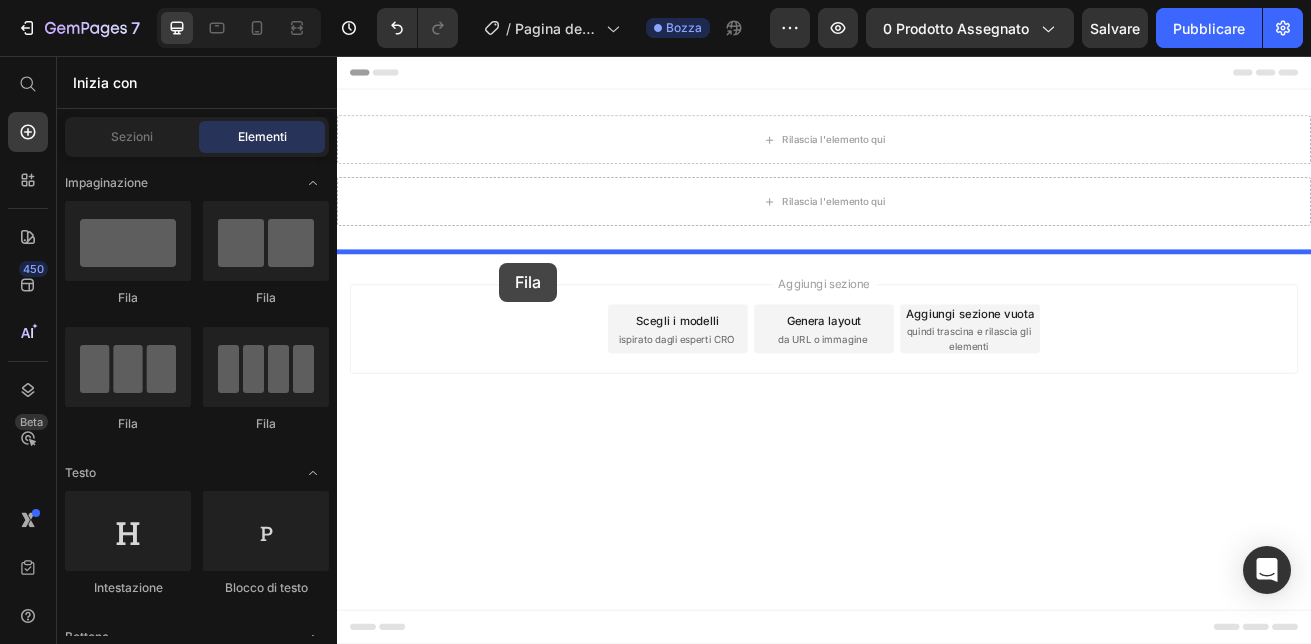 drag, startPoint x: 443, startPoint y: 307, endPoint x: 553, endPoint y: 315, distance: 110.29053 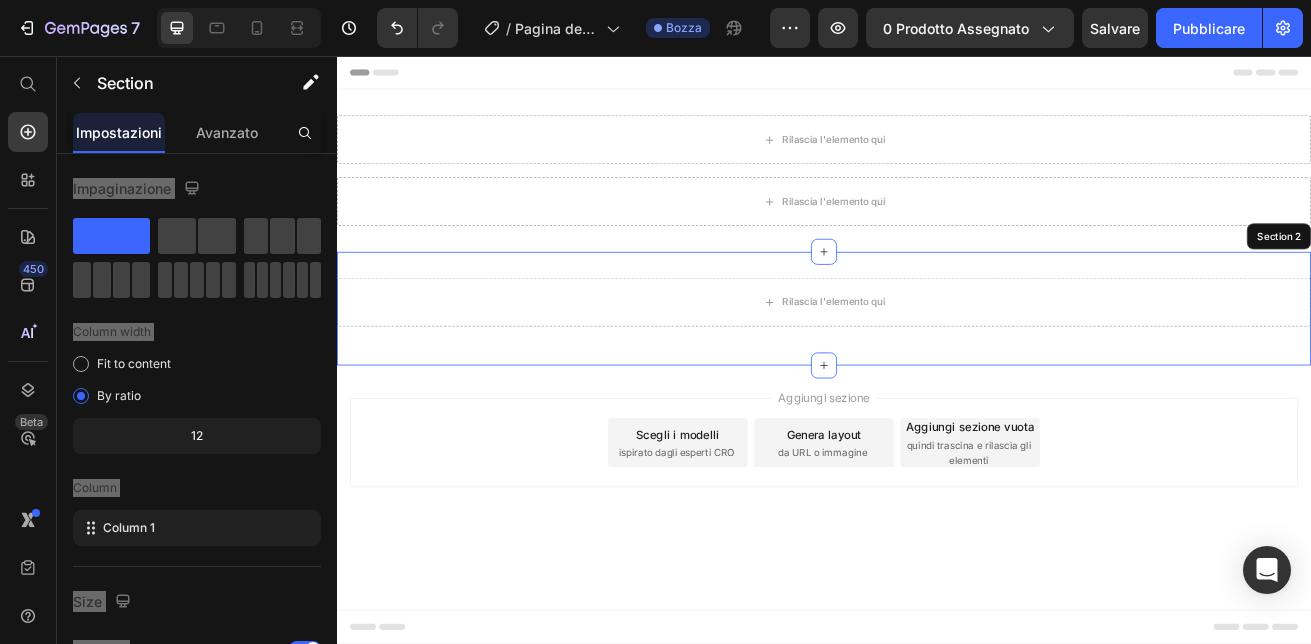 click on "Rilascia l'elemento qui Fila Section 2" at bounding box center [937, 367] 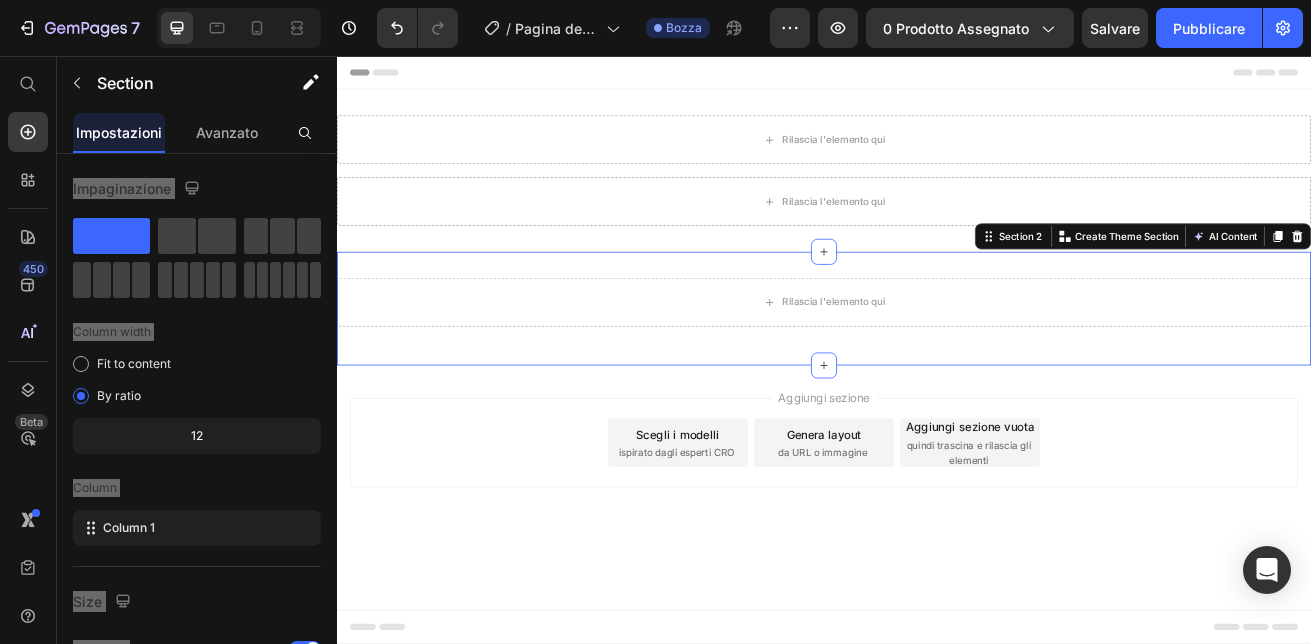 click on "Rilascia l'elemento qui Fila Section 2   You can create reusable sections Create Theme Section AI Content Write with GemAI What would you like to describe here? Tone and Voice Persuasive Product Getting products... Show more Generate" at bounding box center [937, 367] 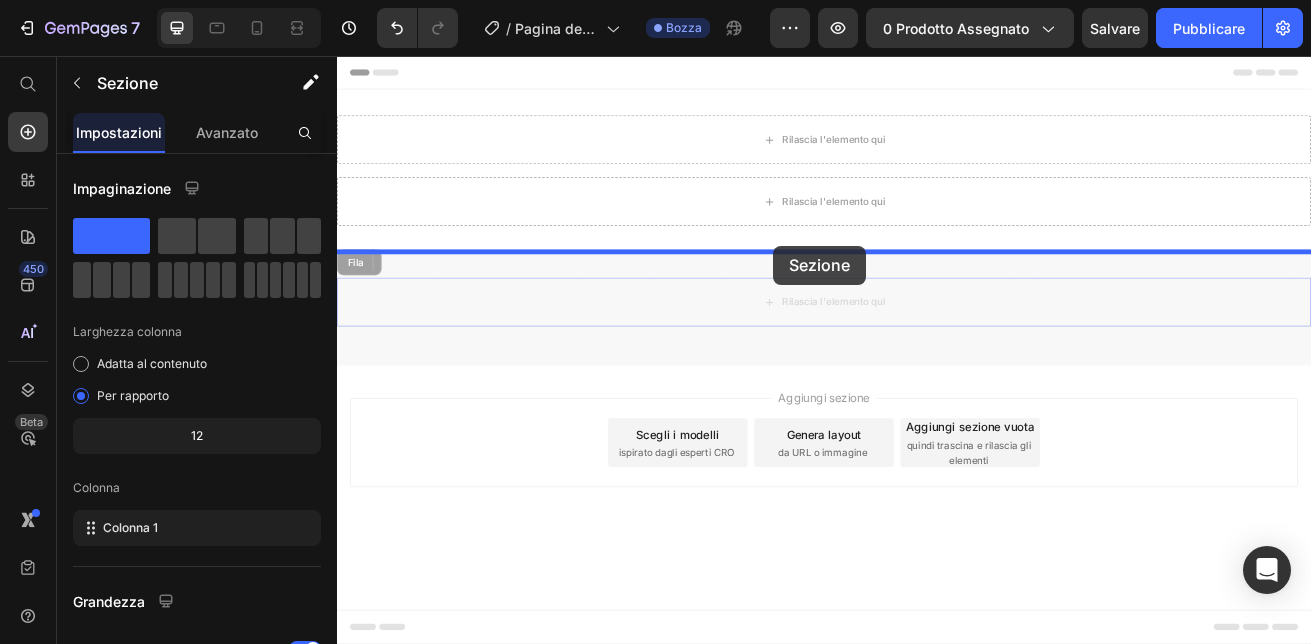 drag, startPoint x: 598, startPoint y: 312, endPoint x: 879, endPoint y: 274, distance: 283.55774 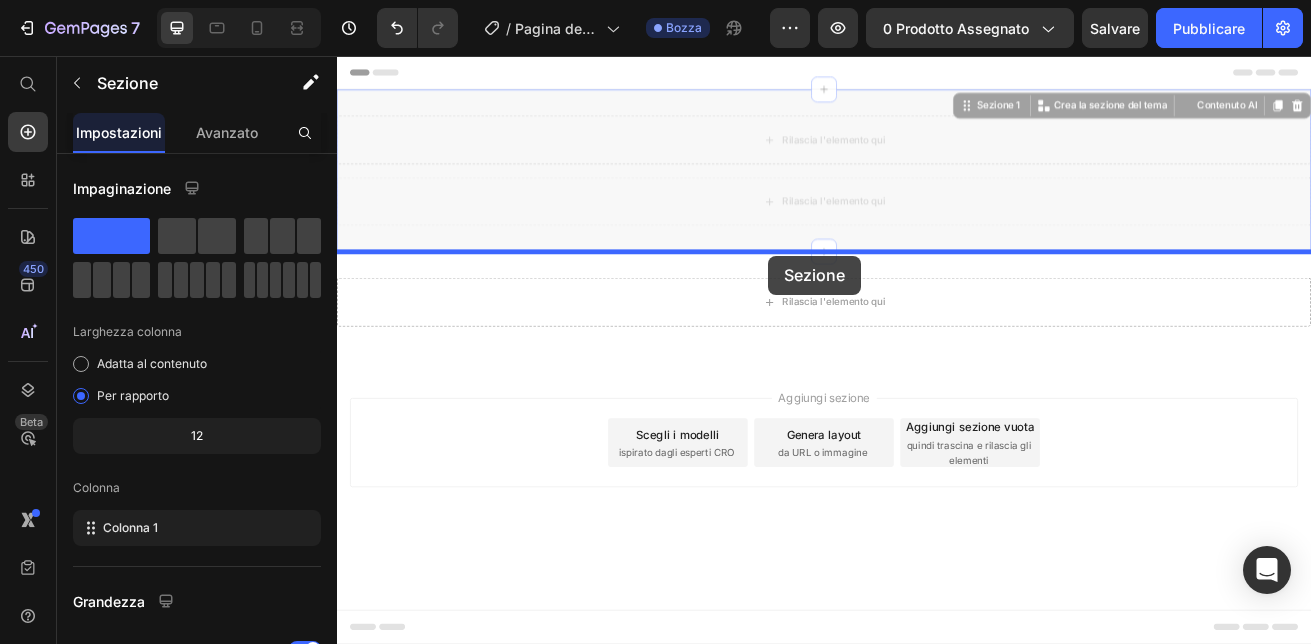 drag, startPoint x: 879, startPoint y: 274, endPoint x: 868, endPoint y: 302, distance: 30.083218 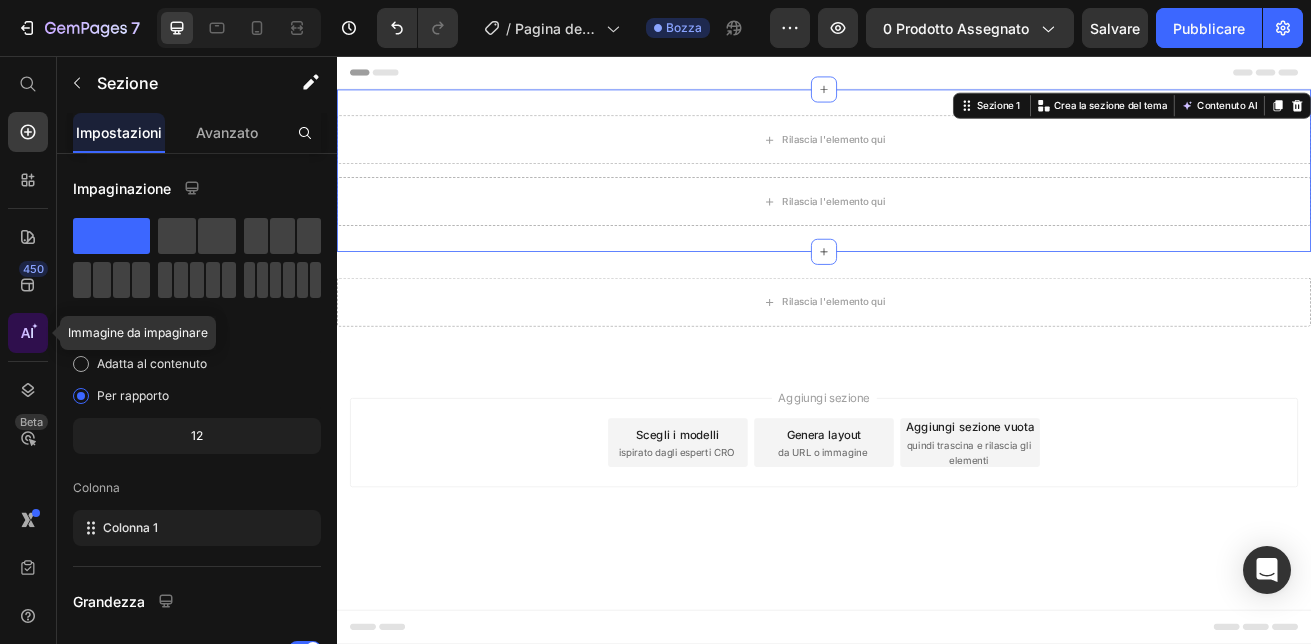 click 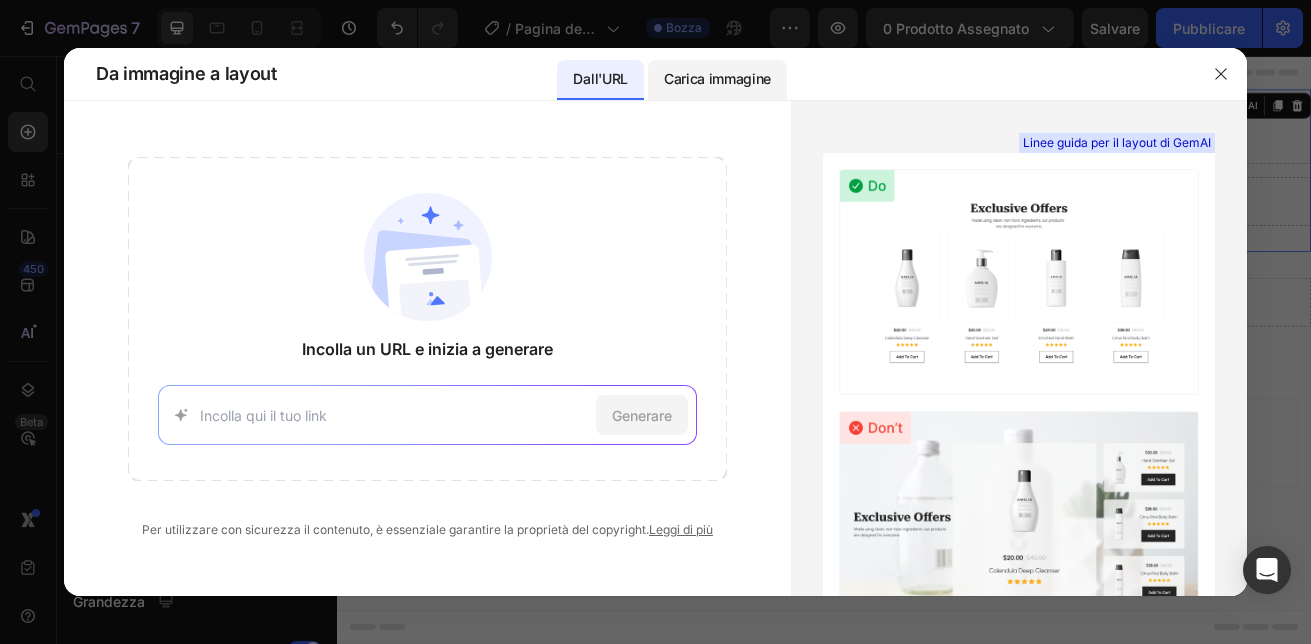 click on "Carica immagine" at bounding box center (717, 79) 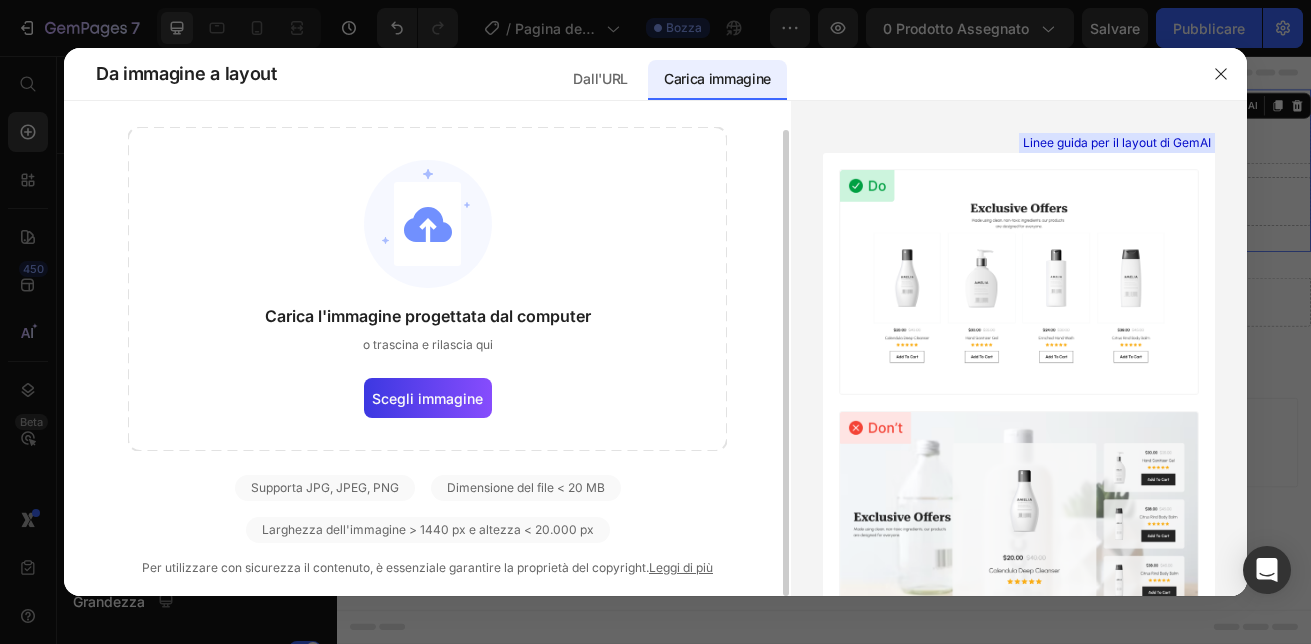scroll, scrollTop: 0, scrollLeft: 0, axis: both 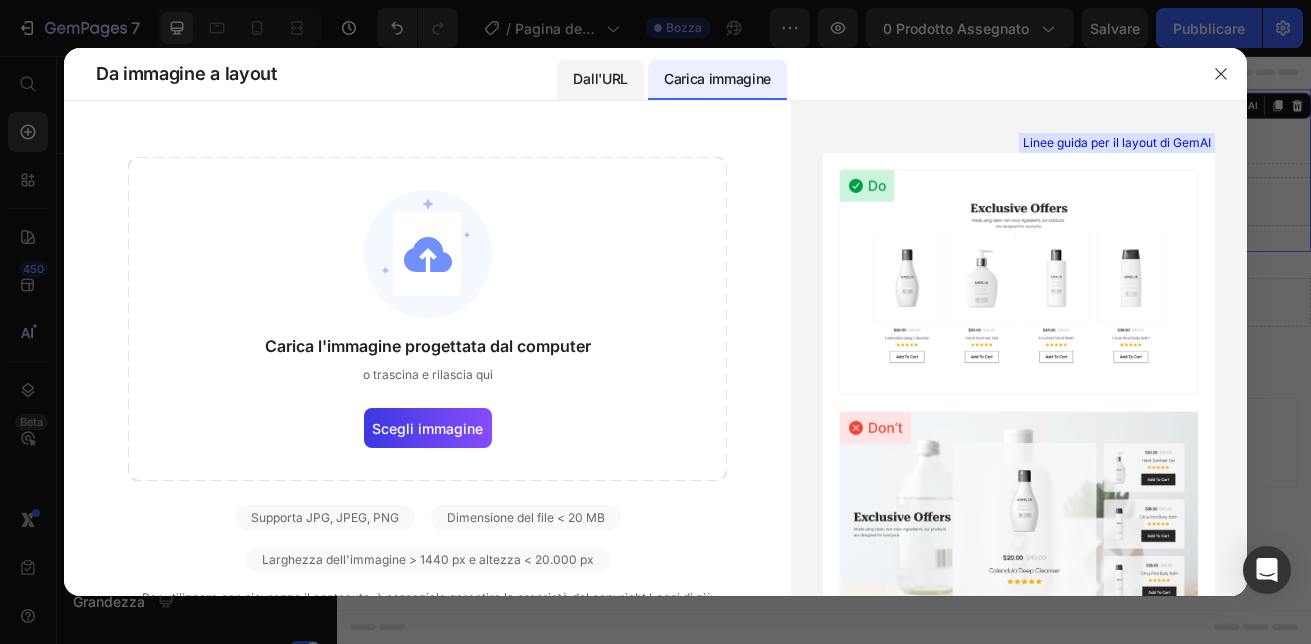 click on "Dall'URL" at bounding box center [600, 79] 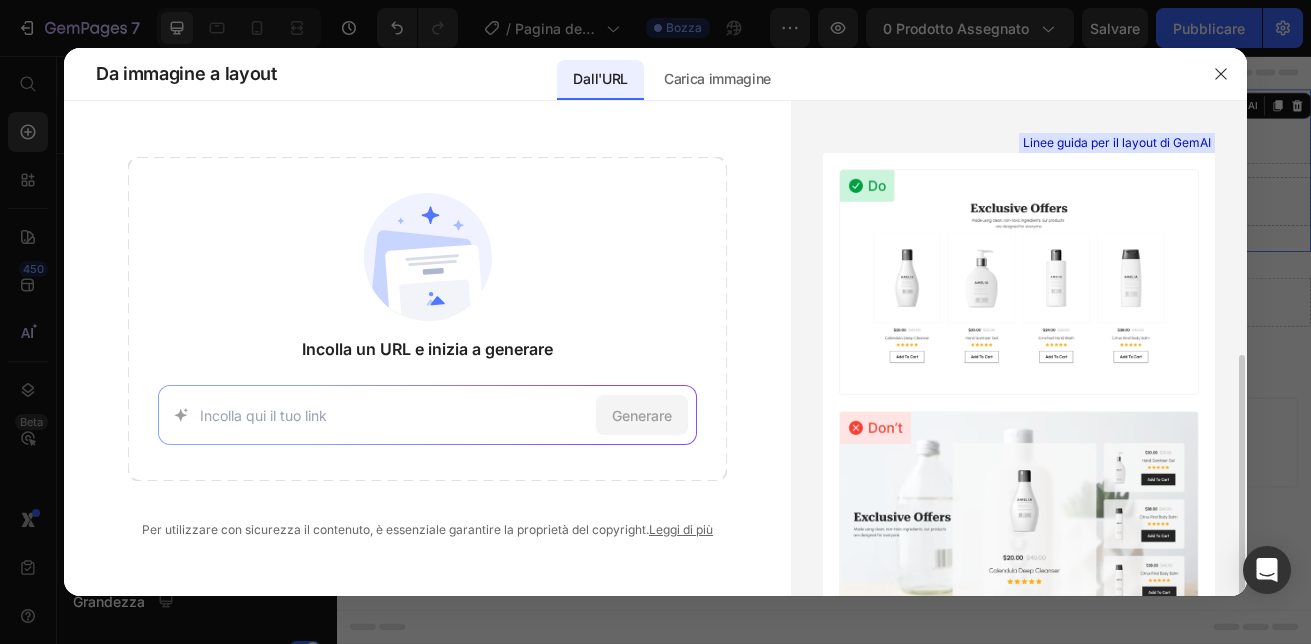 scroll, scrollTop: 143, scrollLeft: 0, axis: vertical 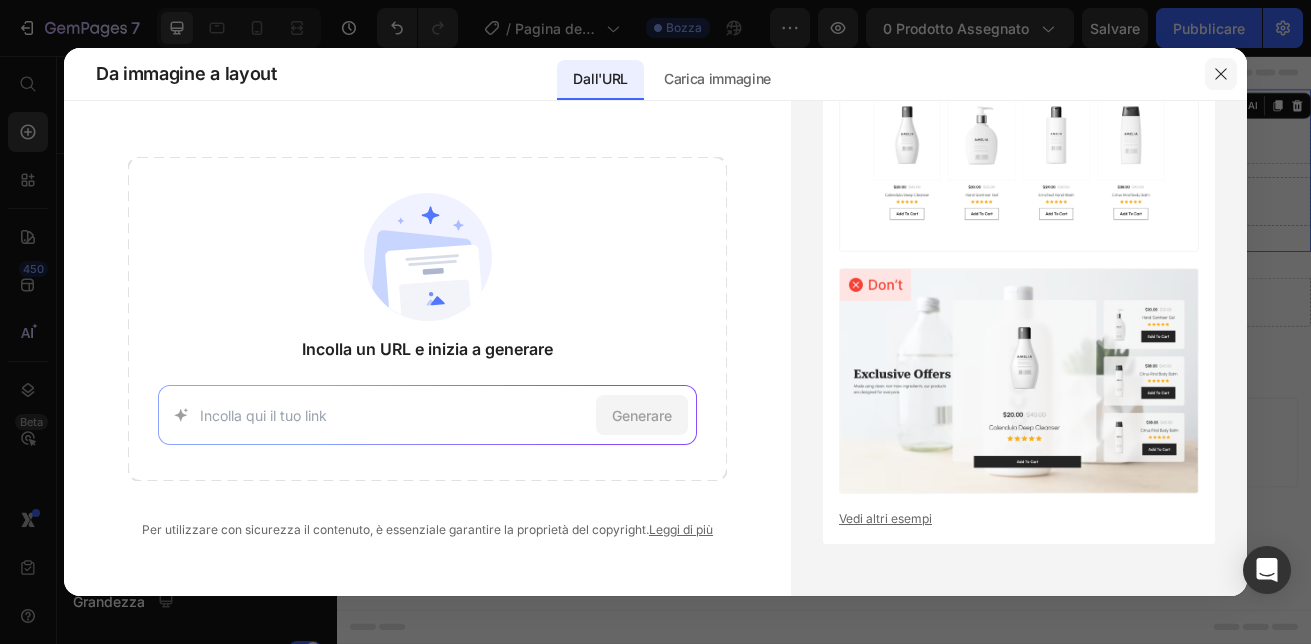 click at bounding box center [1221, 74] 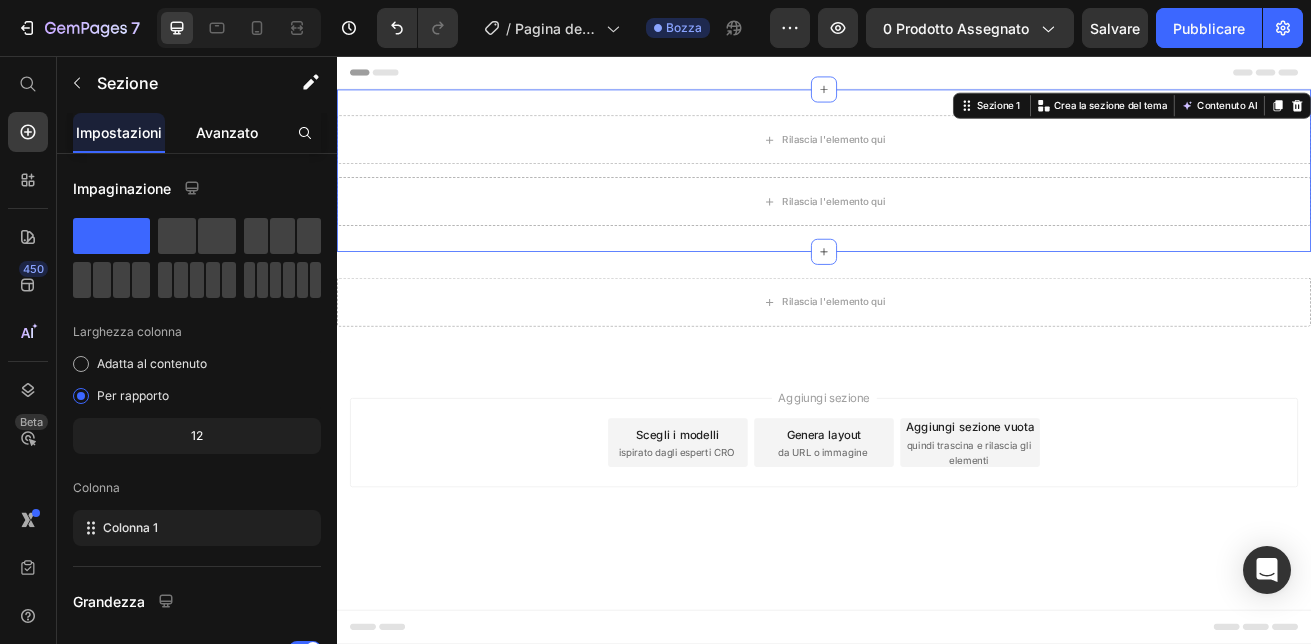click on "Avanzato" at bounding box center (227, 132) 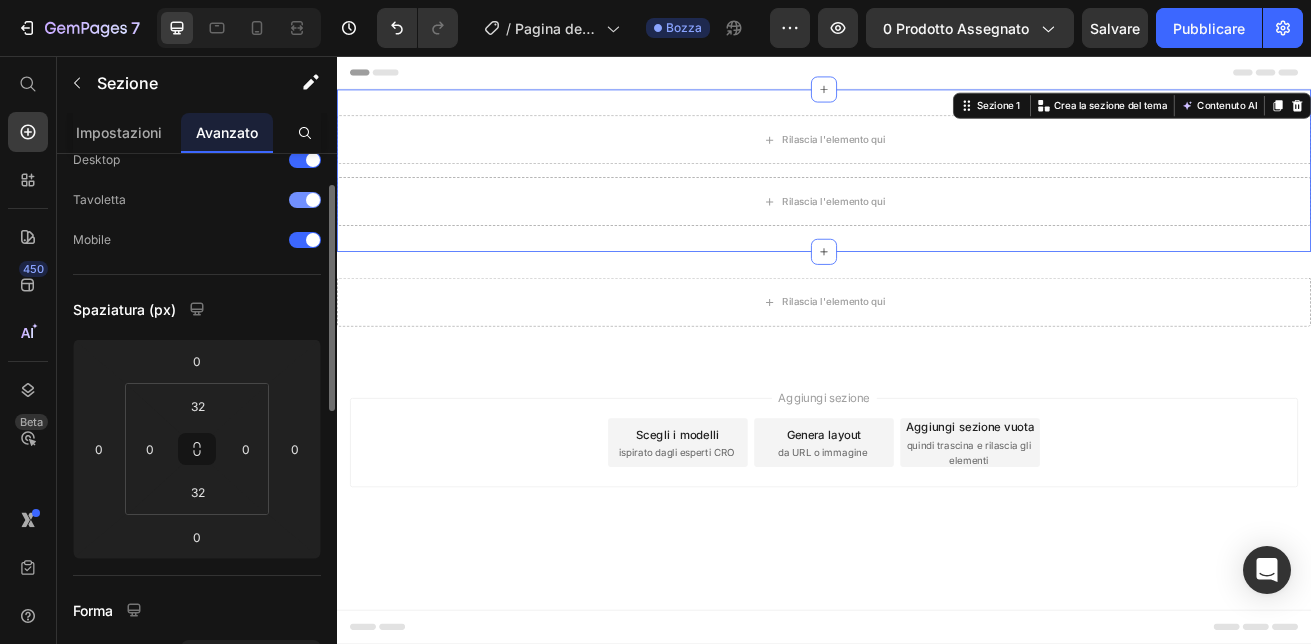 scroll, scrollTop: 0, scrollLeft: 0, axis: both 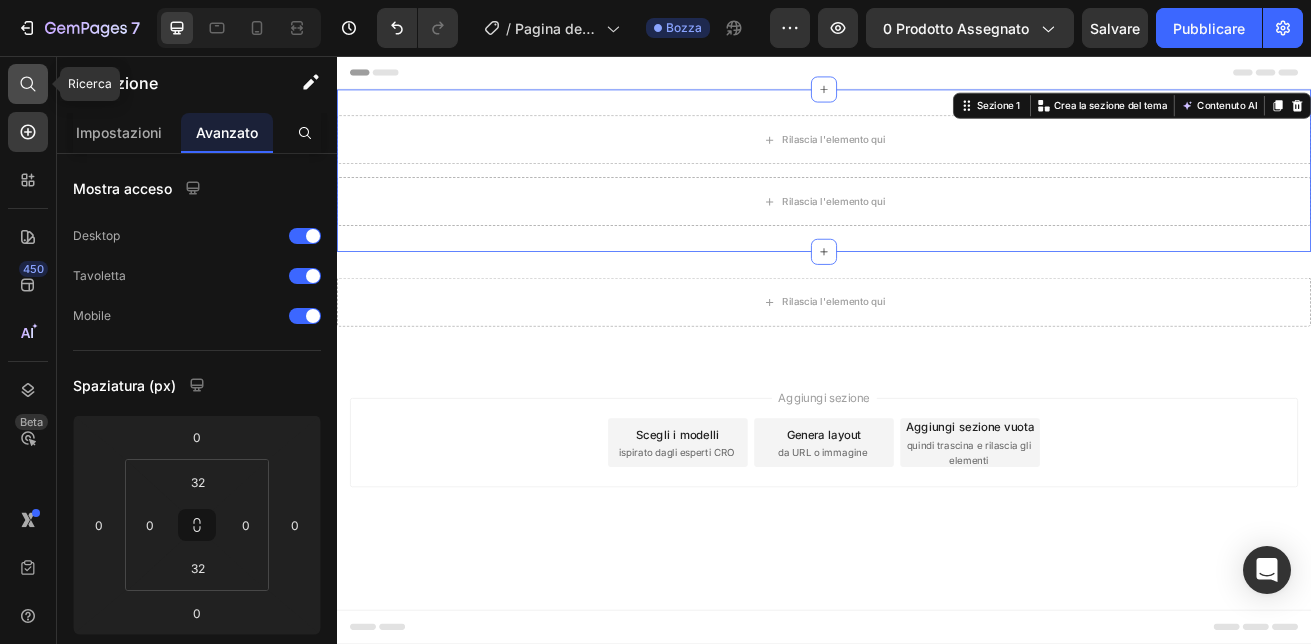 click 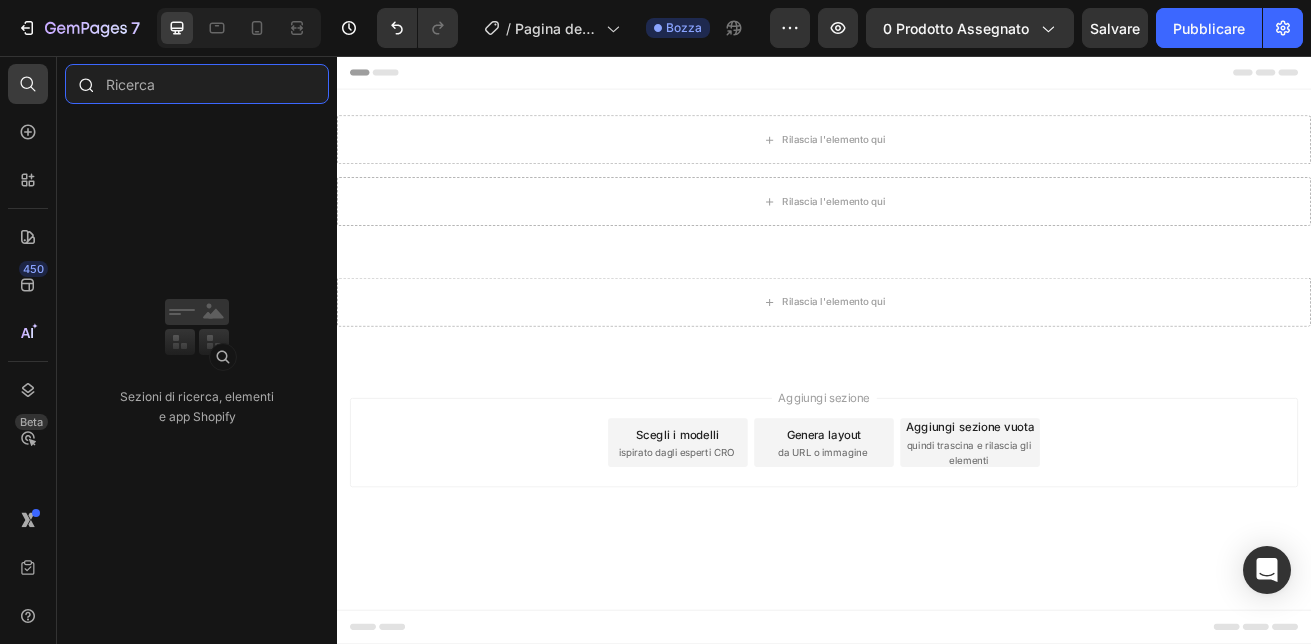 click at bounding box center (197, 84) 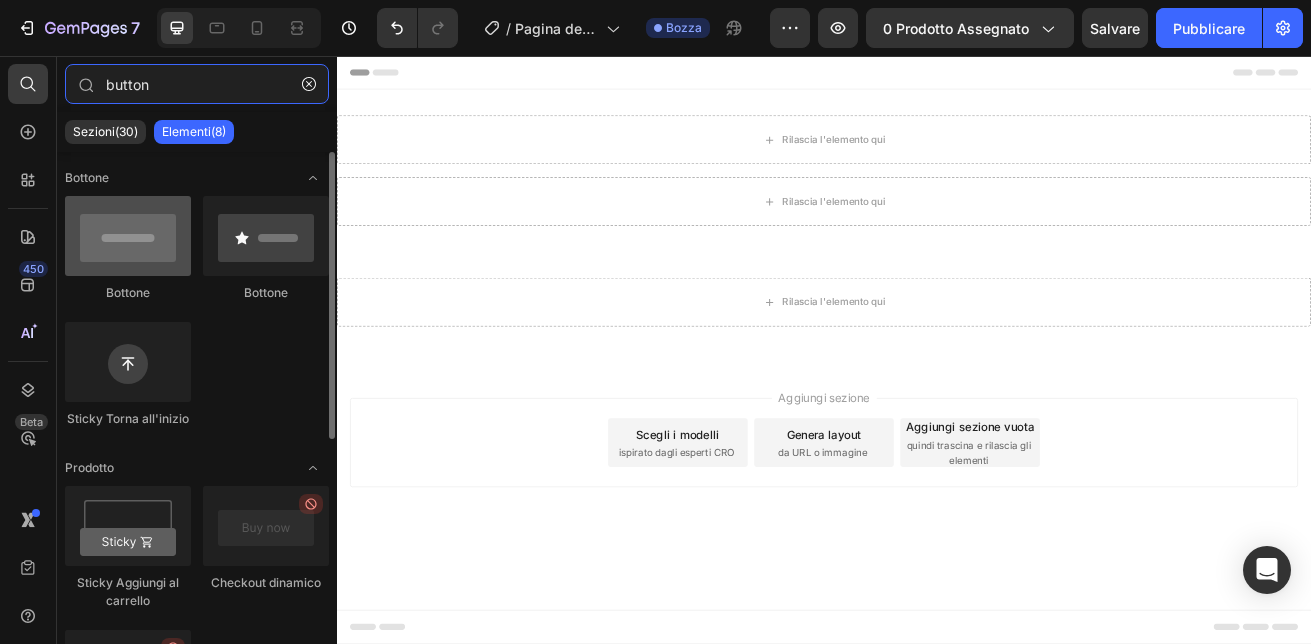 type on "button" 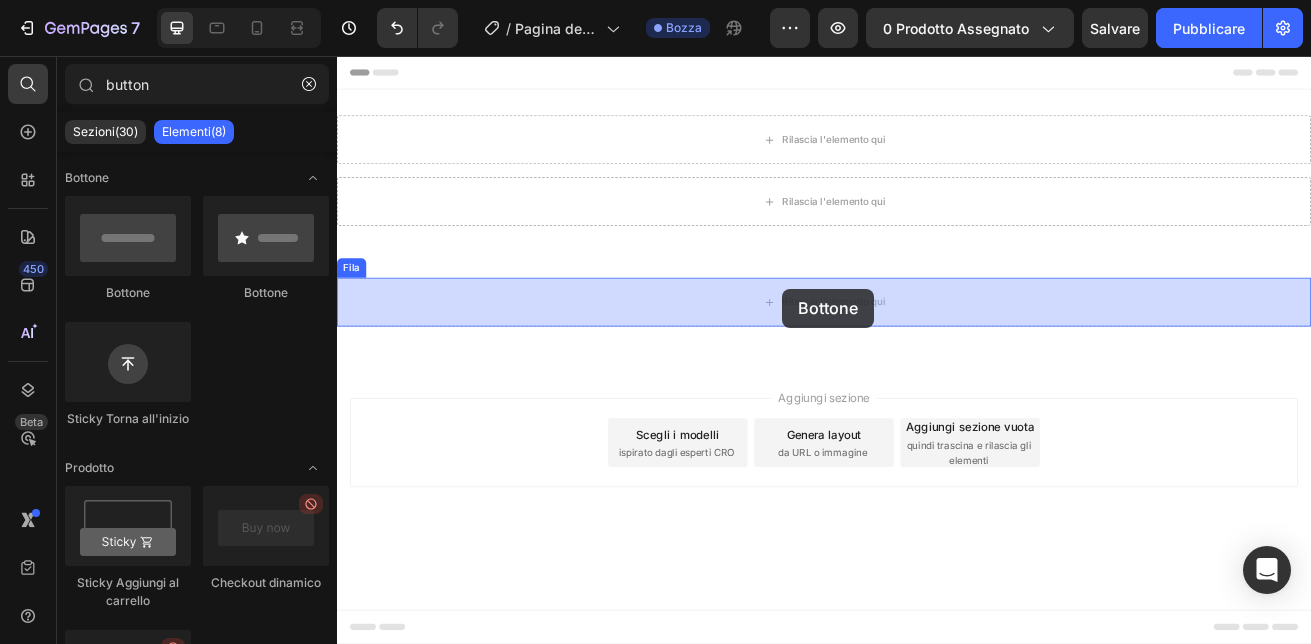 drag, startPoint x: 462, startPoint y: 300, endPoint x: 885, endPoint y: 343, distance: 425.17996 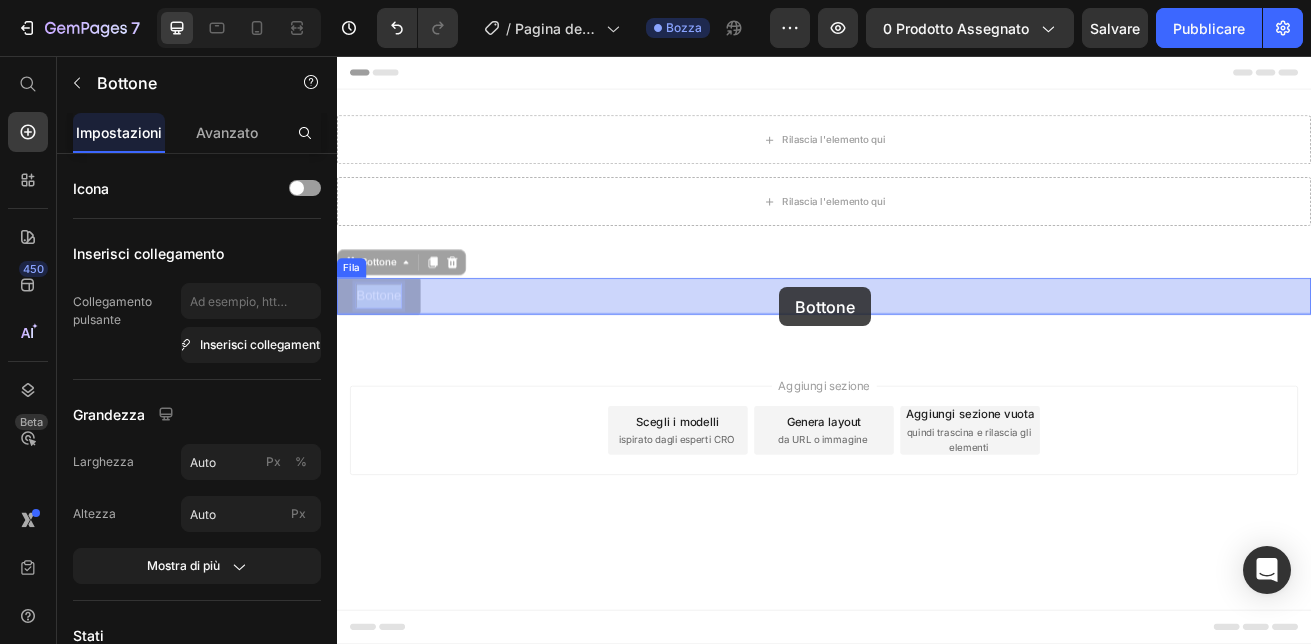 drag, startPoint x: 492, startPoint y: 349, endPoint x: 881, endPoint y: 341, distance: 389.08224 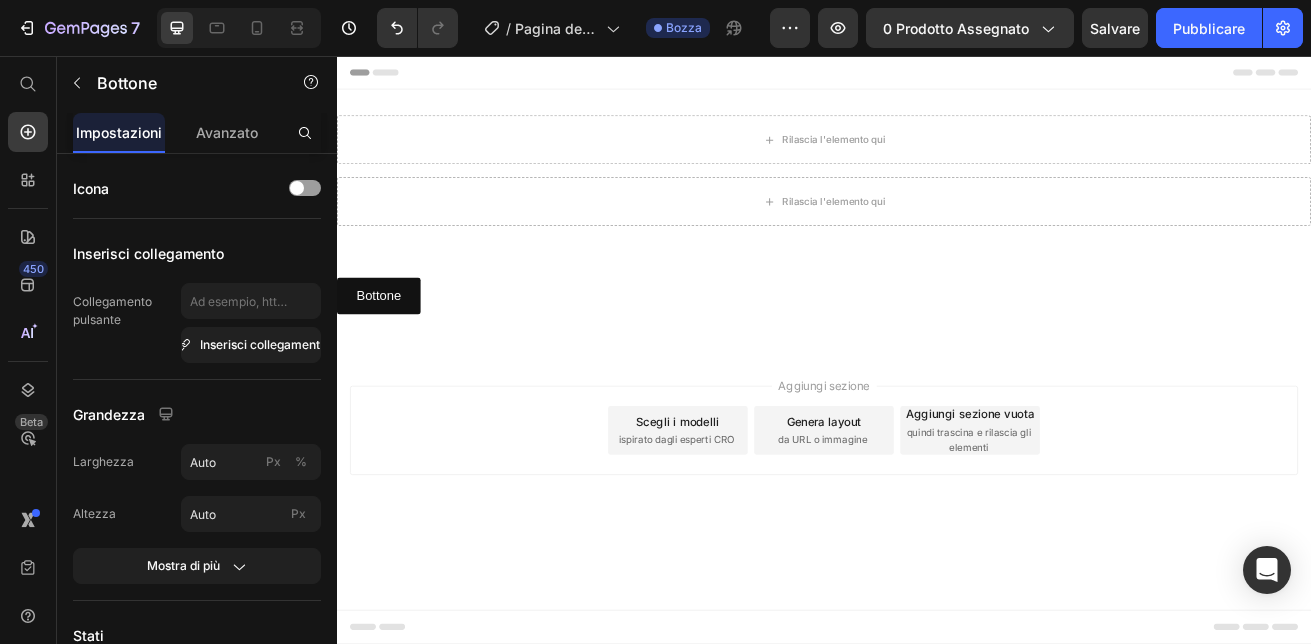 click on "Aggiungi sezione Scegli i modelli ispirato dagli esperti CRO Genera layout da URL o immagine Aggiungi sezione vuota quindi trascina e rilascia gli elementi" at bounding box center [937, 517] 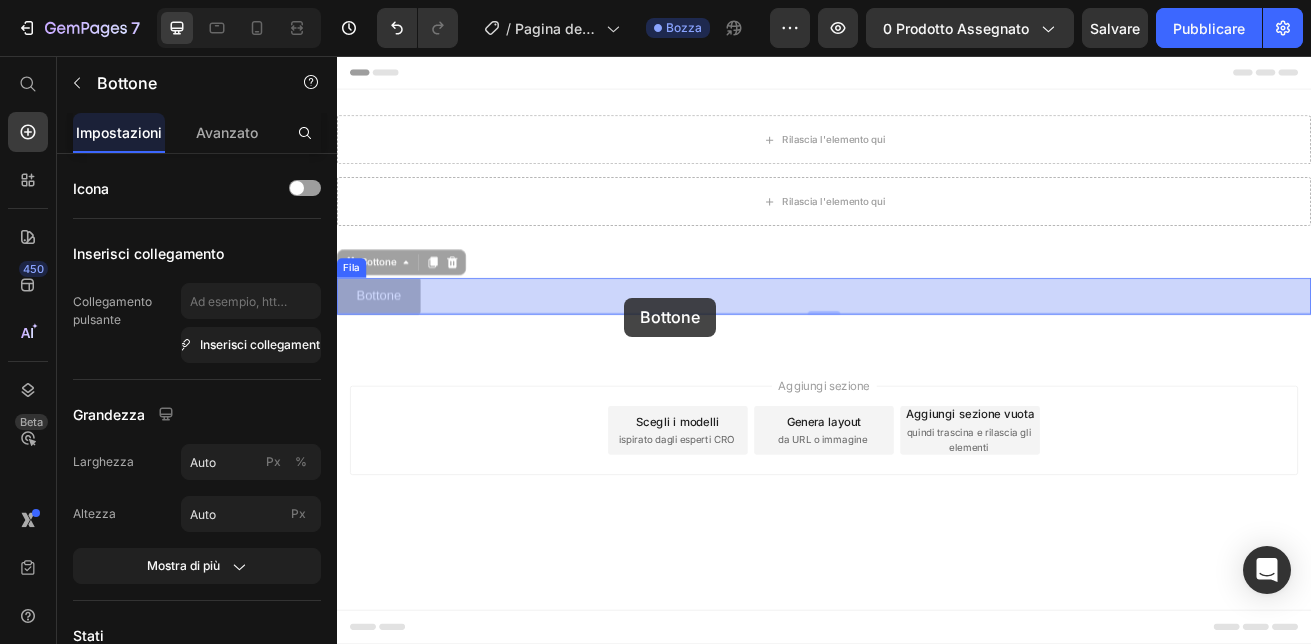 drag, startPoint x: 423, startPoint y: 354, endPoint x: 728, endPoint y: 346, distance: 305.1049 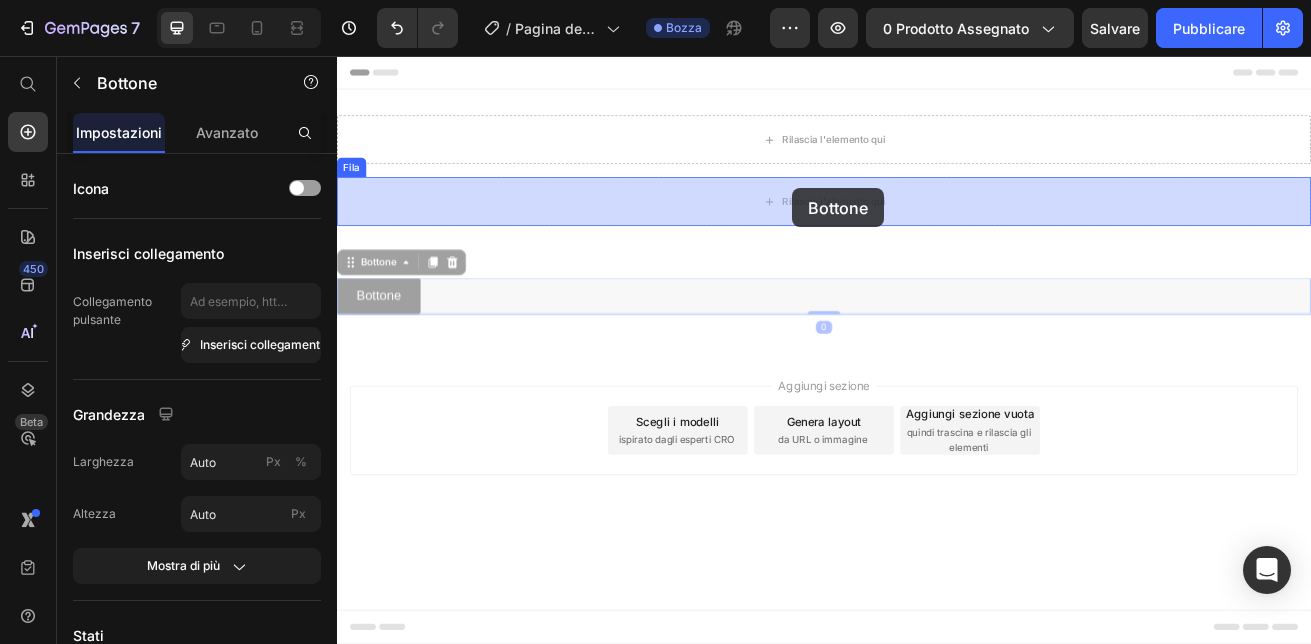 drag, startPoint x: 728, startPoint y: 346, endPoint x: 898, endPoint y: 219, distance: 212.20038 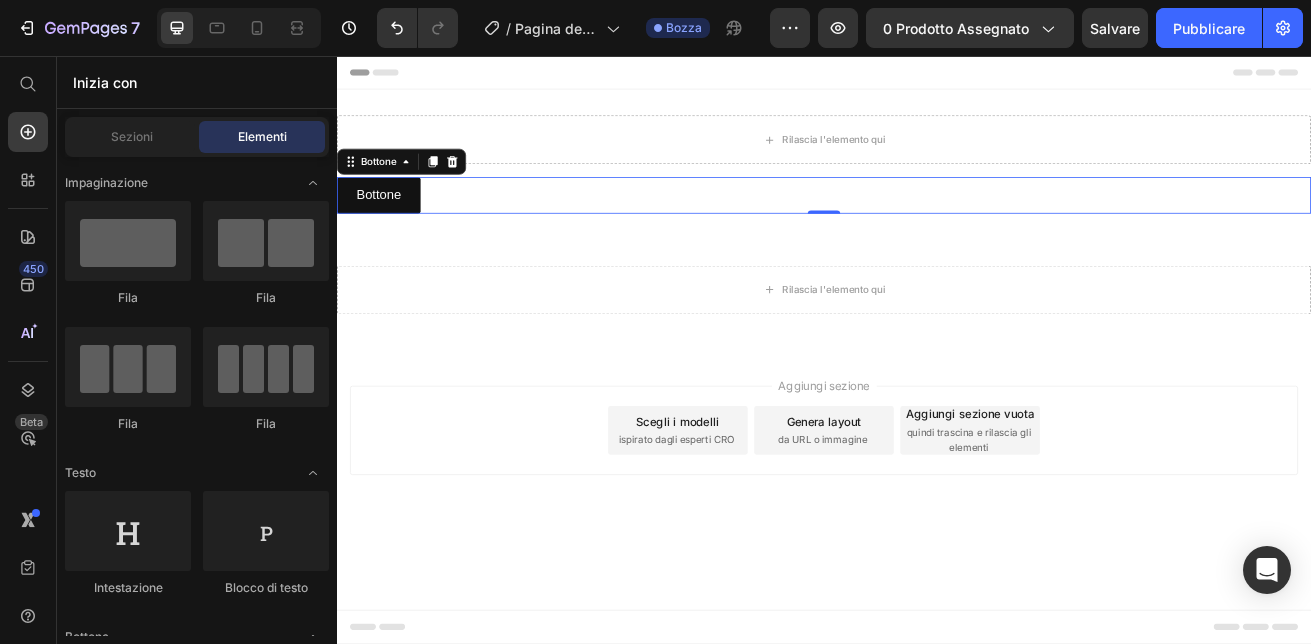 click on "Aggiungi sezione Scegli i modelli ispirato dagli esperti CRO Genera layout da URL o immagine Aggiungi sezione vuota quindi trascina e rilascia gli elementi" at bounding box center [937, 517] 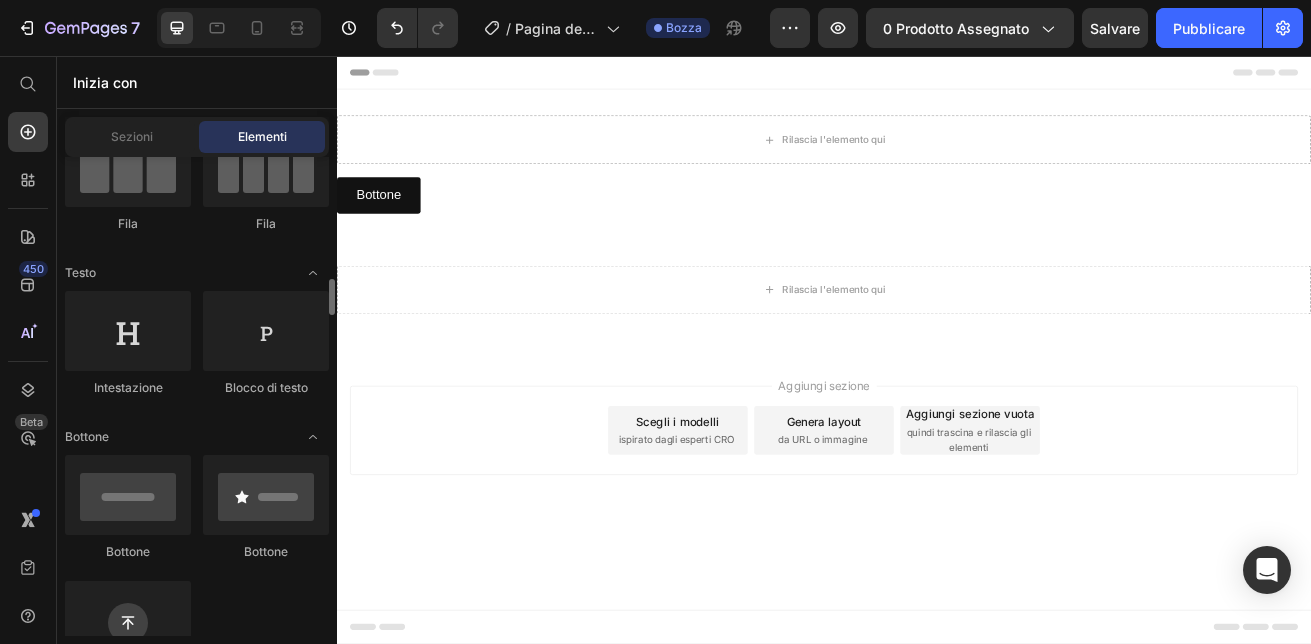 scroll, scrollTop: 400, scrollLeft: 0, axis: vertical 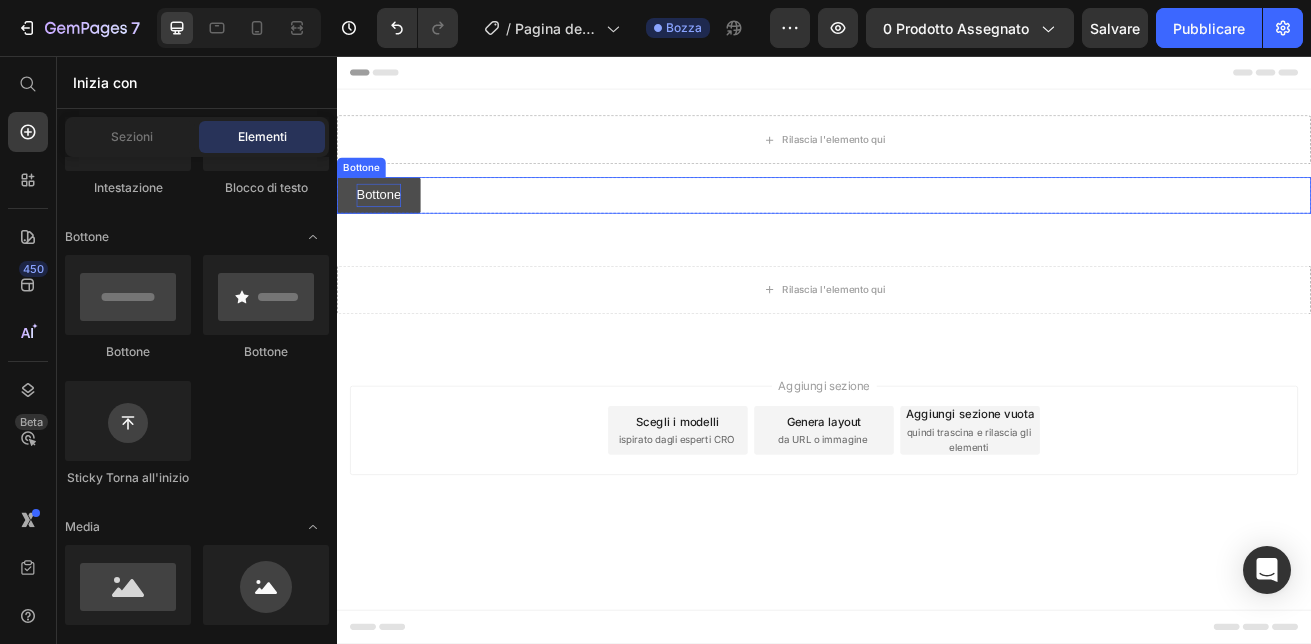 click on "Bottone" at bounding box center (388, 227) 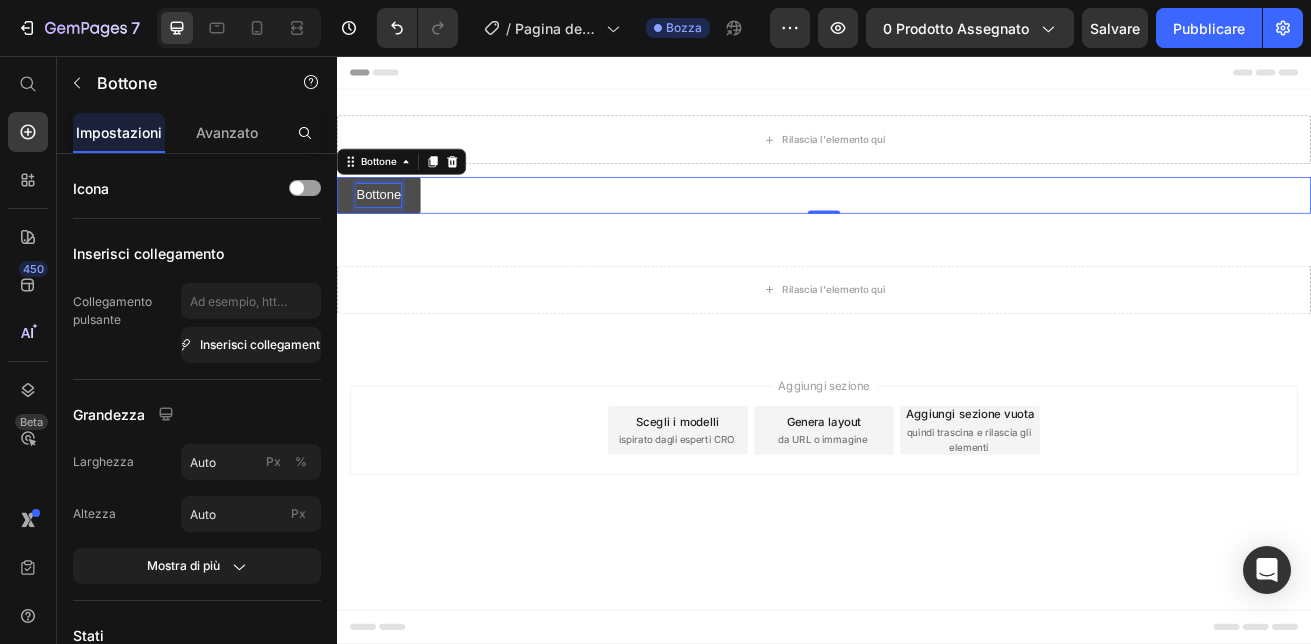click on "Bottone" at bounding box center [388, 227] 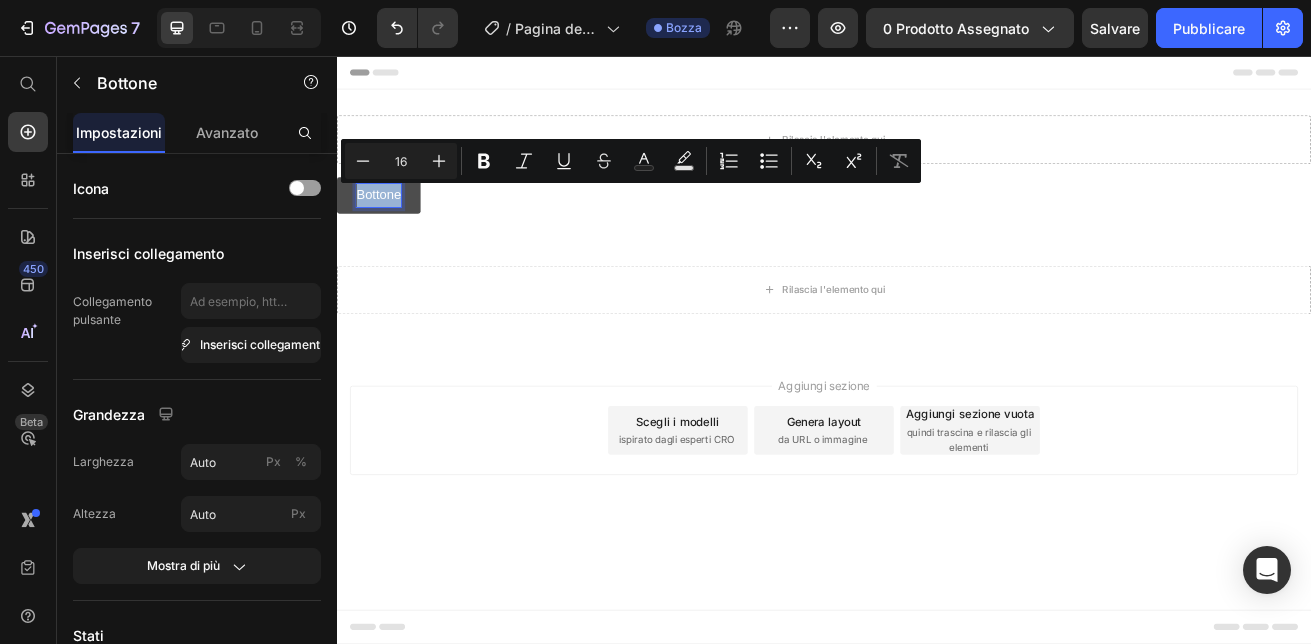 drag, startPoint x: 413, startPoint y: 223, endPoint x: 361, endPoint y: 233, distance: 52.95281 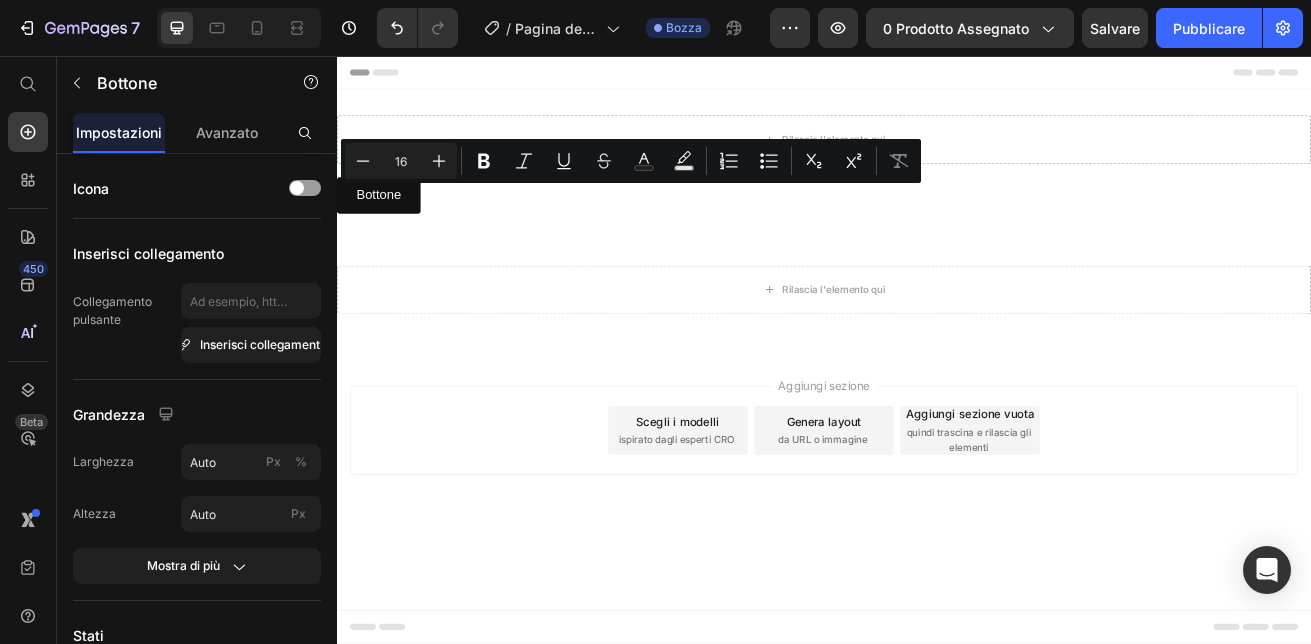 click on "Aggiungi sezione Scegli i modelli ispirato dagli esperti CRO Genera layout da URL o immagine Aggiungi sezione vuota quindi trascina e rilascia gli elementi" at bounding box center (937, 517) 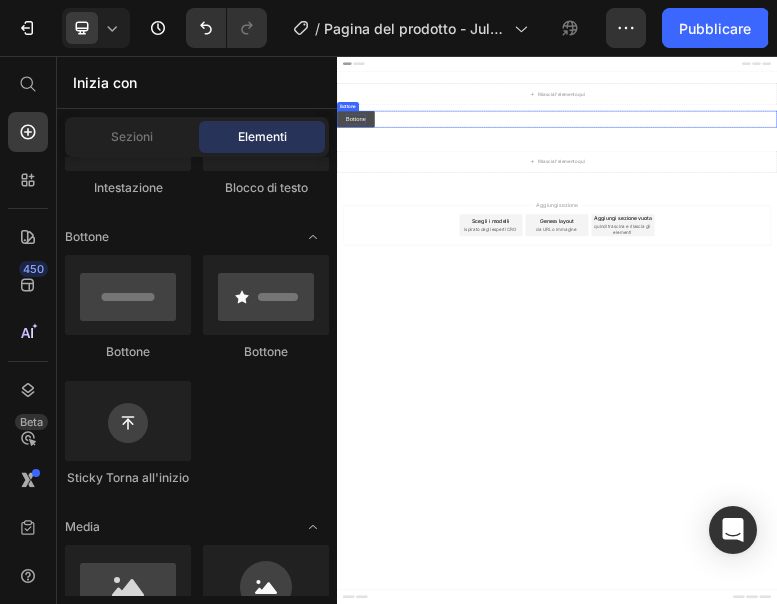 click on "Bottone" at bounding box center (388, 227) 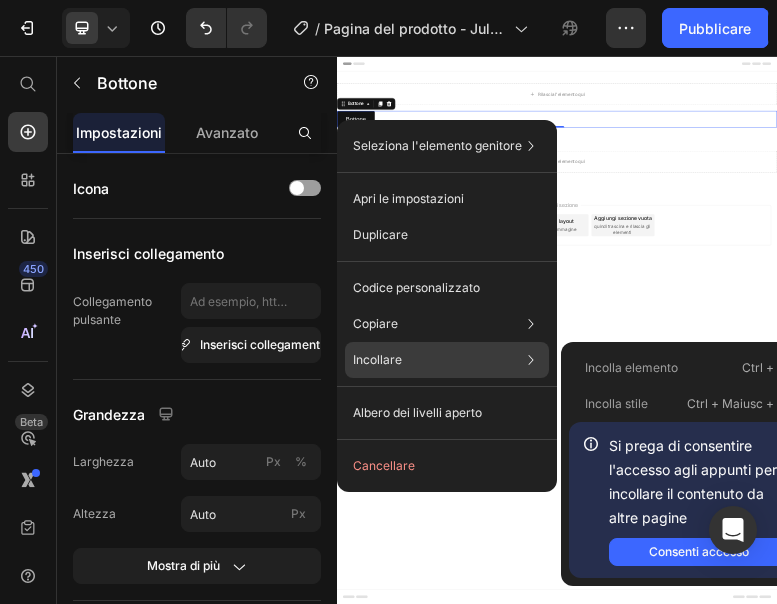 click on "Incollare" at bounding box center (377, 360) 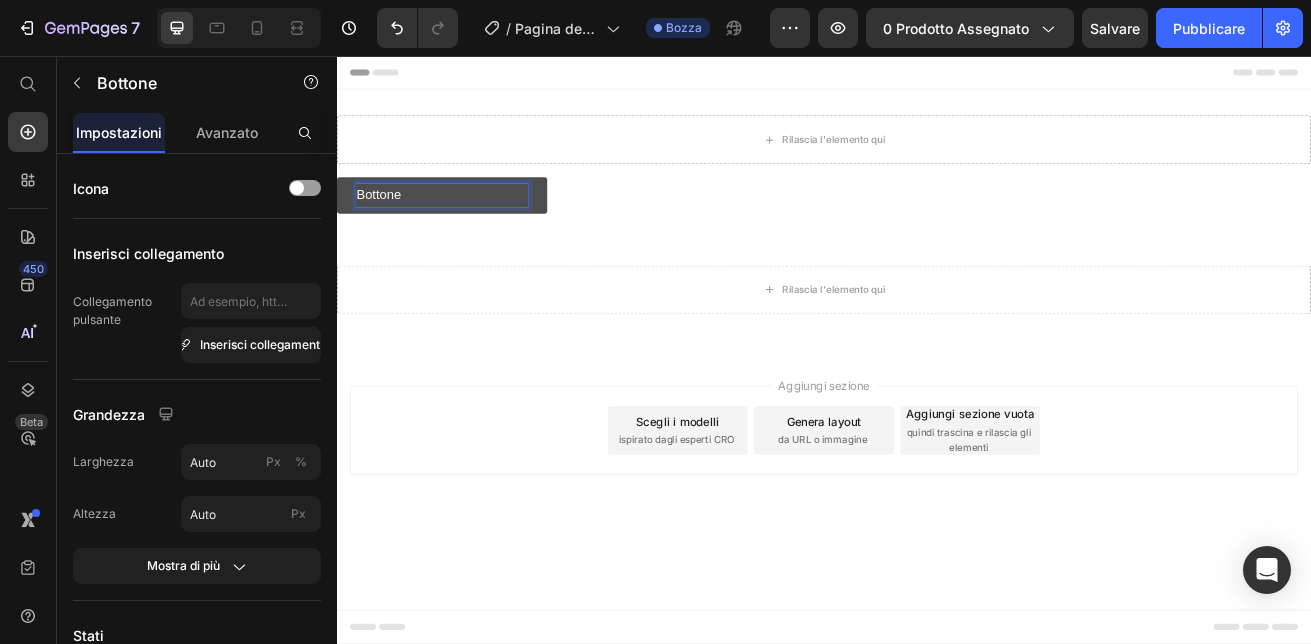 click at bounding box center [494, 226] 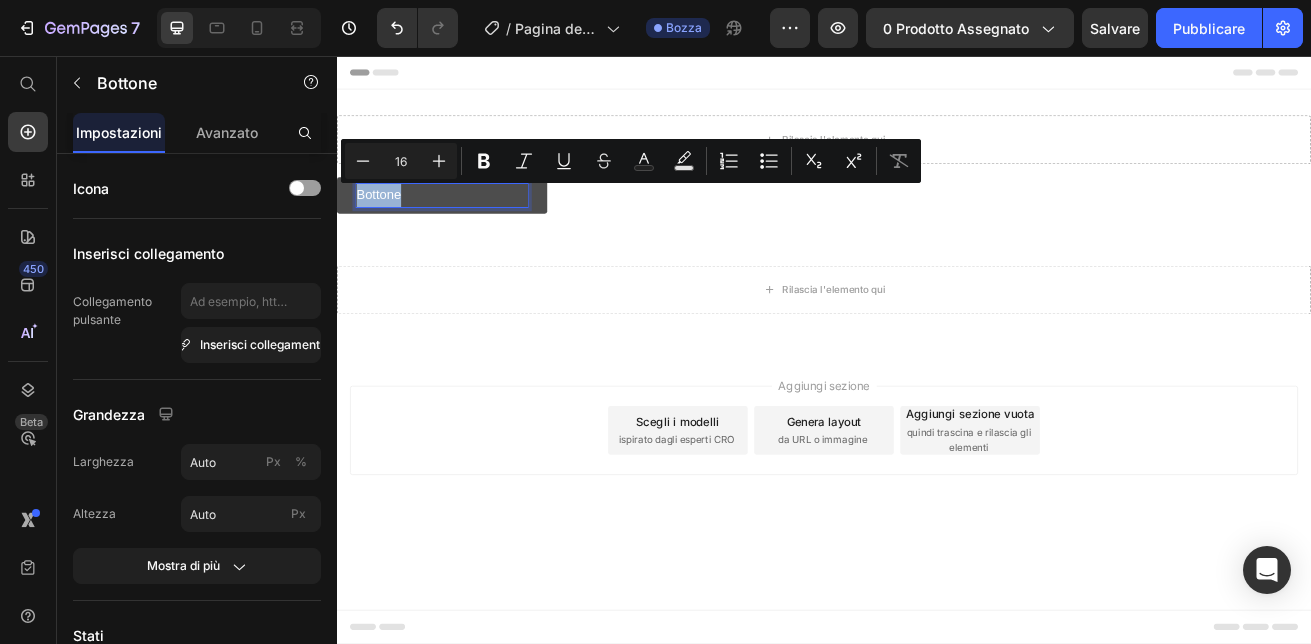 drag, startPoint x: 417, startPoint y: 222, endPoint x: 359, endPoint y: 224, distance: 58.034473 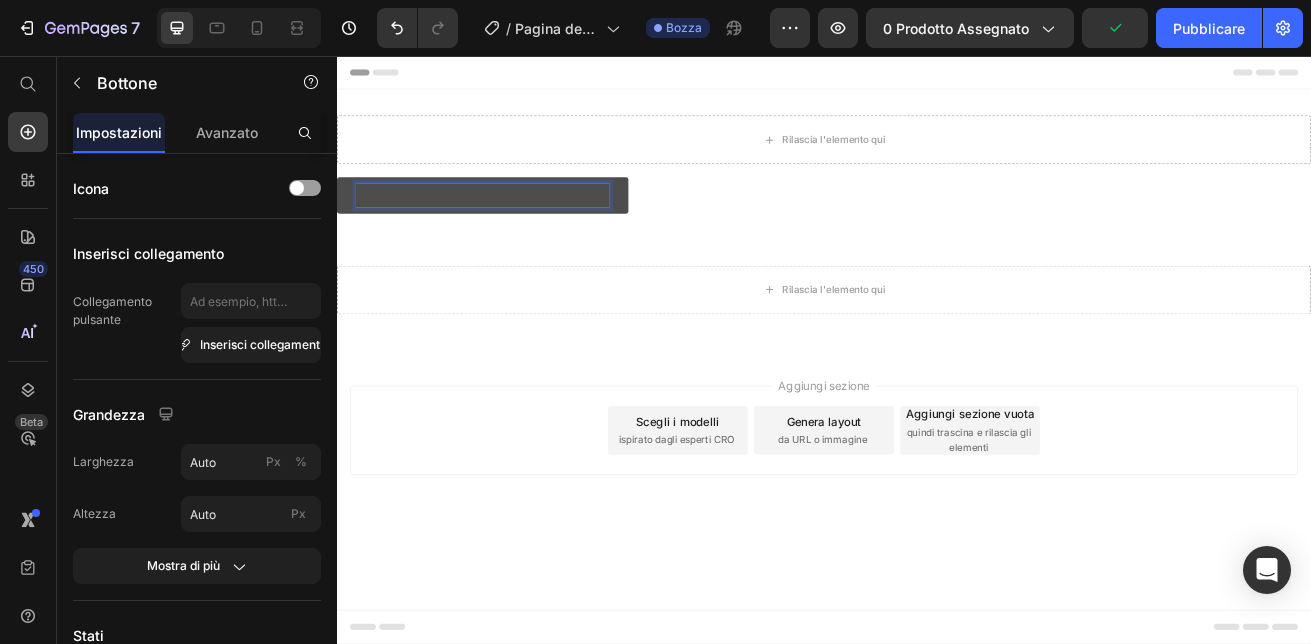 click at bounding box center [516, 226] 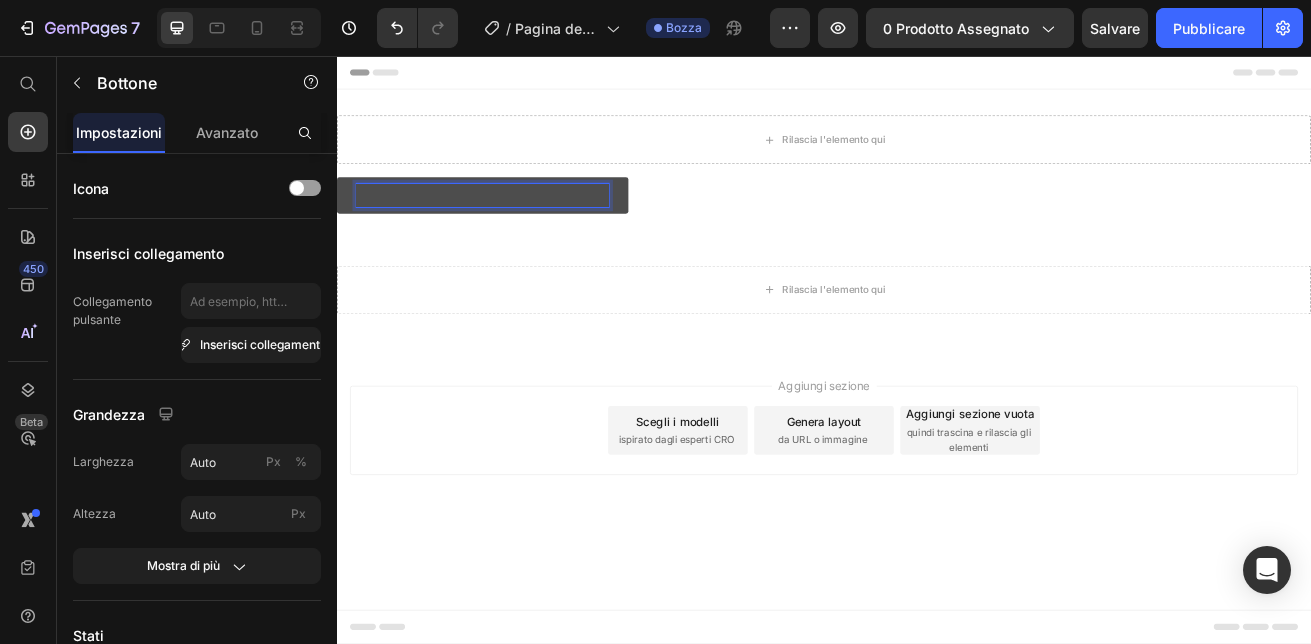 click at bounding box center (516, 226) 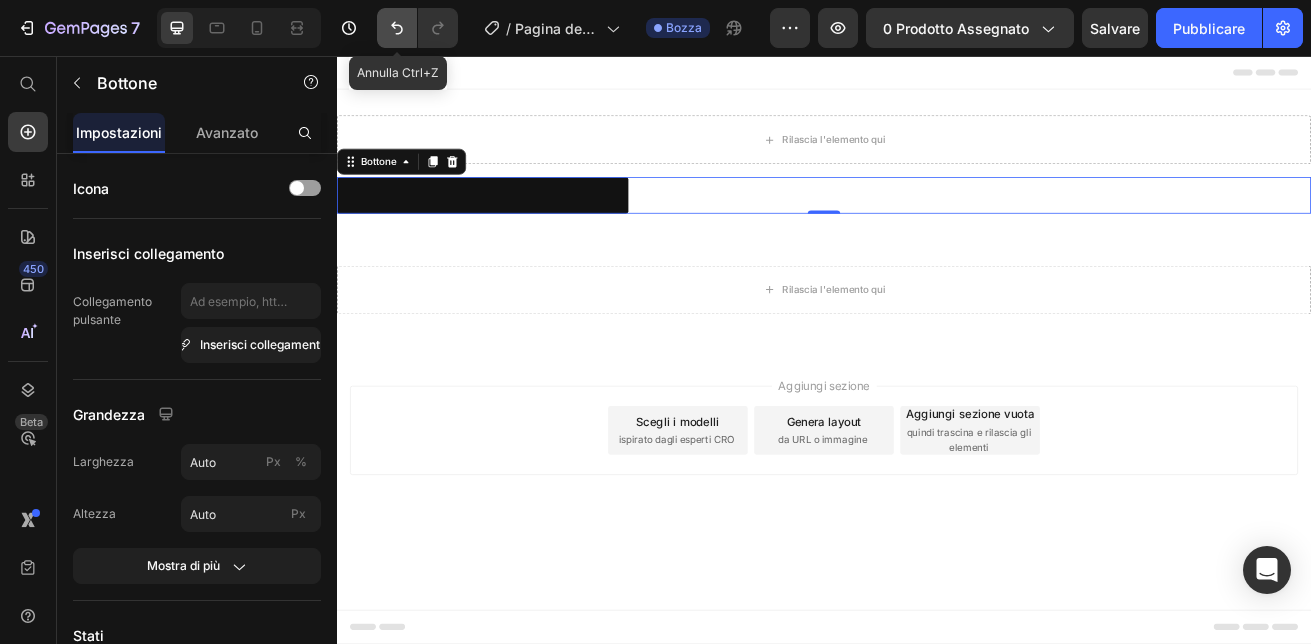 click 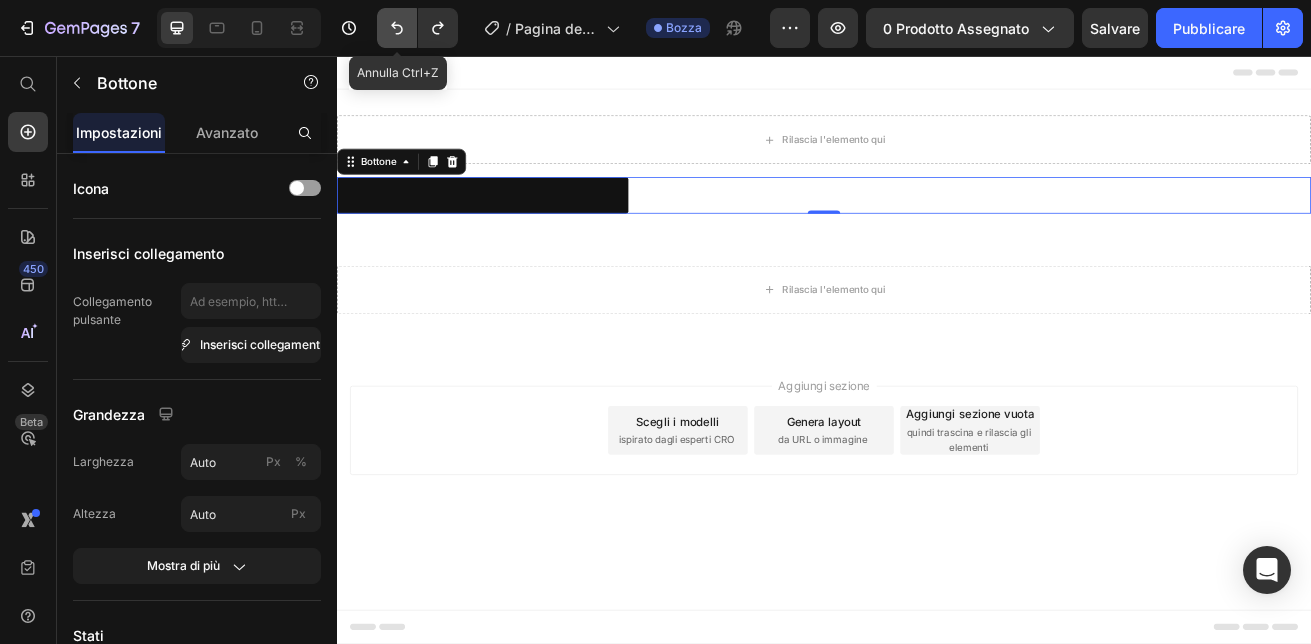 click 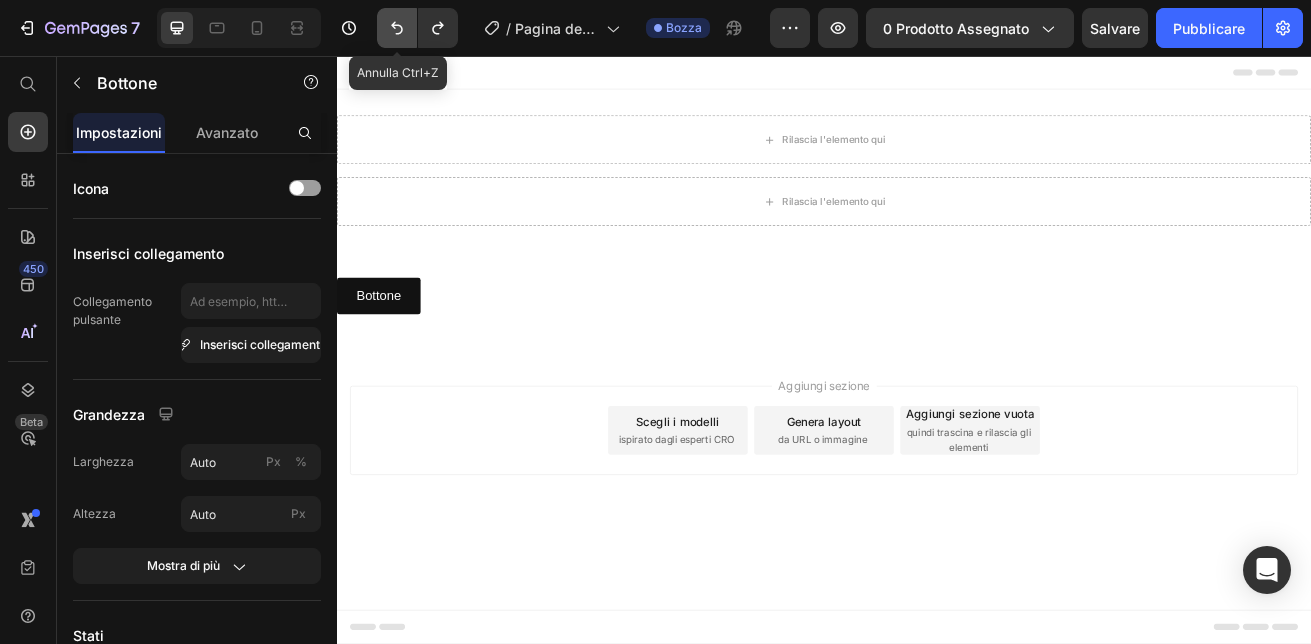 click 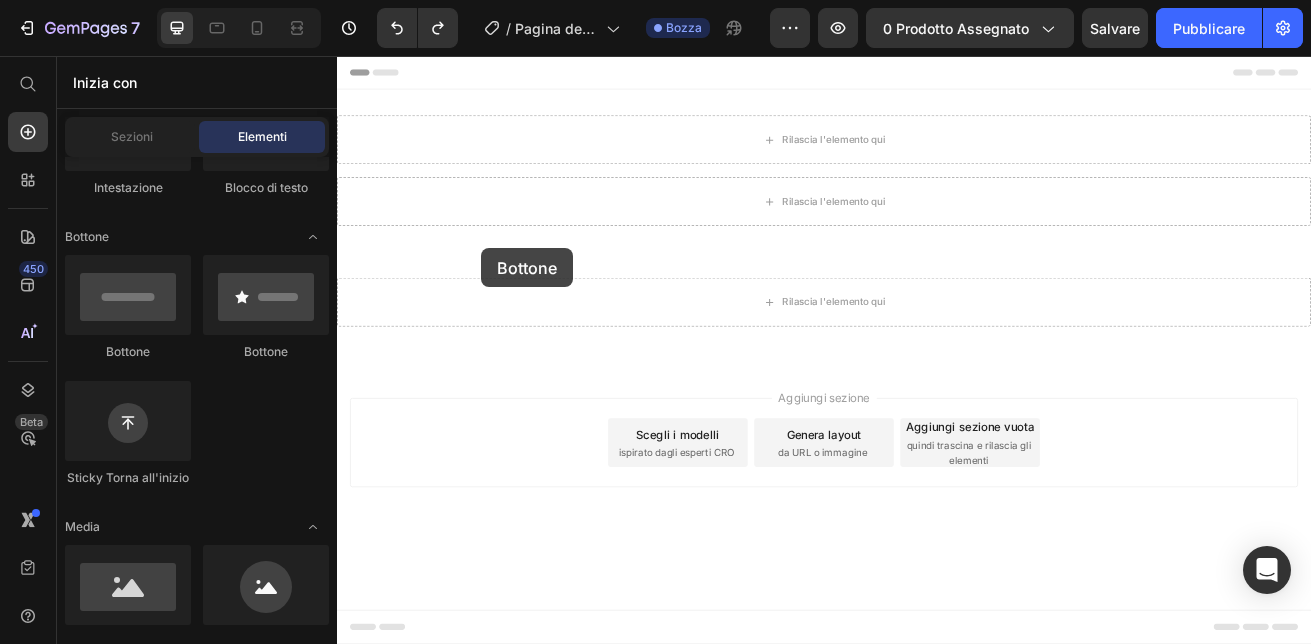 click on "Rilascia l'elemento qui Fila
Rilascia l'elemento qui Fila Sezione 1" at bounding box center [937, 197] 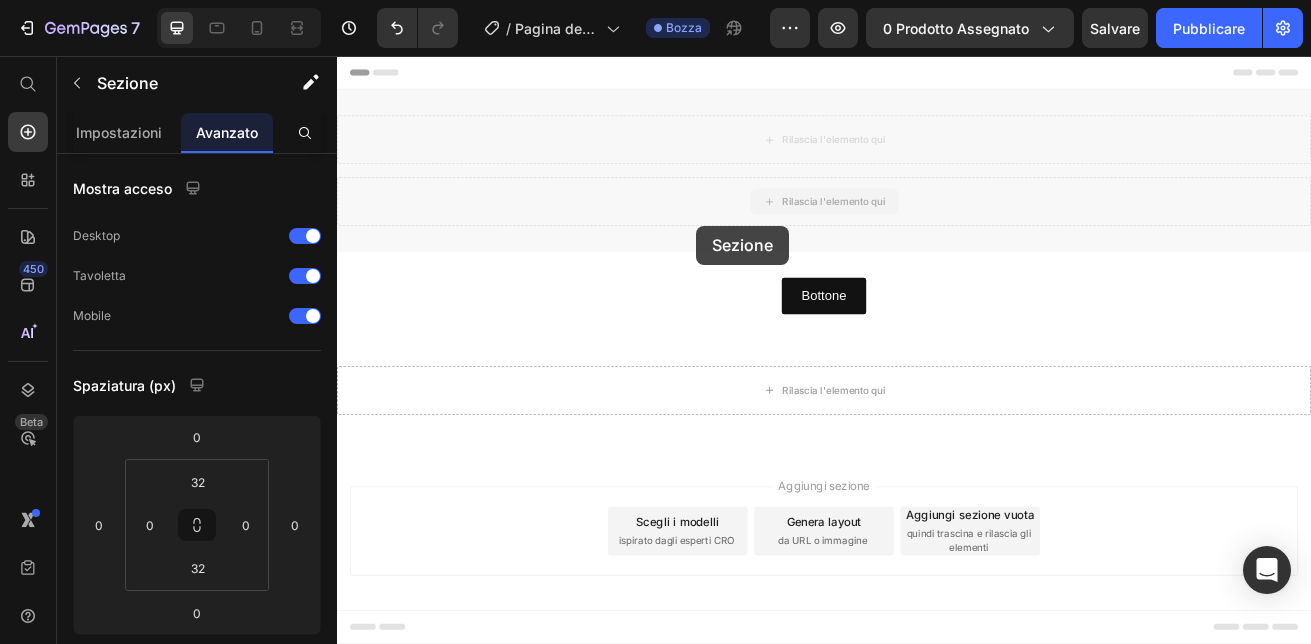 drag, startPoint x: 870, startPoint y: 243, endPoint x: 937, endPoint y: 223, distance: 69.92139 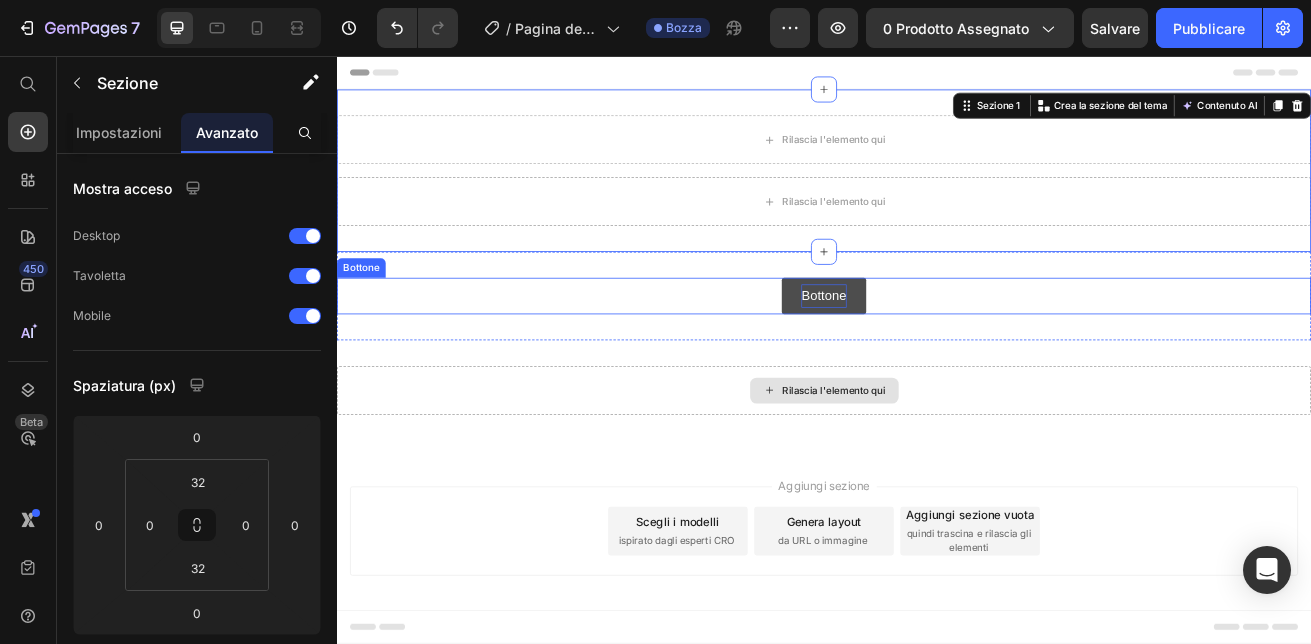 click on "Bottone" at bounding box center (936, 351) 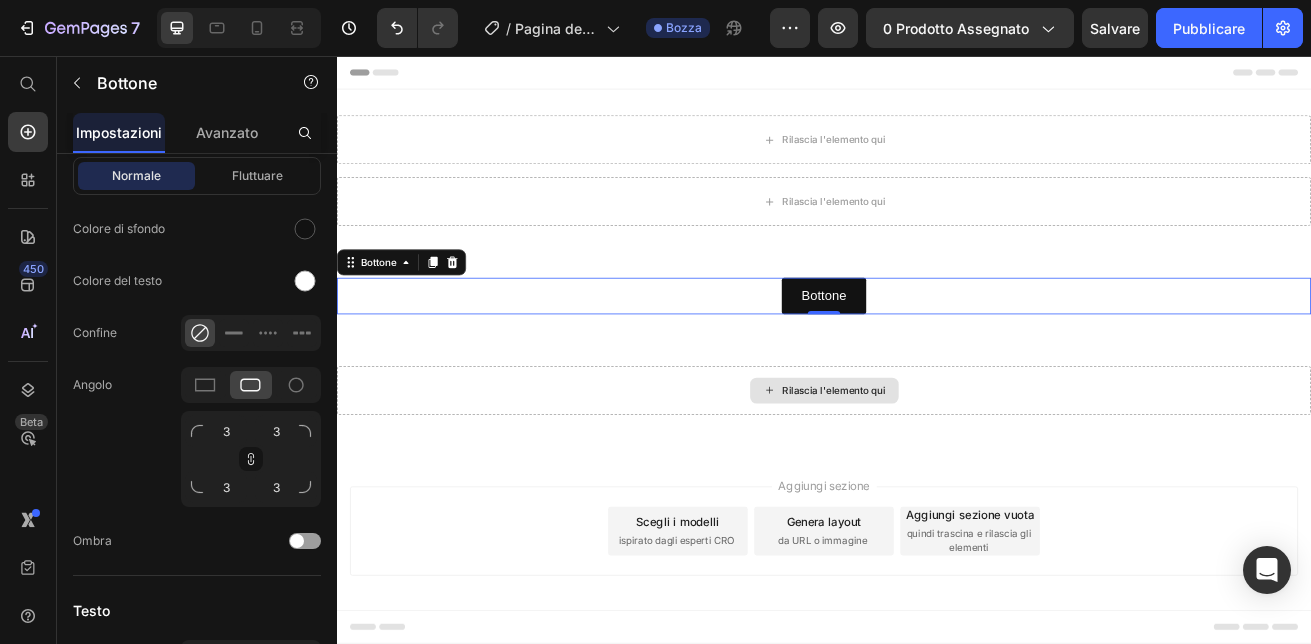 scroll, scrollTop: 0, scrollLeft: 0, axis: both 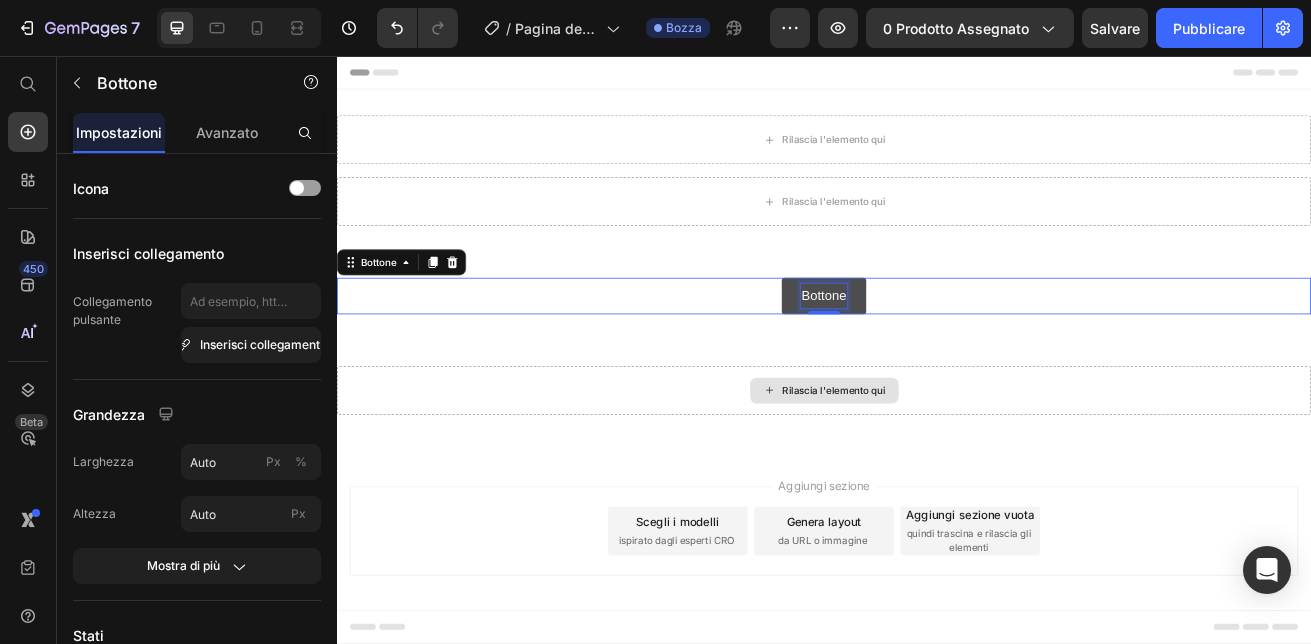 click on "Bottone" at bounding box center (936, 351) 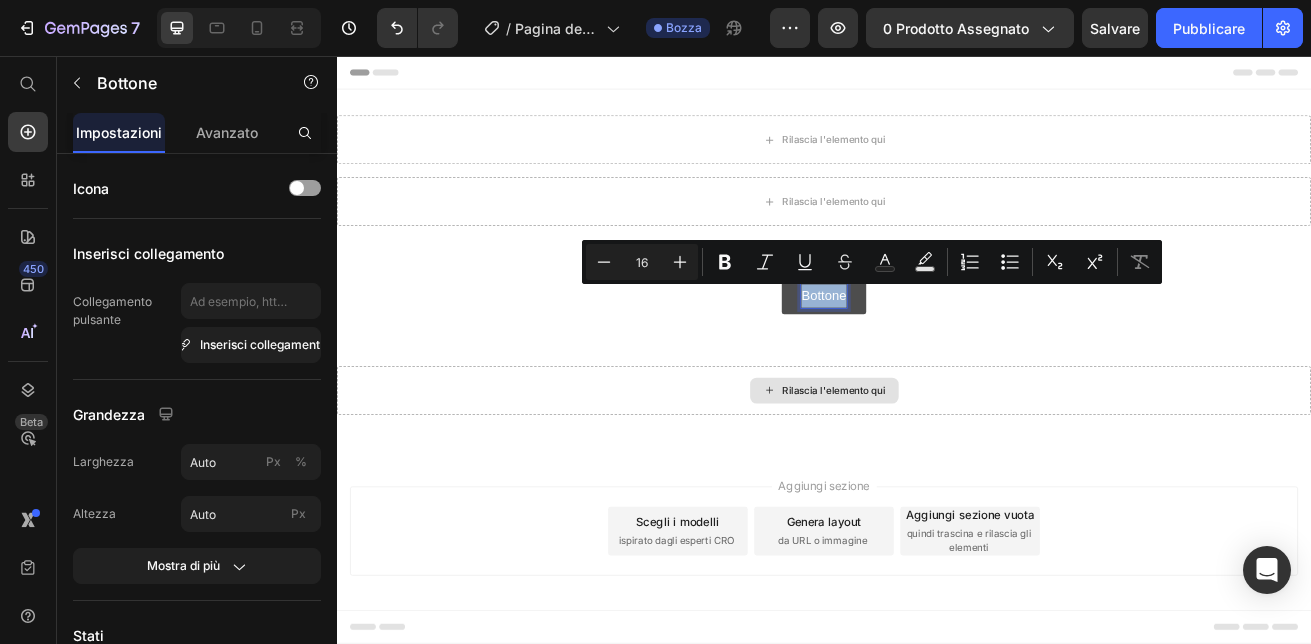 drag, startPoint x: 956, startPoint y: 356, endPoint x: 900, endPoint y: 356, distance: 56 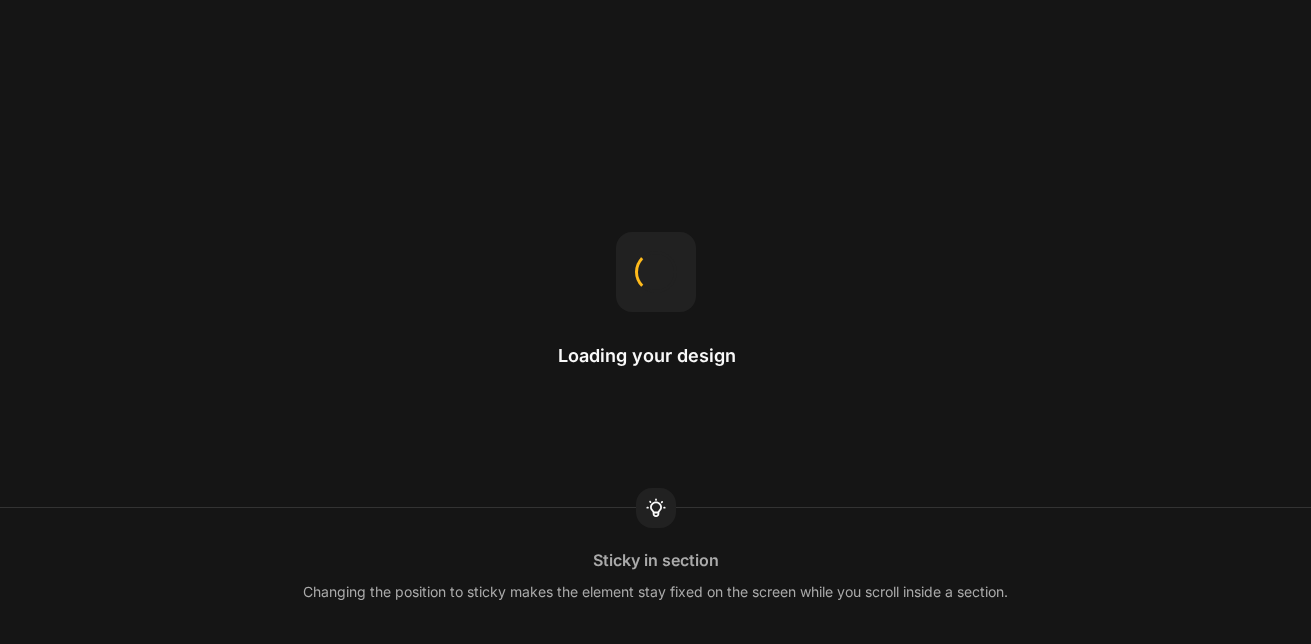 scroll, scrollTop: 0, scrollLeft: 0, axis: both 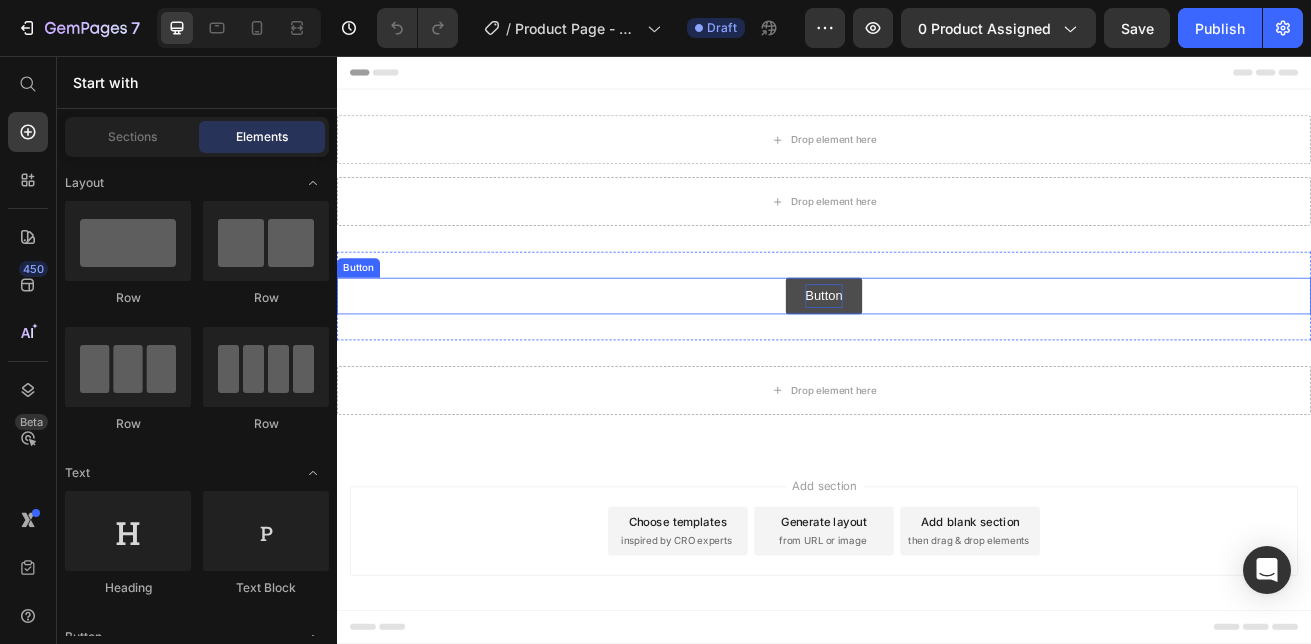 click on "Button" at bounding box center (937, 351) 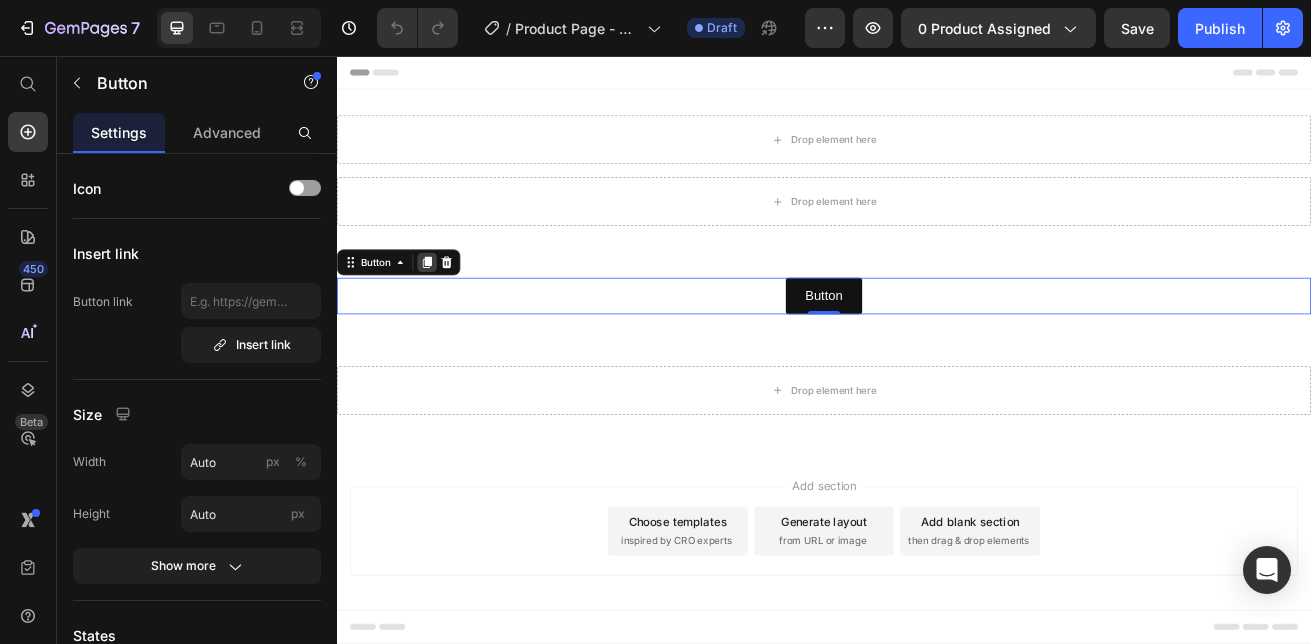 click 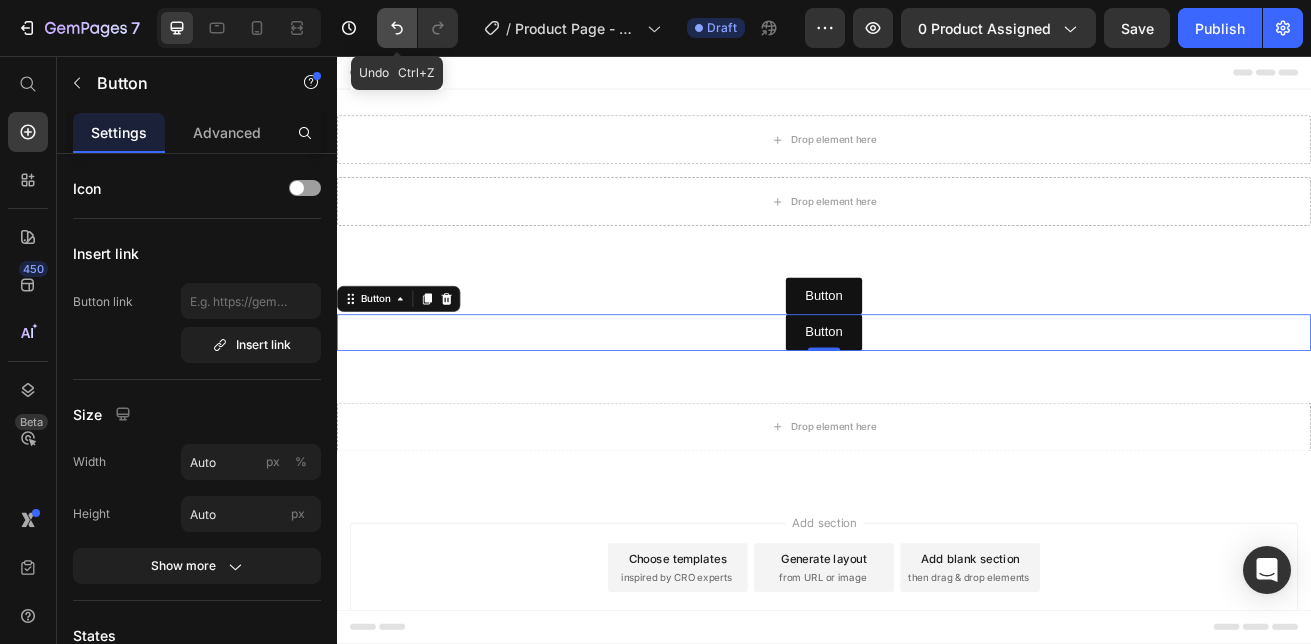 click 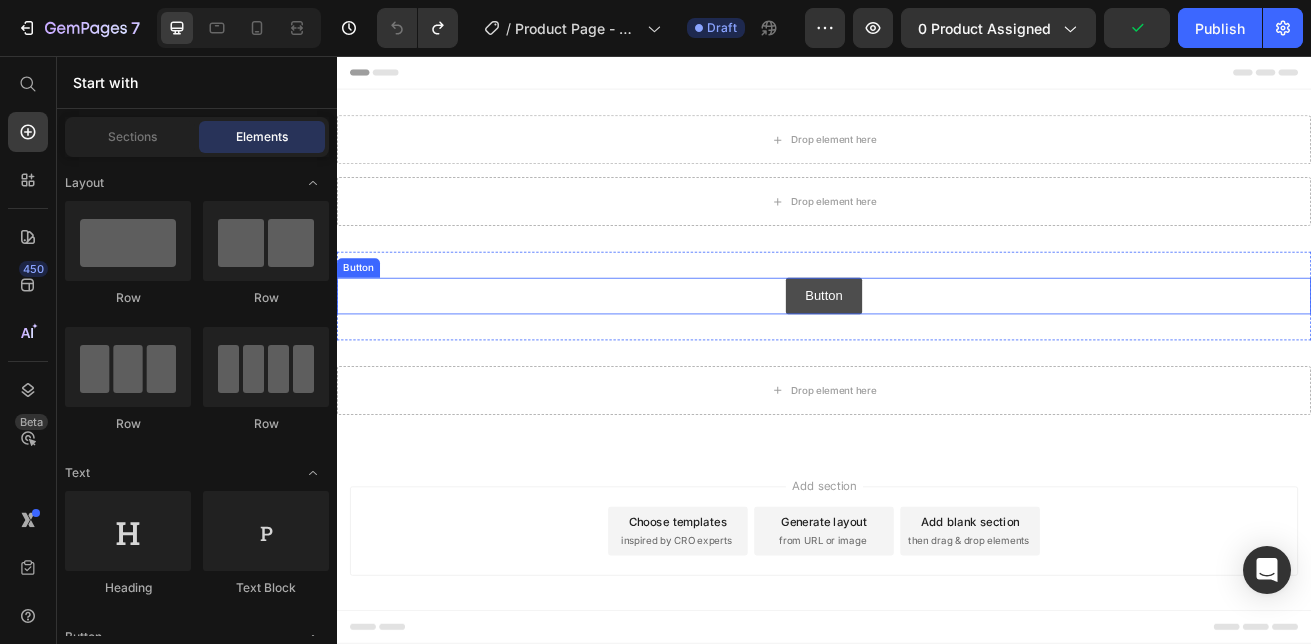 click on "Button" at bounding box center (937, 351) 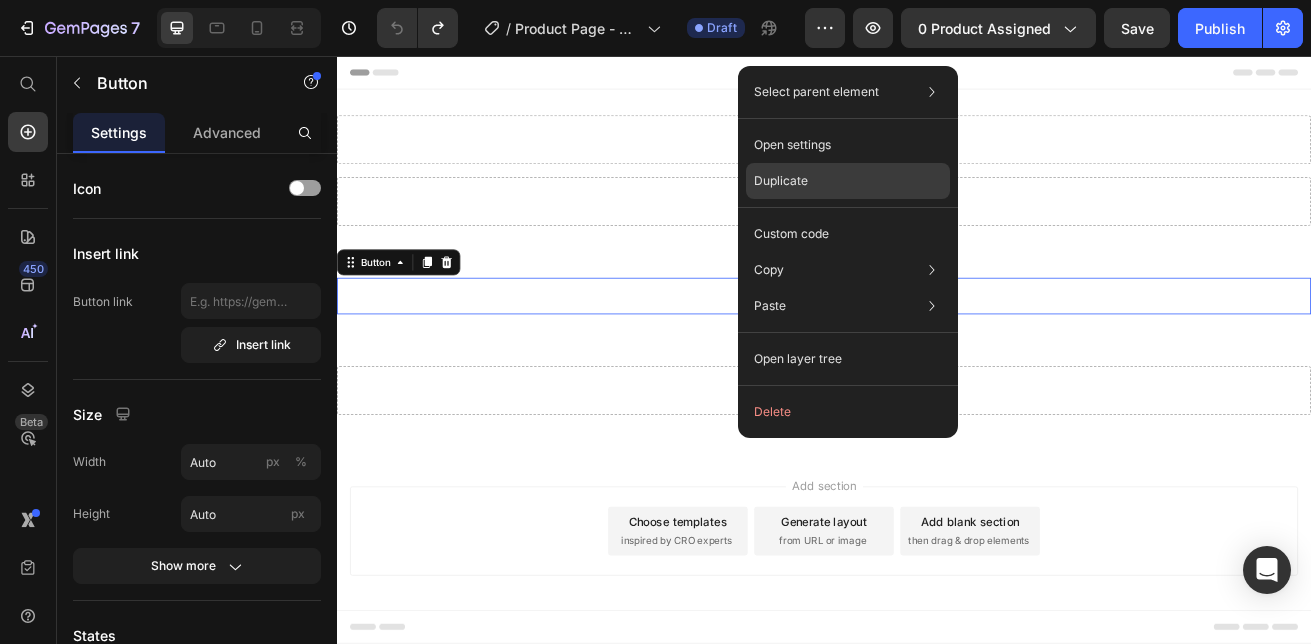 click on "Duplicate" 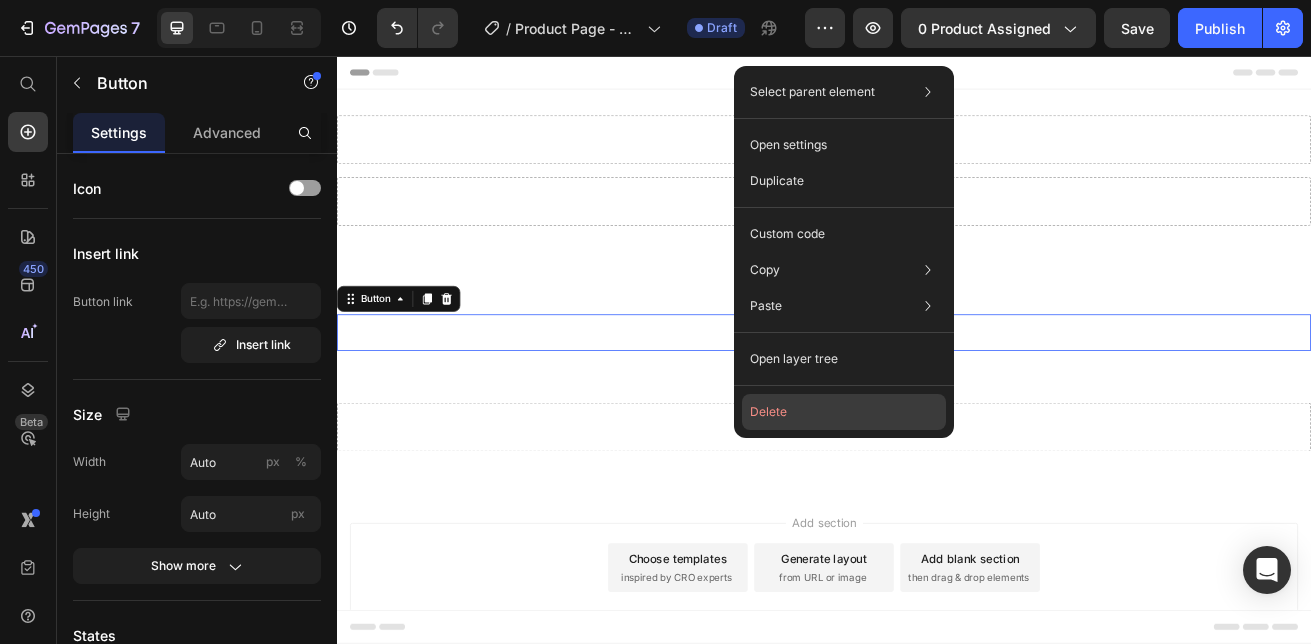 drag, startPoint x: 759, startPoint y: 411, endPoint x: 521, endPoint y: 437, distance: 239.41595 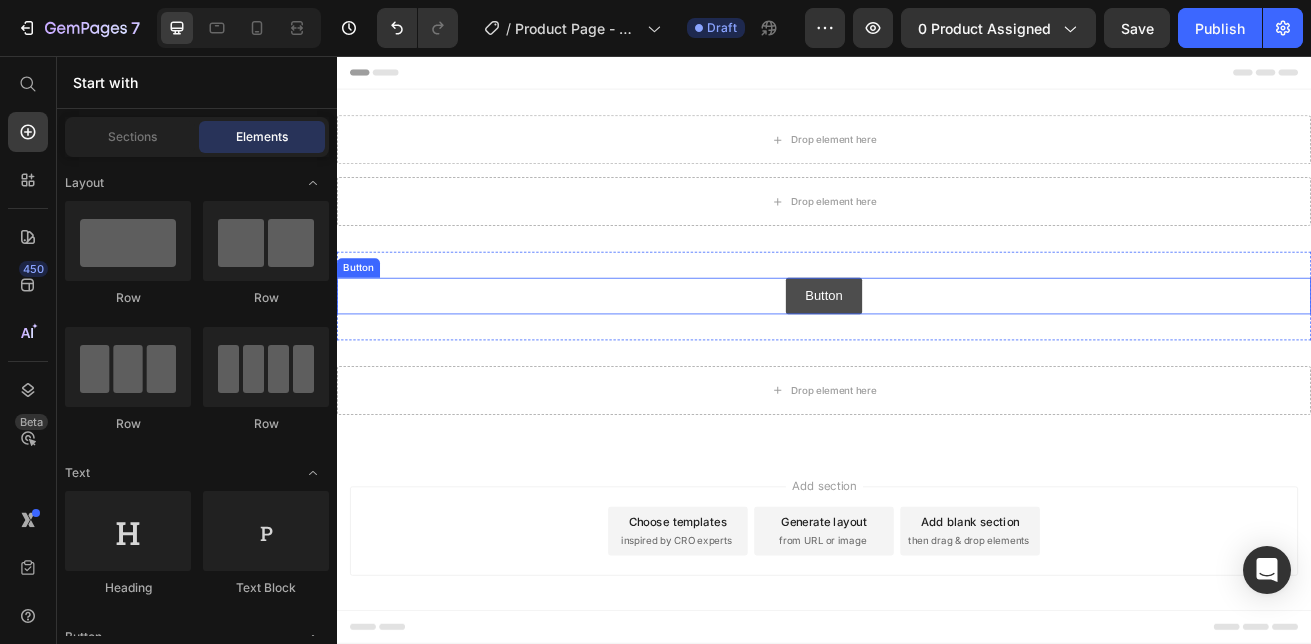 click on "Button" at bounding box center (937, 351) 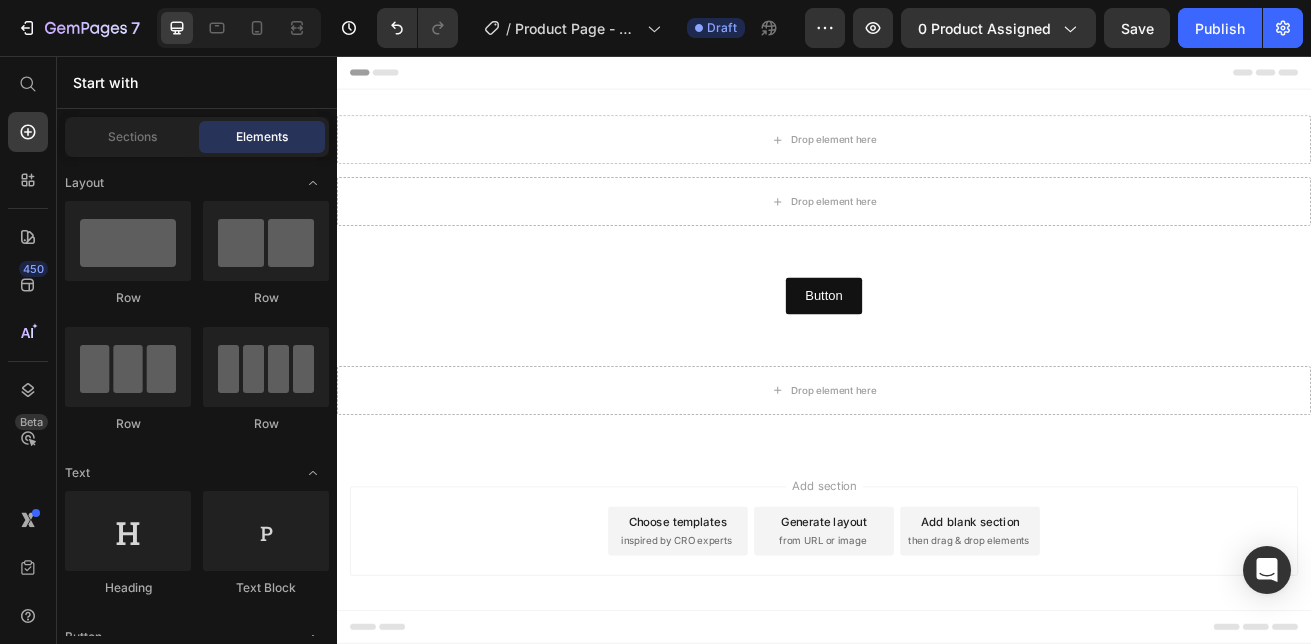 click on "Add section Choose templates inspired by CRO experts Generate layout from URL or image Add blank section then drag & drop elements" at bounding box center (937, 669) 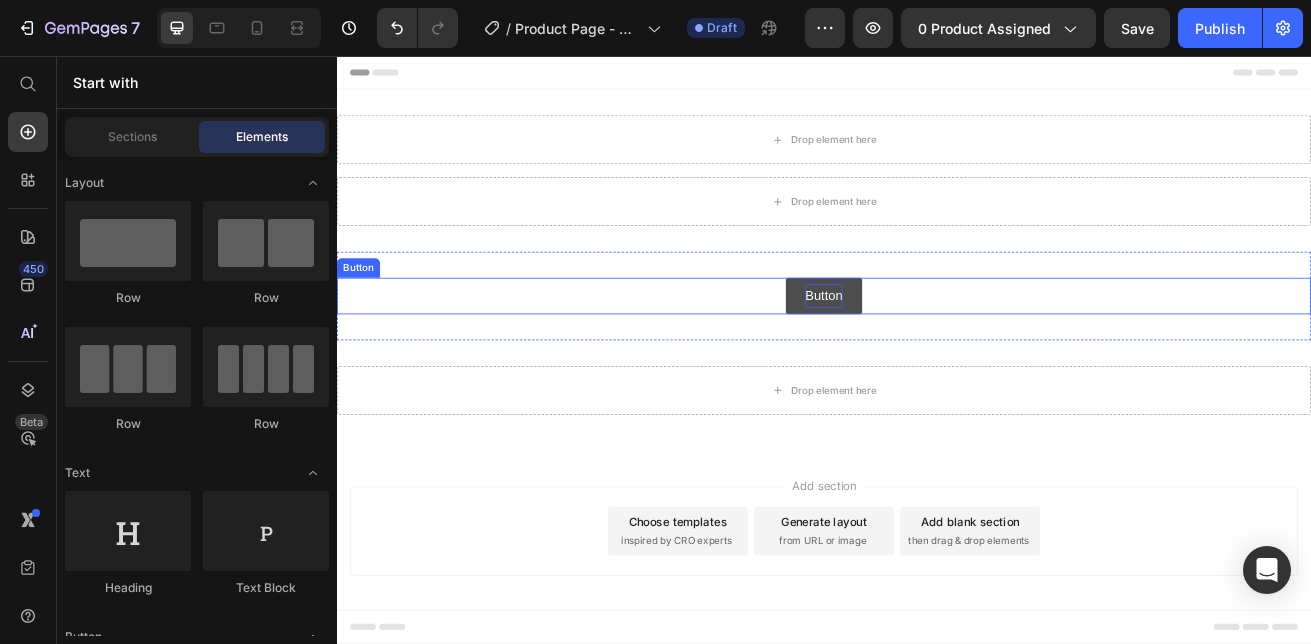 click on "Button" at bounding box center [937, 351] 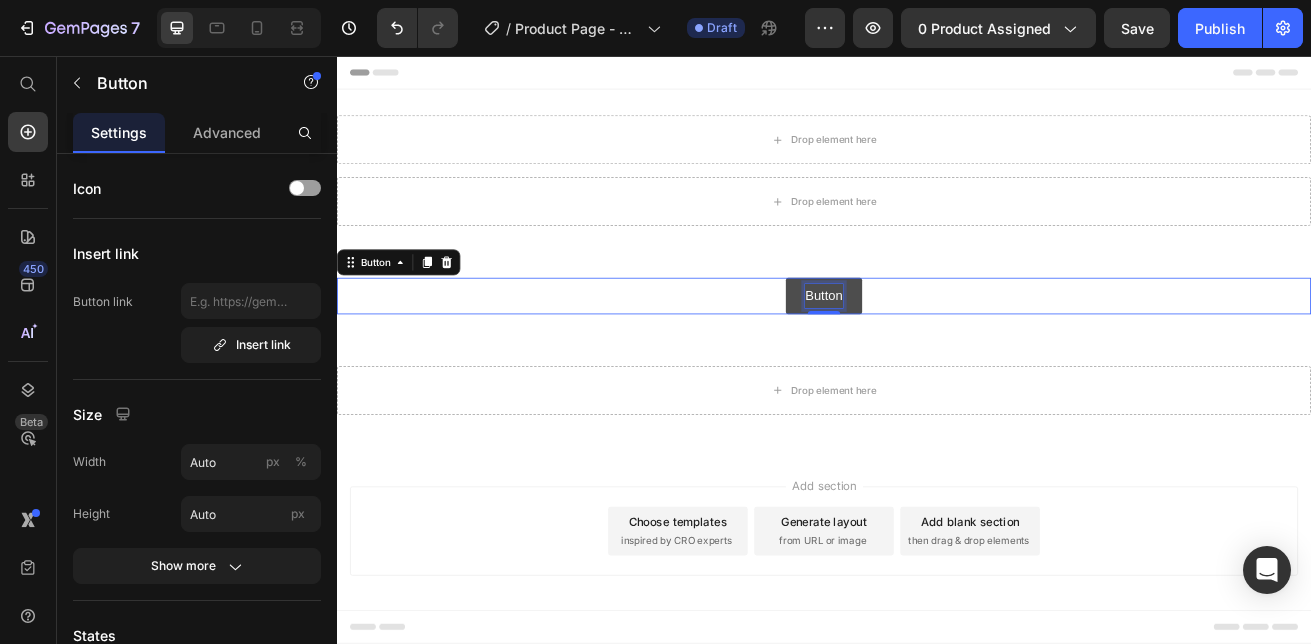 click on "Button" at bounding box center (937, 351) 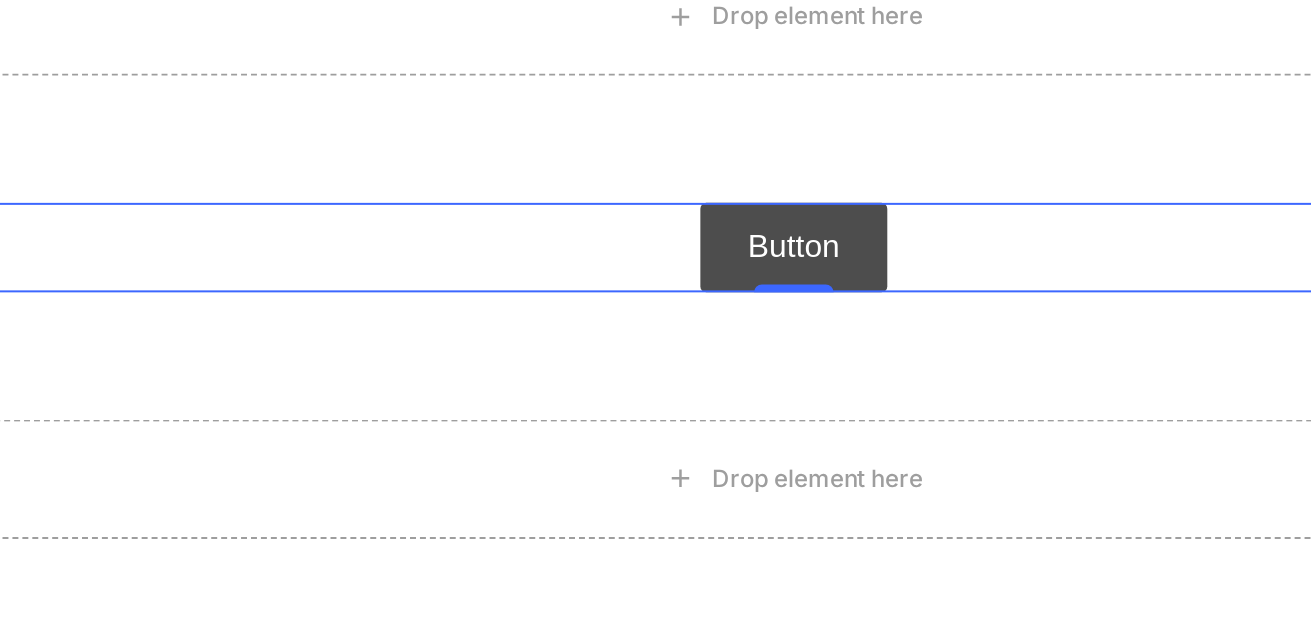 click on "Button" at bounding box center [201, -45] 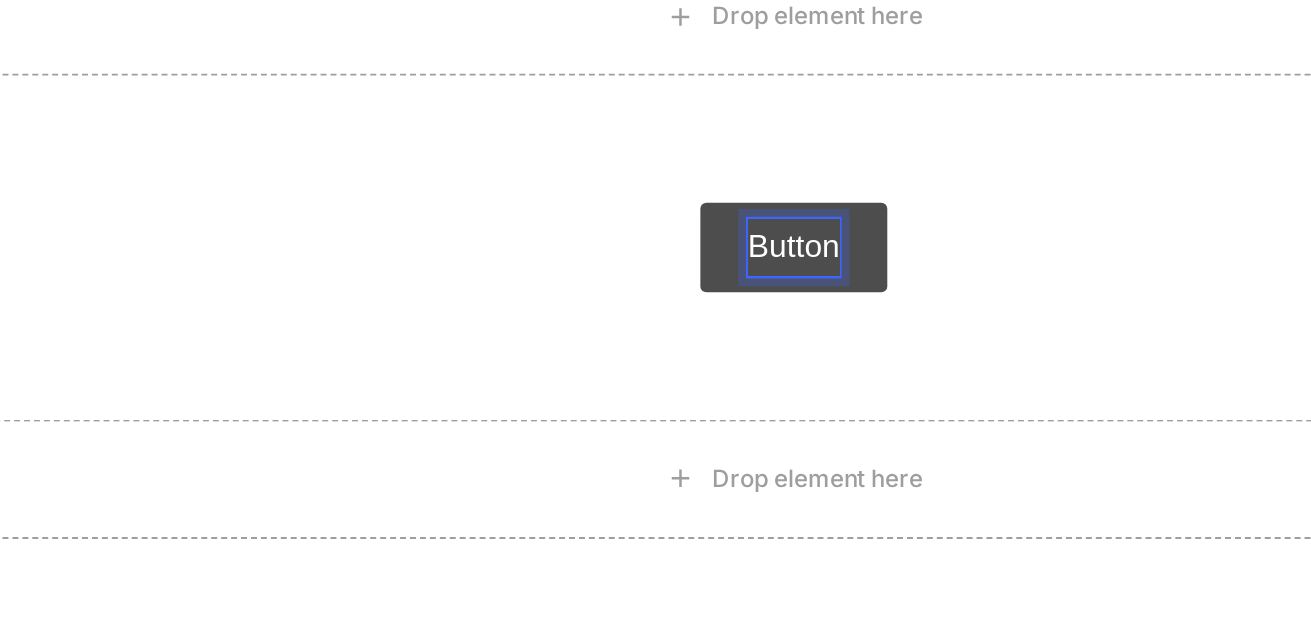 click on "Button" at bounding box center (201, -45) 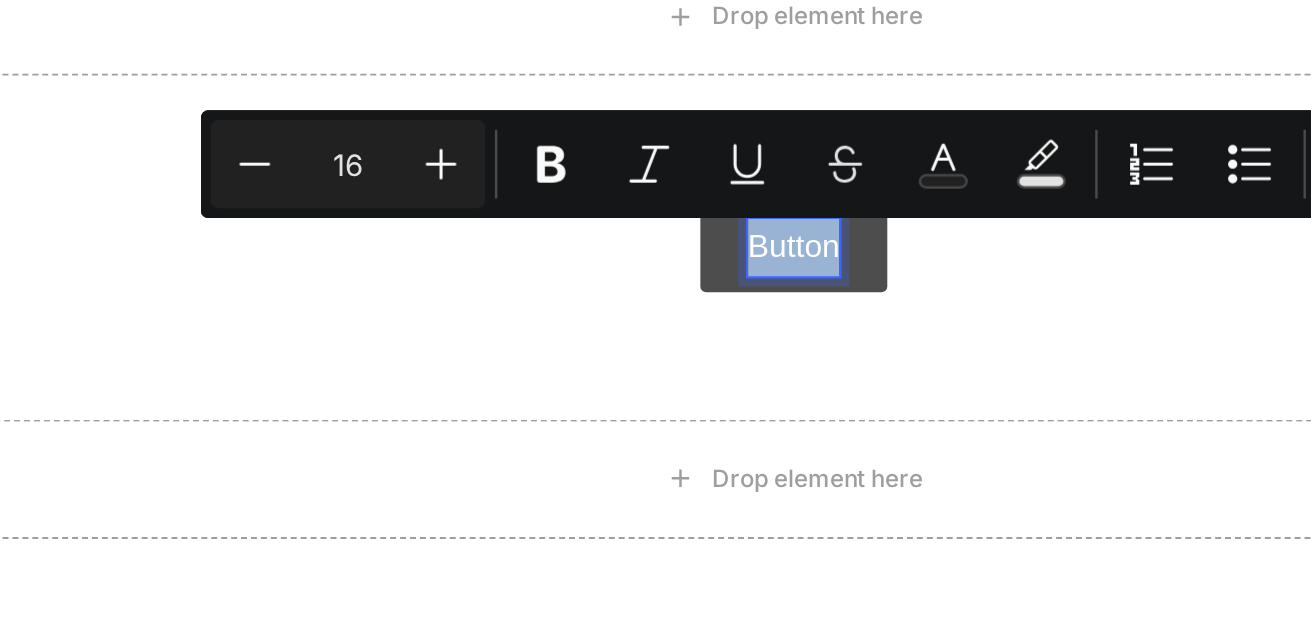 drag, startPoint x: 215, startPoint y: -44, endPoint x: 162, endPoint y: -37, distance: 53.460266 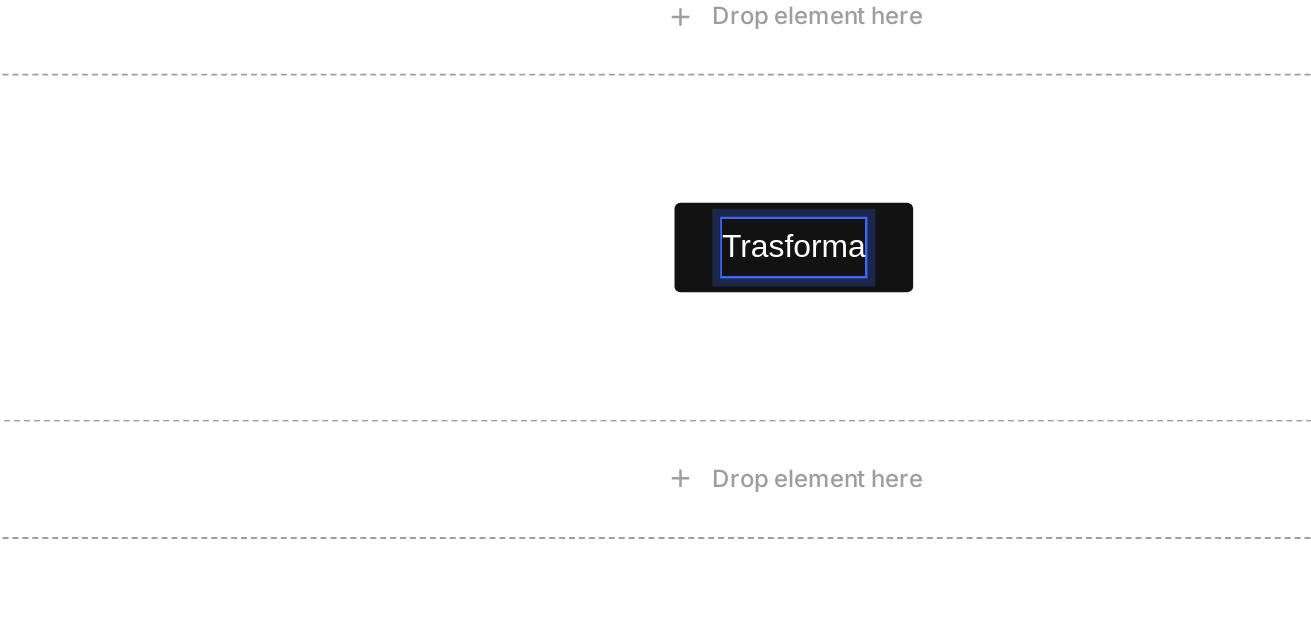 click on "Trasforma" at bounding box center (201, -45) 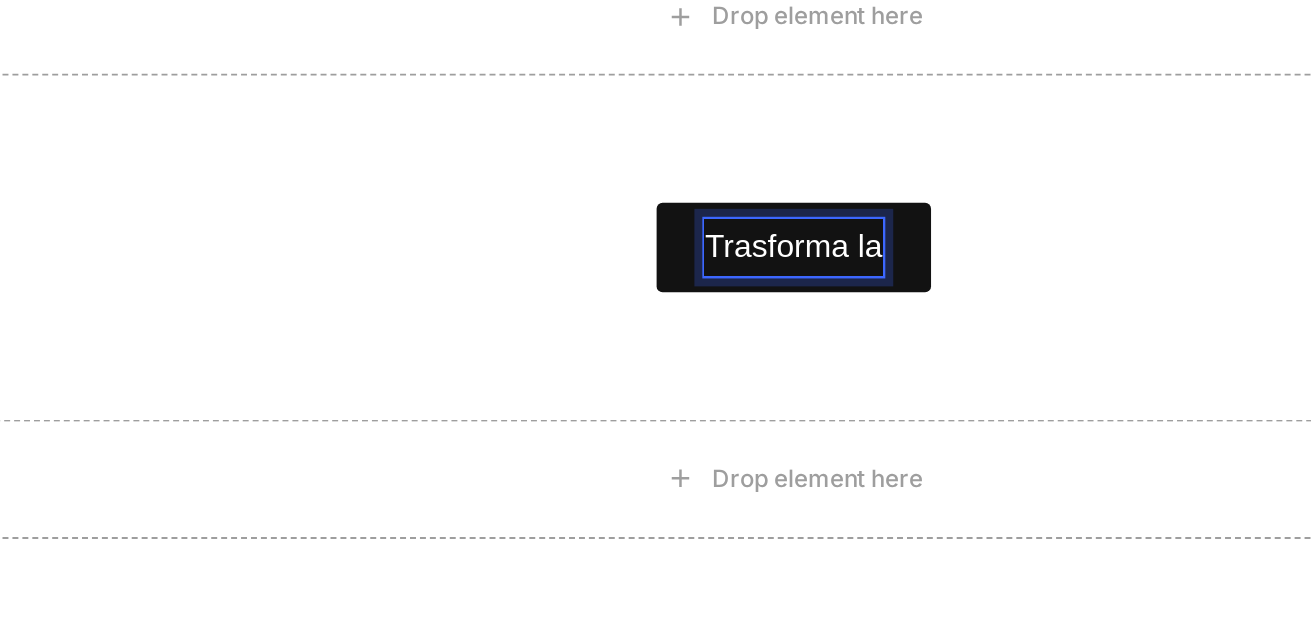click on "Trasforma la" at bounding box center [200, -45] 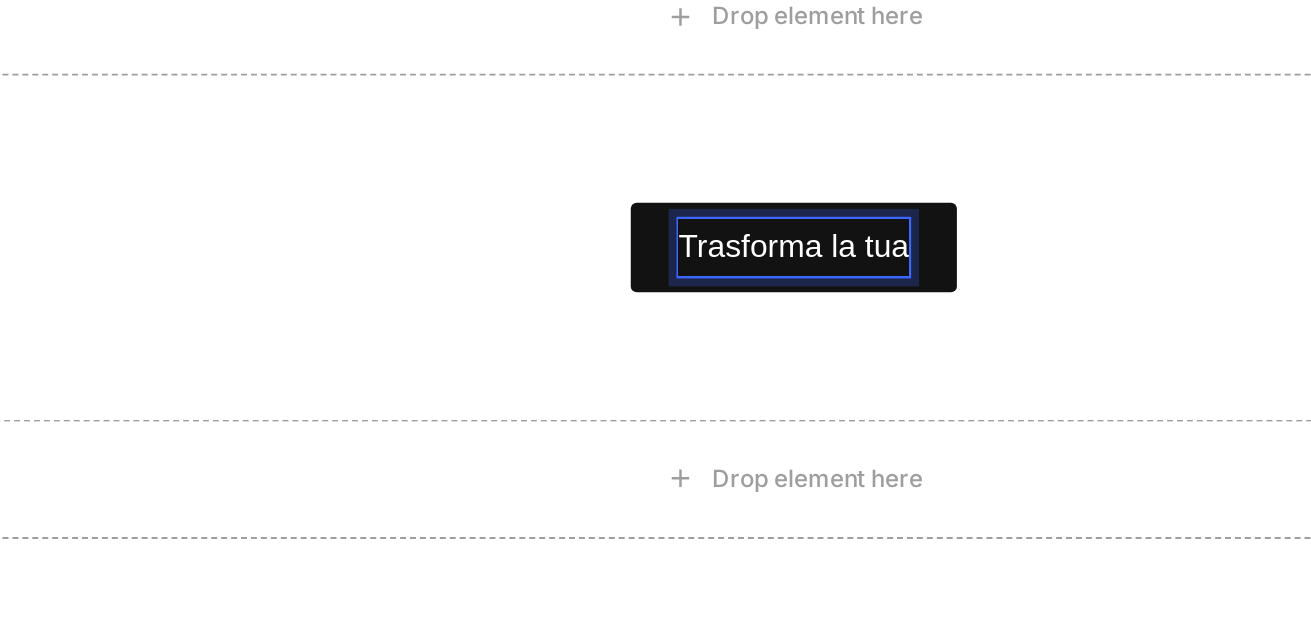 click on "Trasforma la tua" at bounding box center (201, -45) 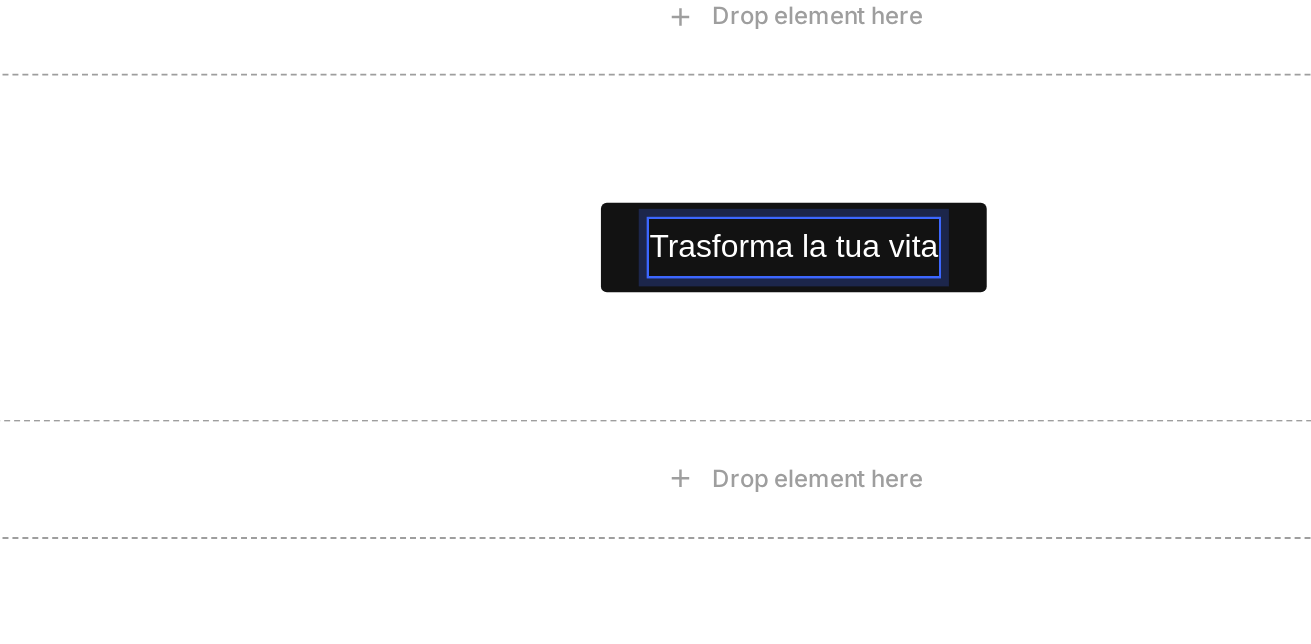 click on "Trasforma la tua vita" at bounding box center [200, -45] 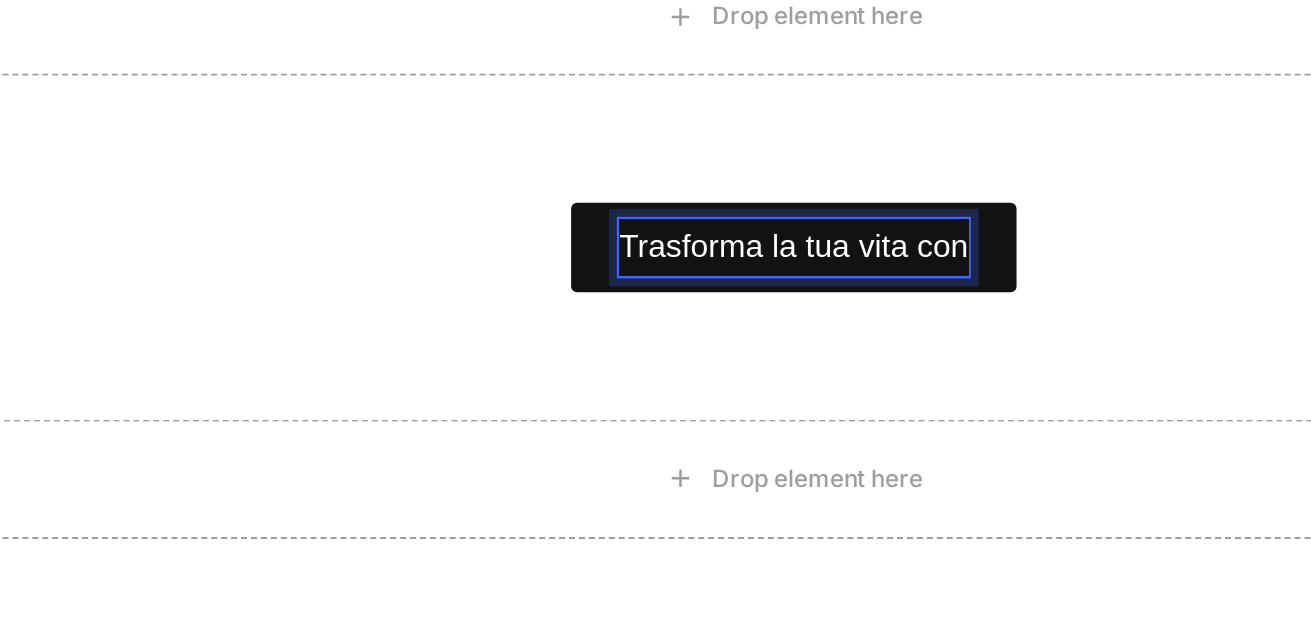 click on "Trasforma la tua vita con" at bounding box center (200, -45) 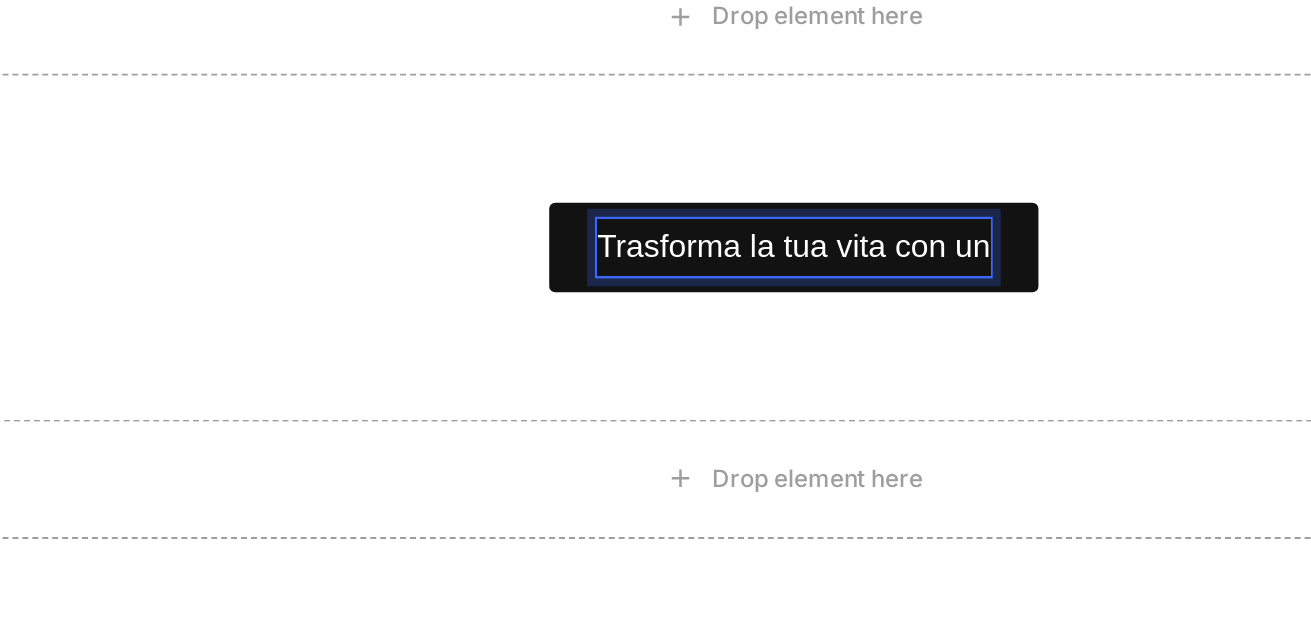 click on "Trasforma la tua vita con un" at bounding box center [201, -45] 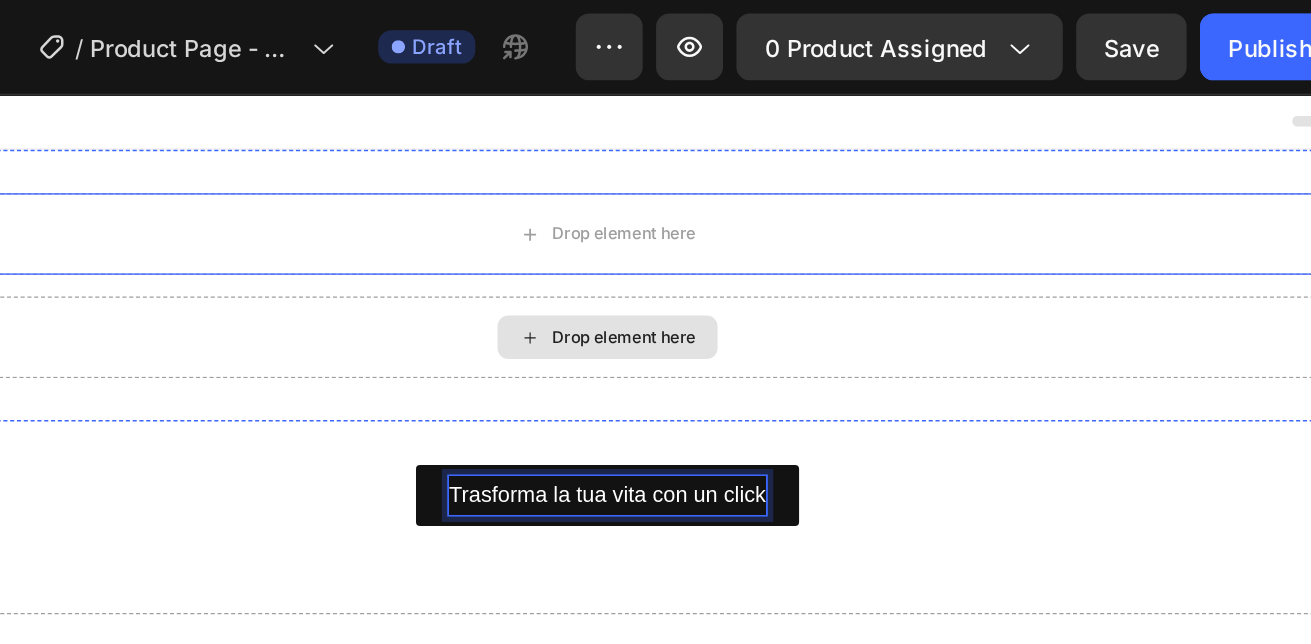 scroll, scrollTop: 0, scrollLeft: 0, axis: both 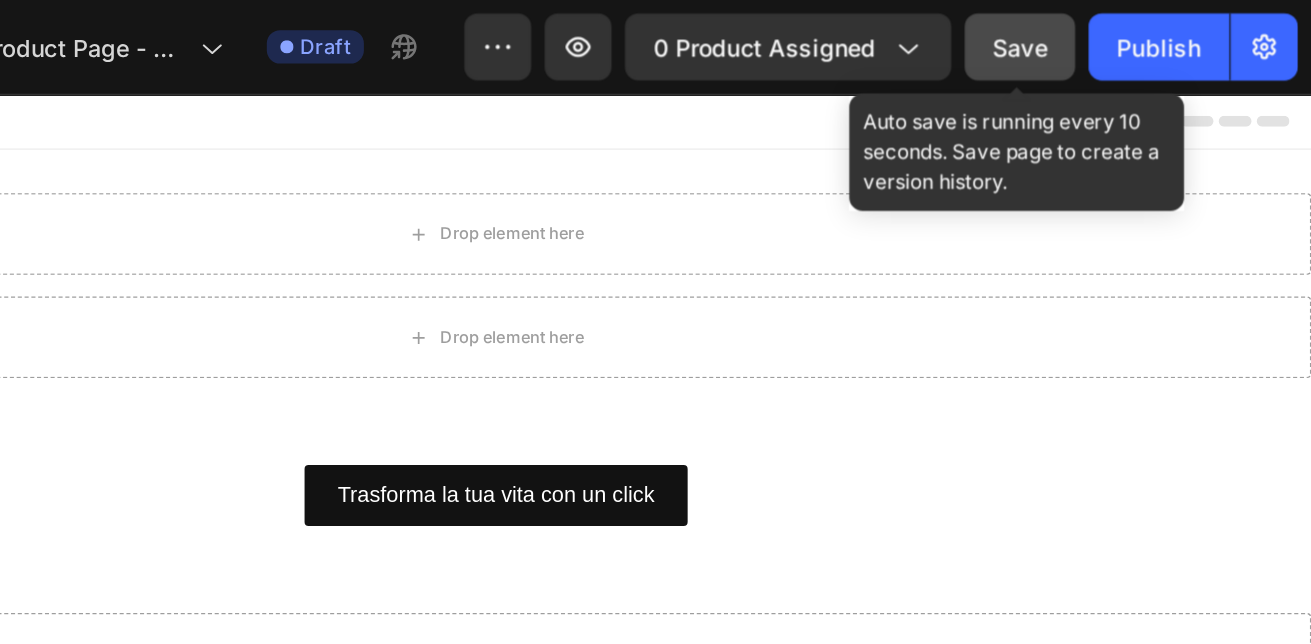 click on "Save" 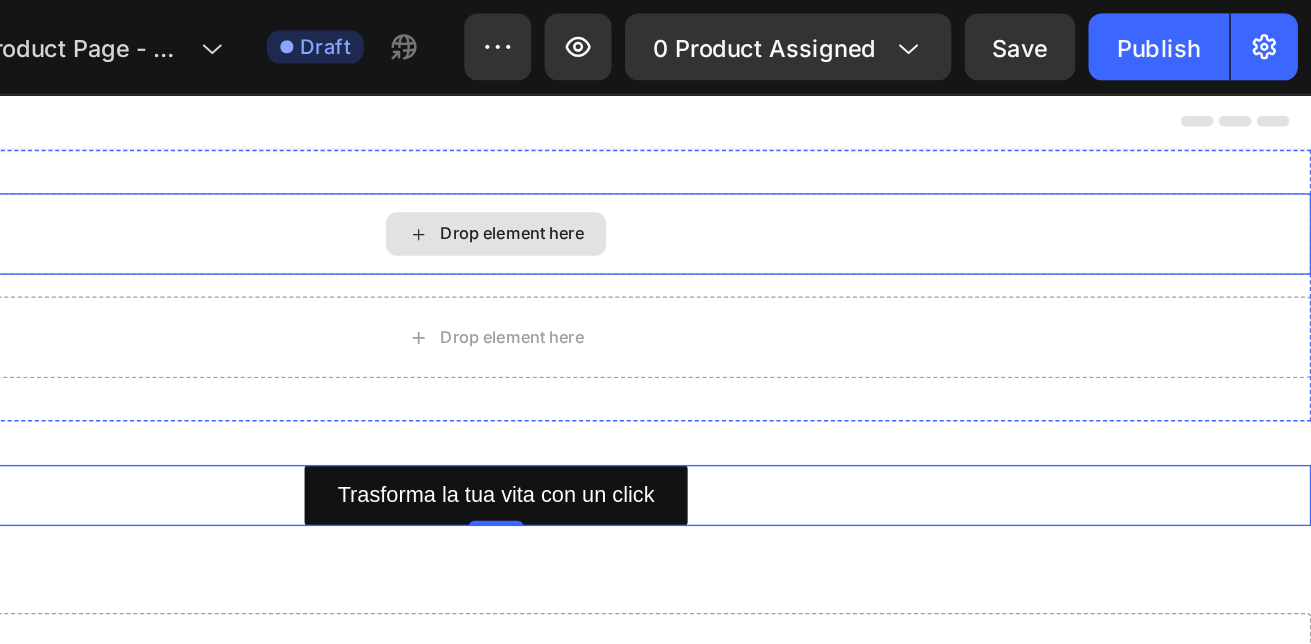 scroll, scrollTop: 0, scrollLeft: 0, axis: both 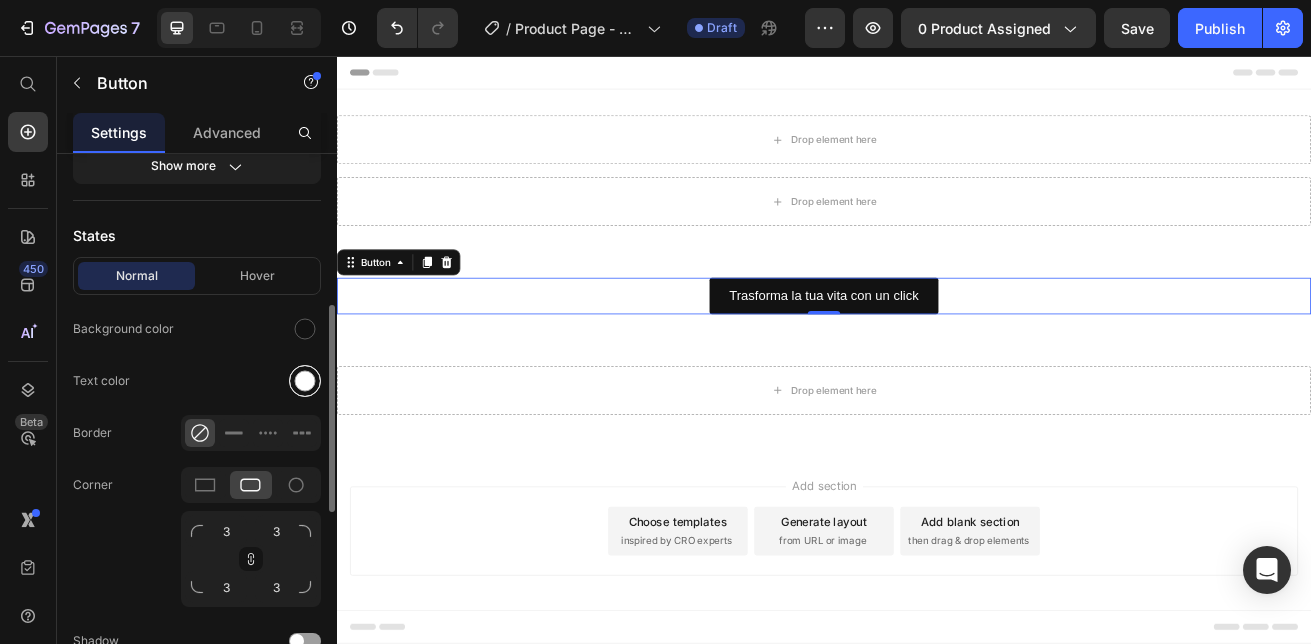 click at bounding box center [305, 381] 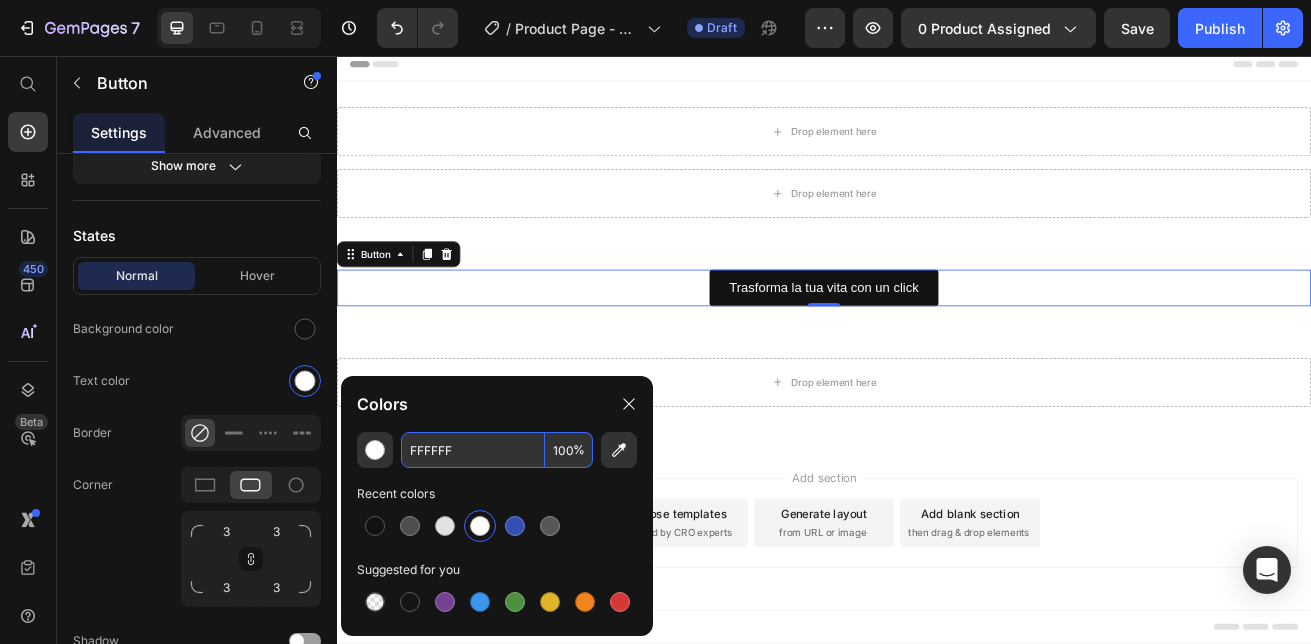 scroll, scrollTop: 12, scrollLeft: 0, axis: vertical 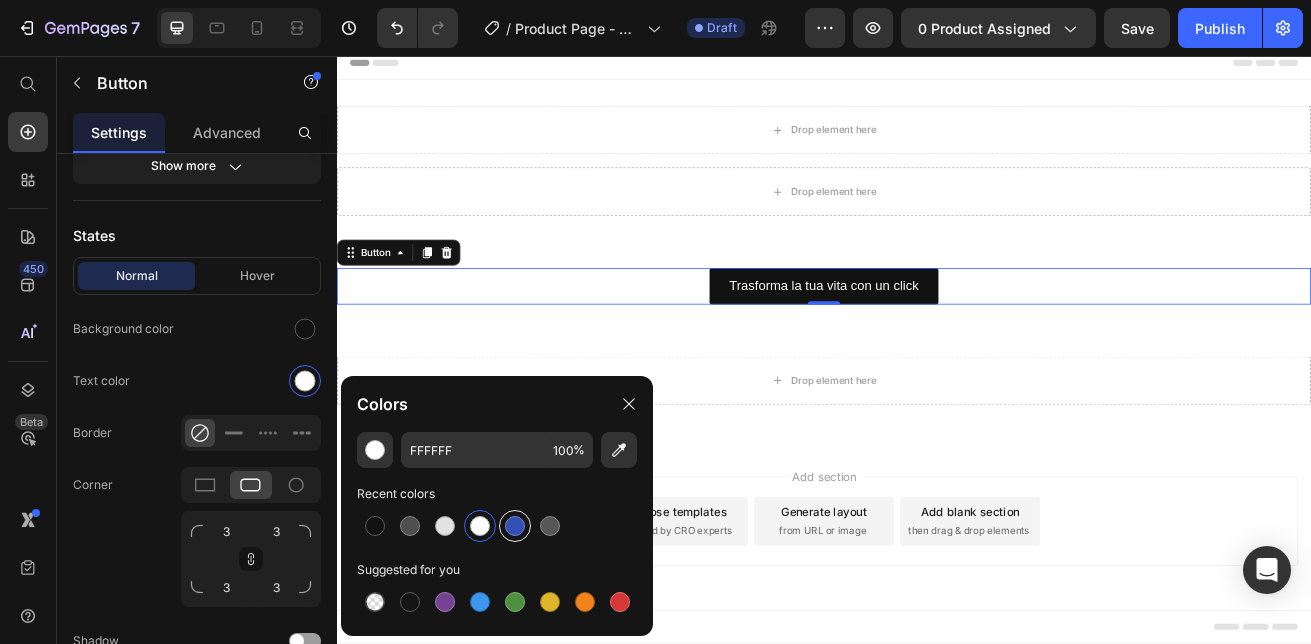 click at bounding box center [515, 526] 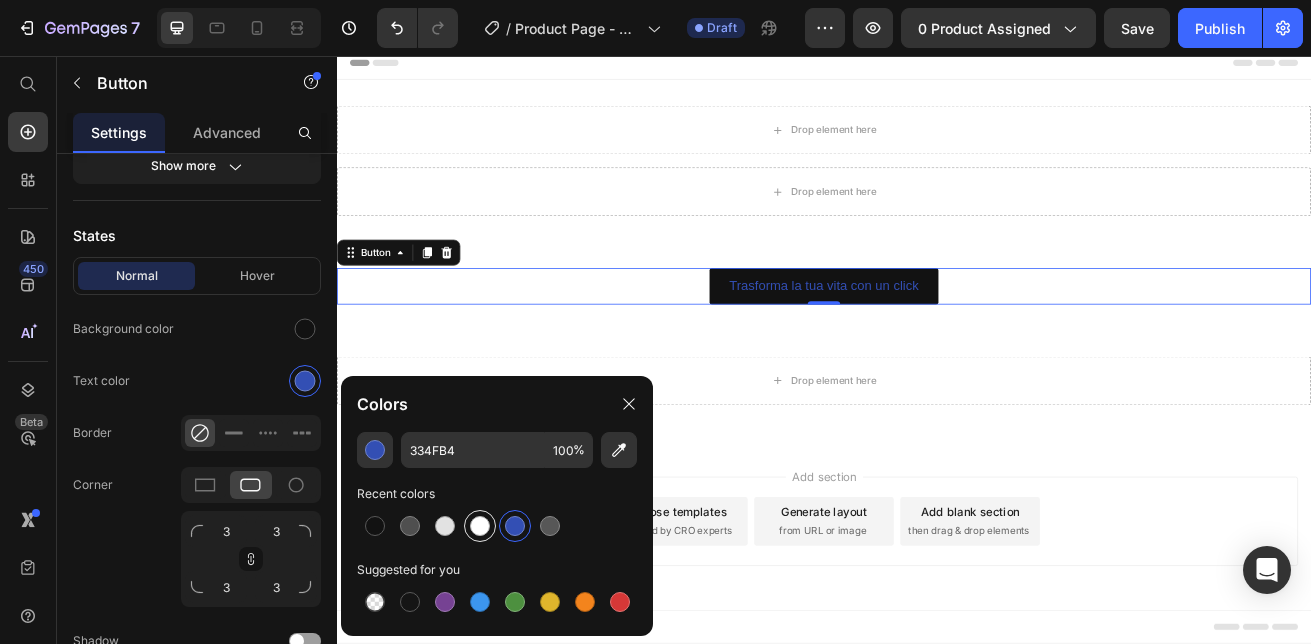 click at bounding box center [480, 526] 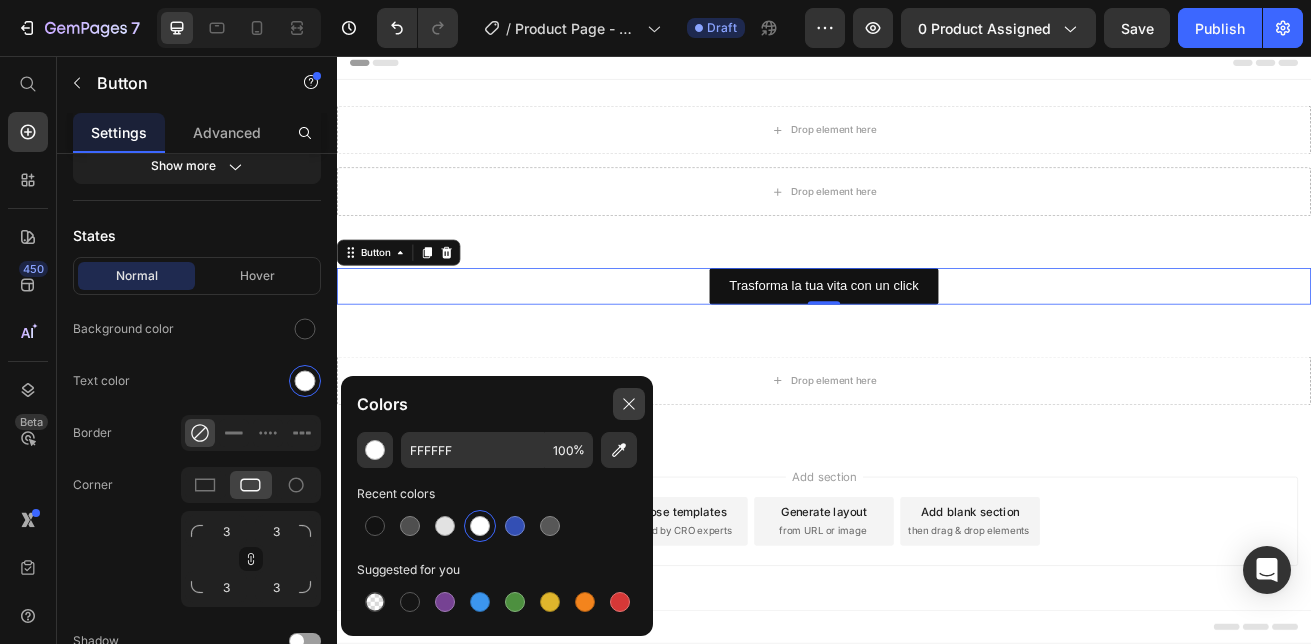 click 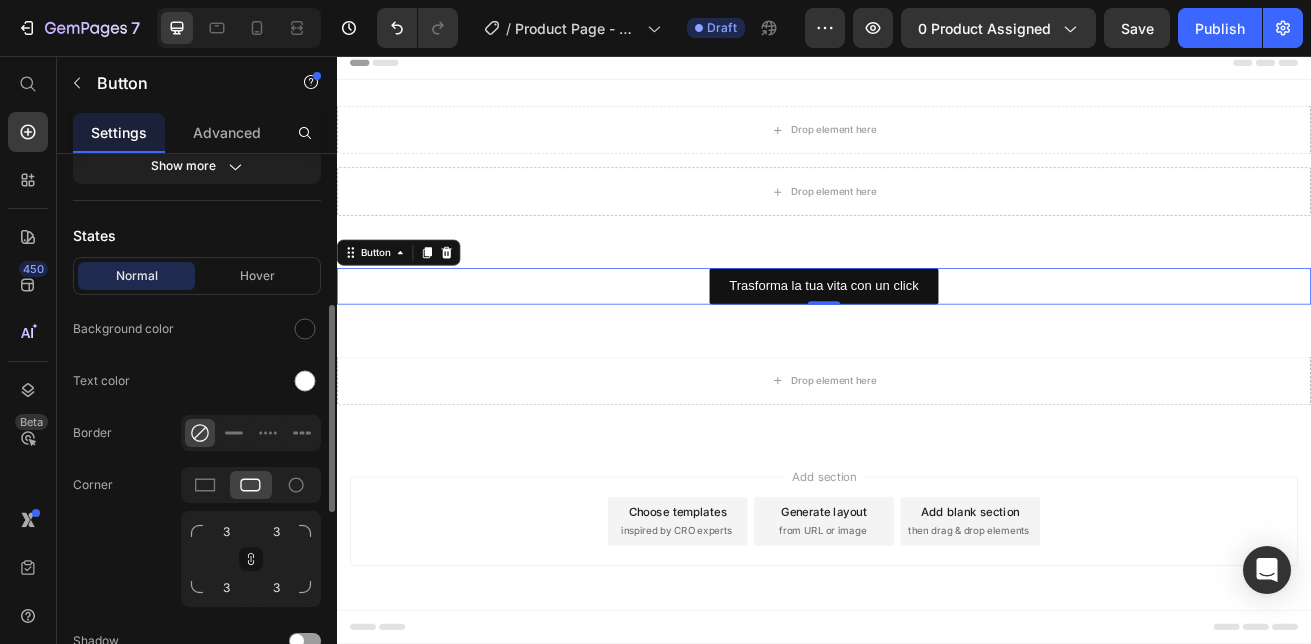 scroll, scrollTop: 600, scrollLeft: 0, axis: vertical 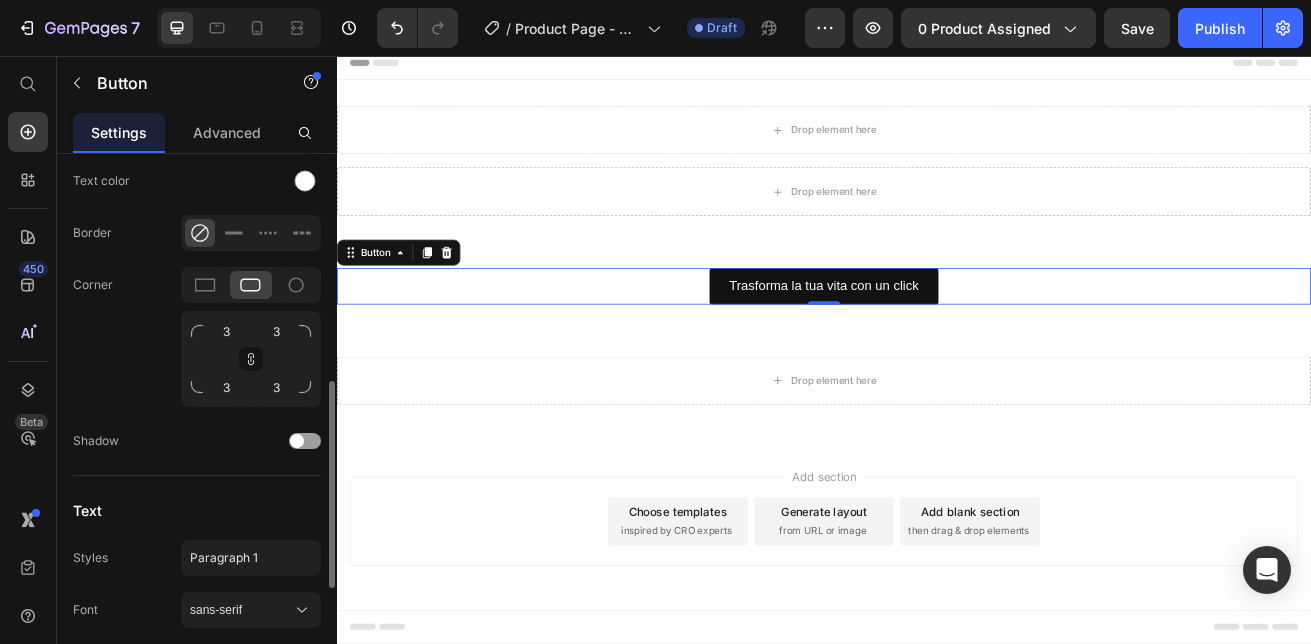 click on "Styles" at bounding box center (90, 558) 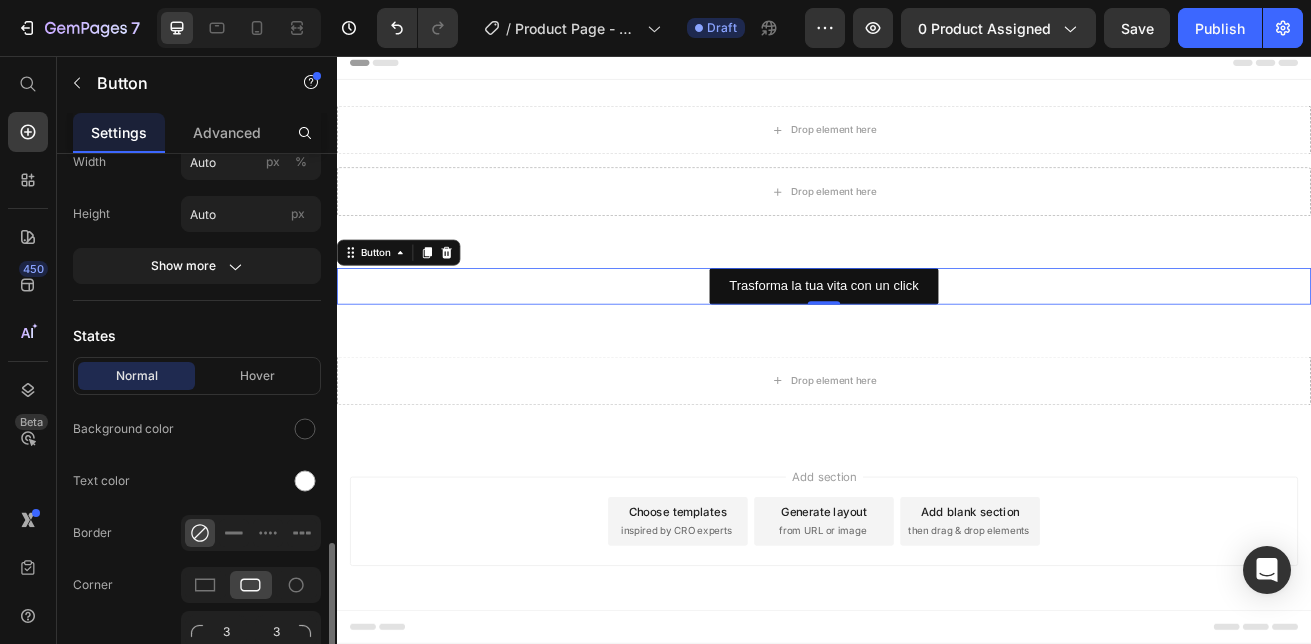scroll, scrollTop: 500, scrollLeft: 0, axis: vertical 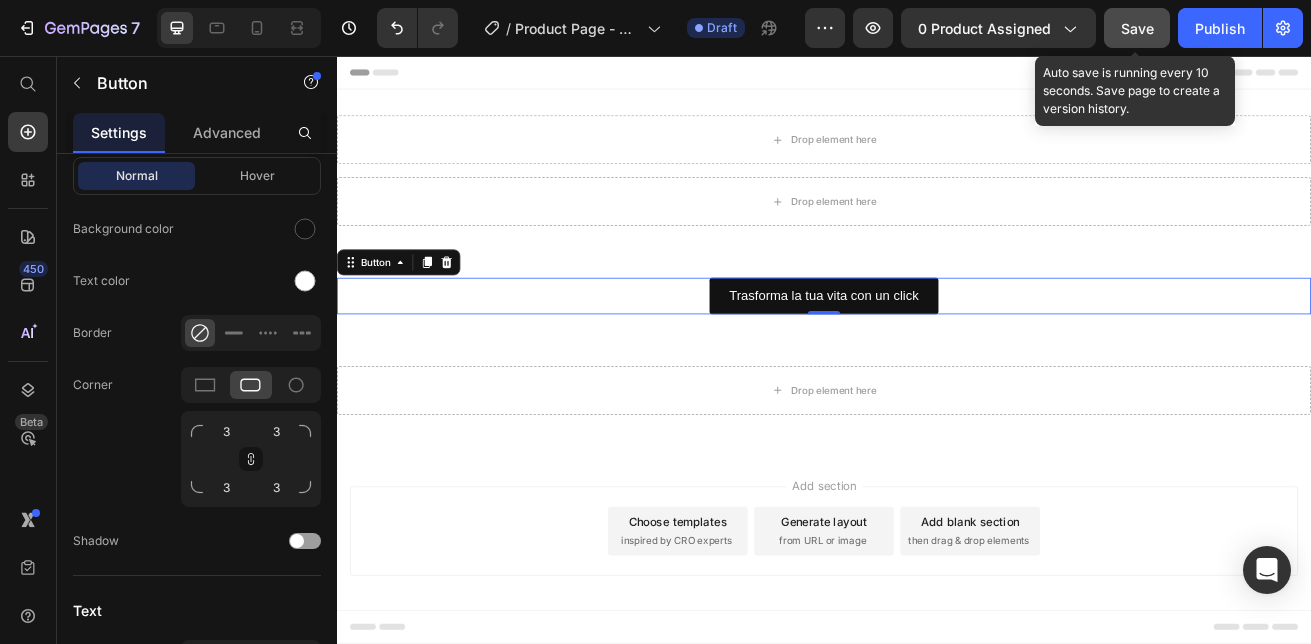 click on "Save" at bounding box center (1137, 28) 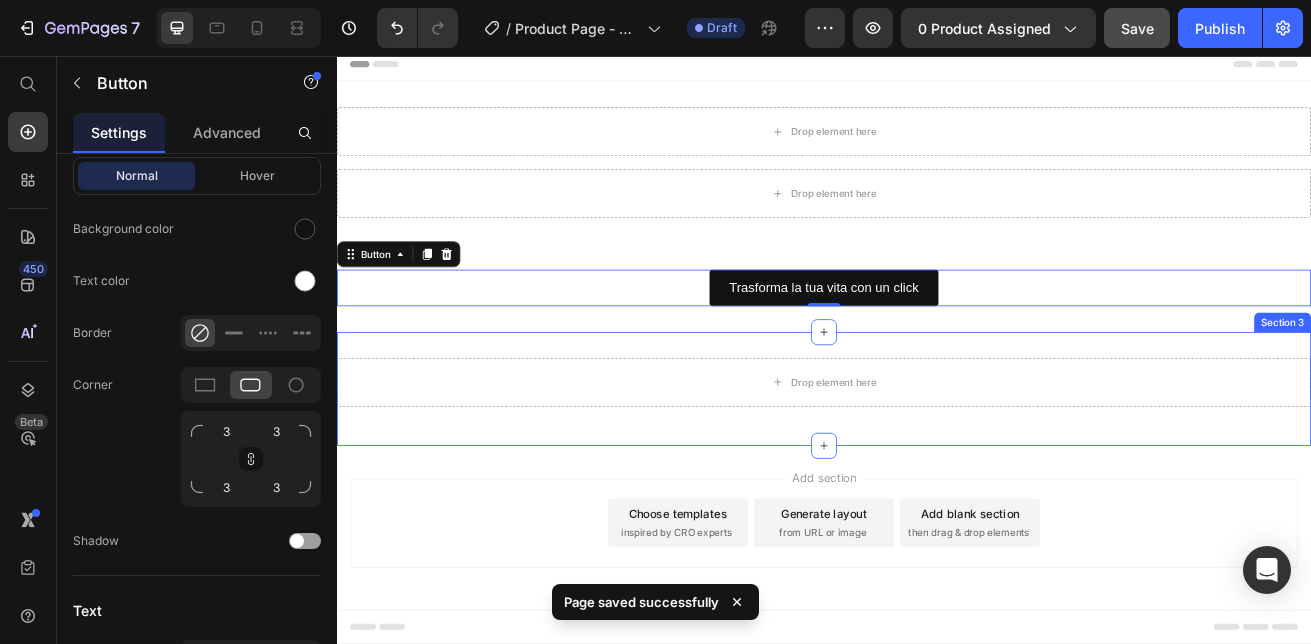 scroll, scrollTop: 12, scrollLeft: 0, axis: vertical 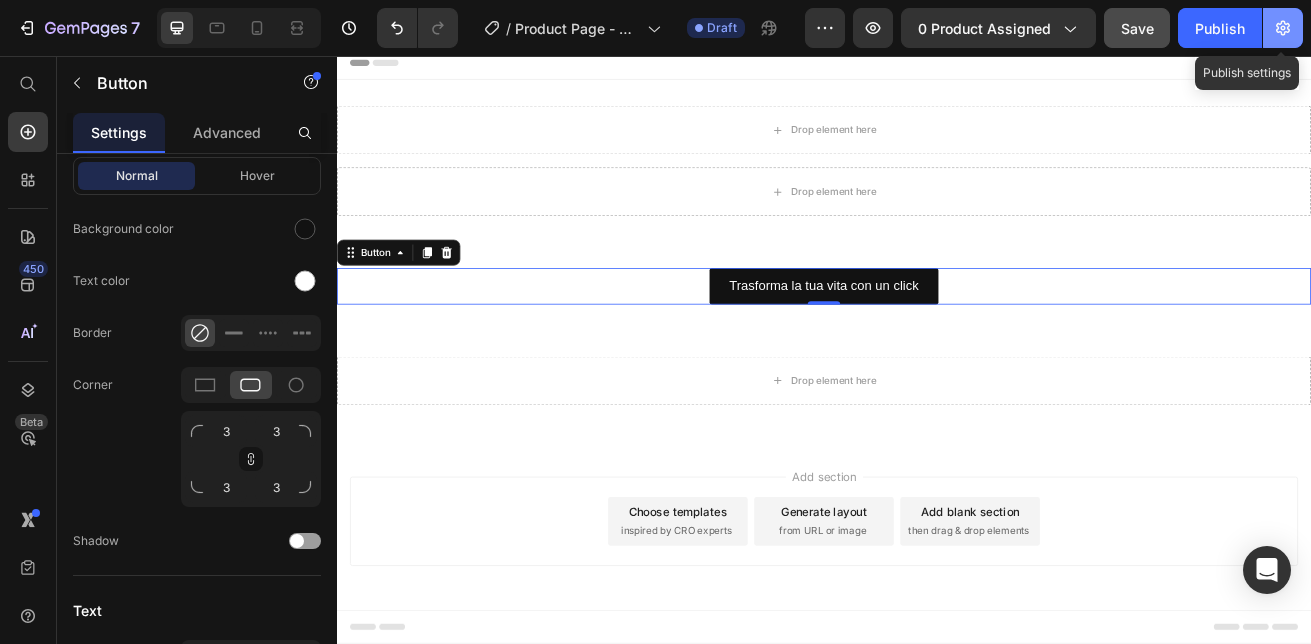 click 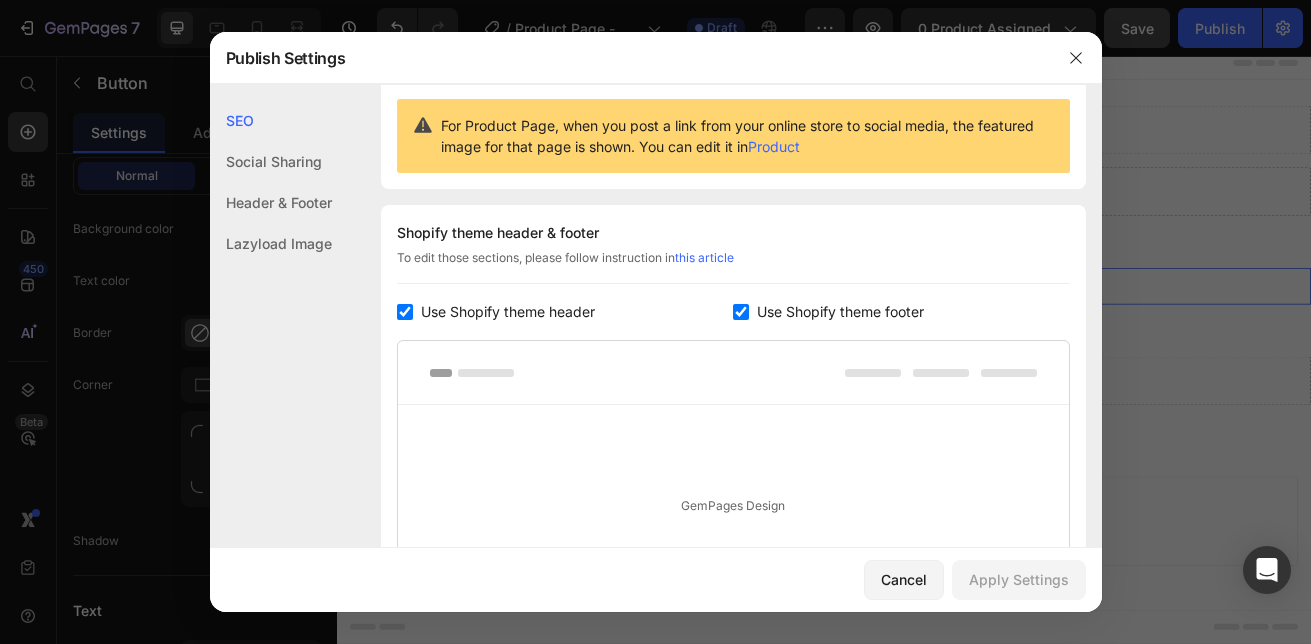 scroll, scrollTop: 200, scrollLeft: 0, axis: vertical 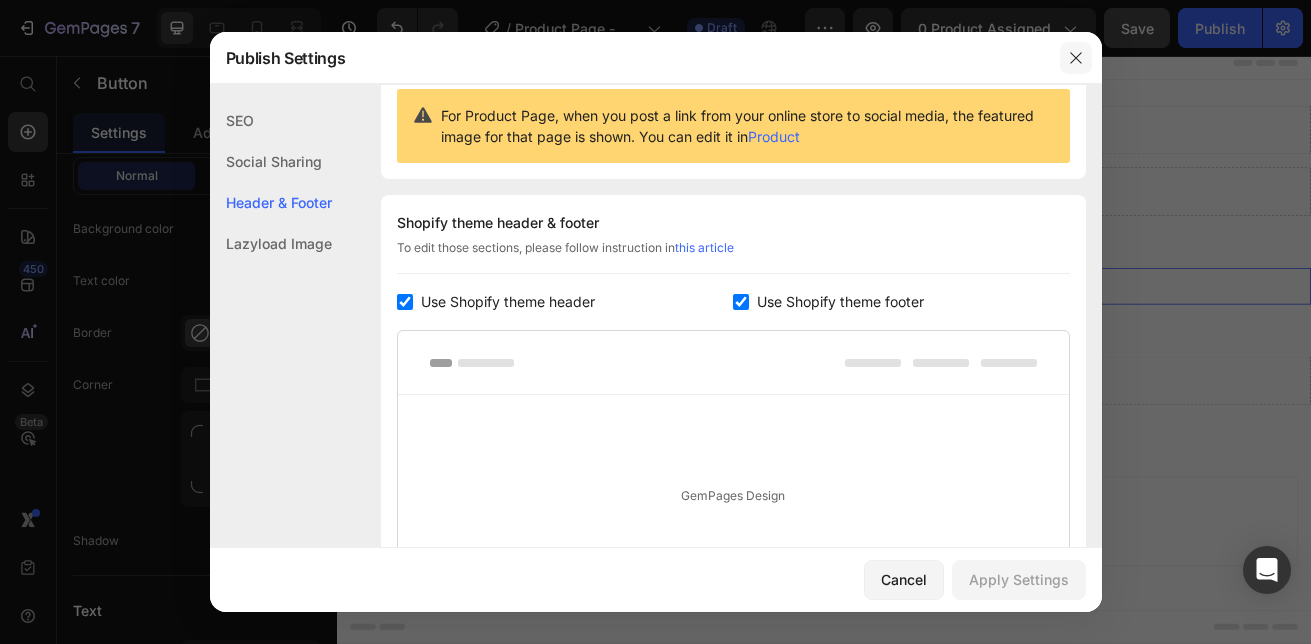 click 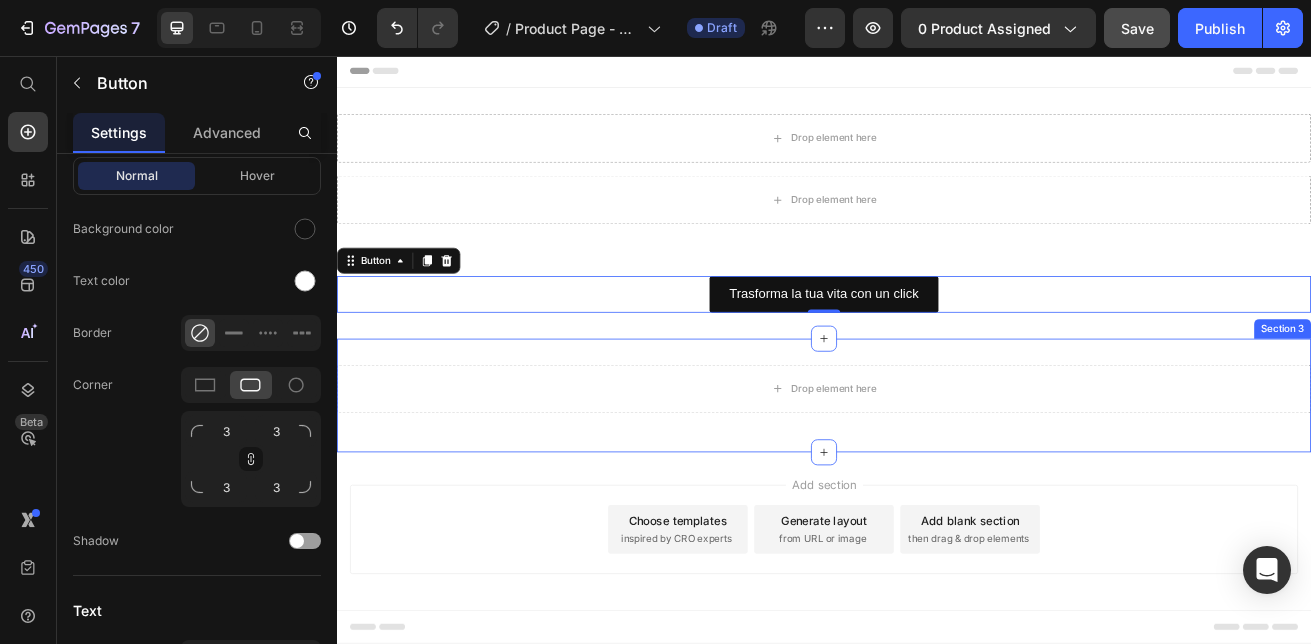scroll, scrollTop: 0, scrollLeft: 0, axis: both 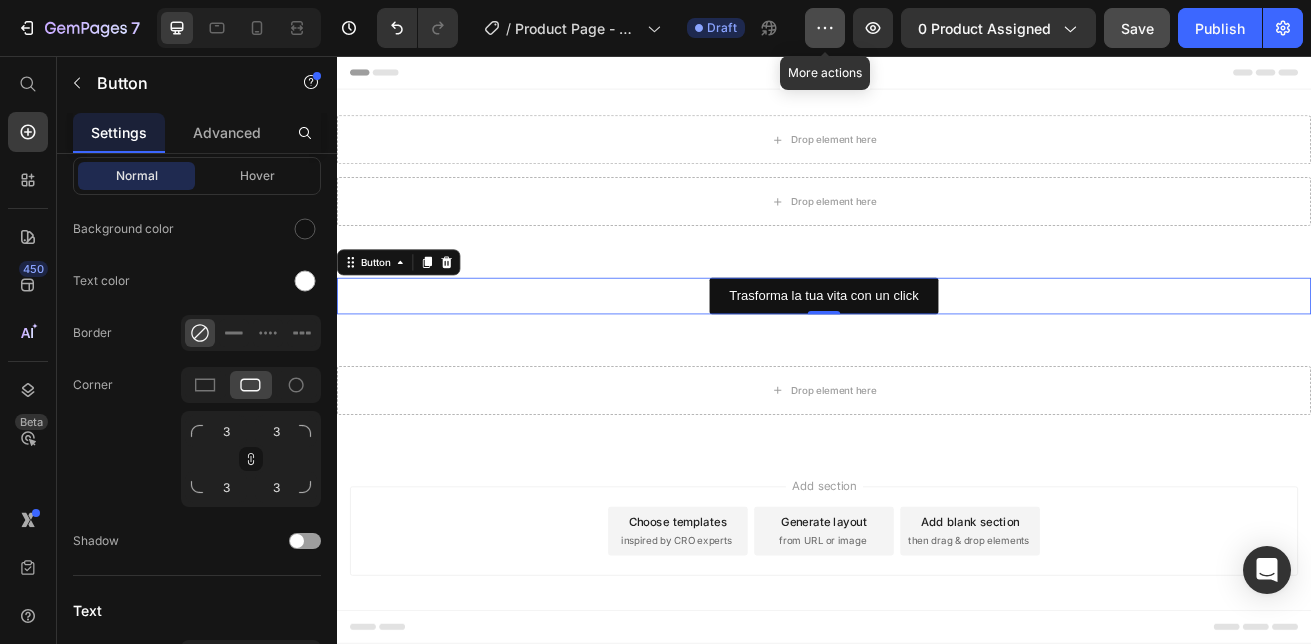 click 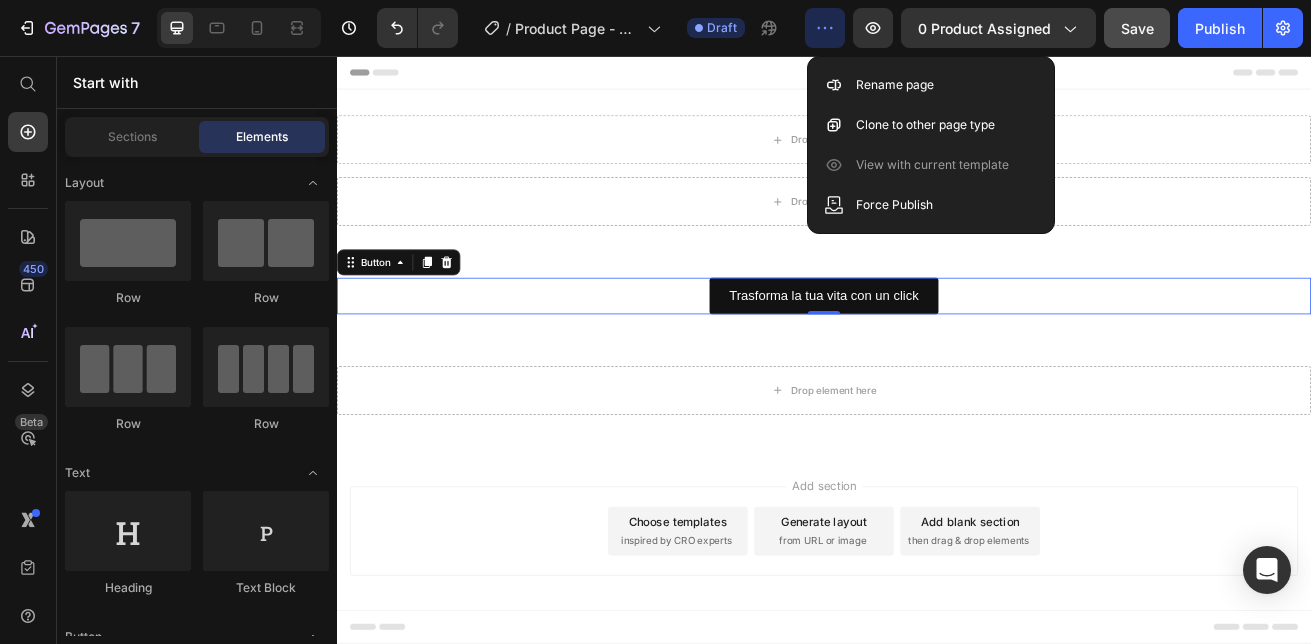 click on "Add section Choose templates inspired by CRO experts Generate layout from URL or image Add blank section then drag & drop elements" at bounding box center [937, 641] 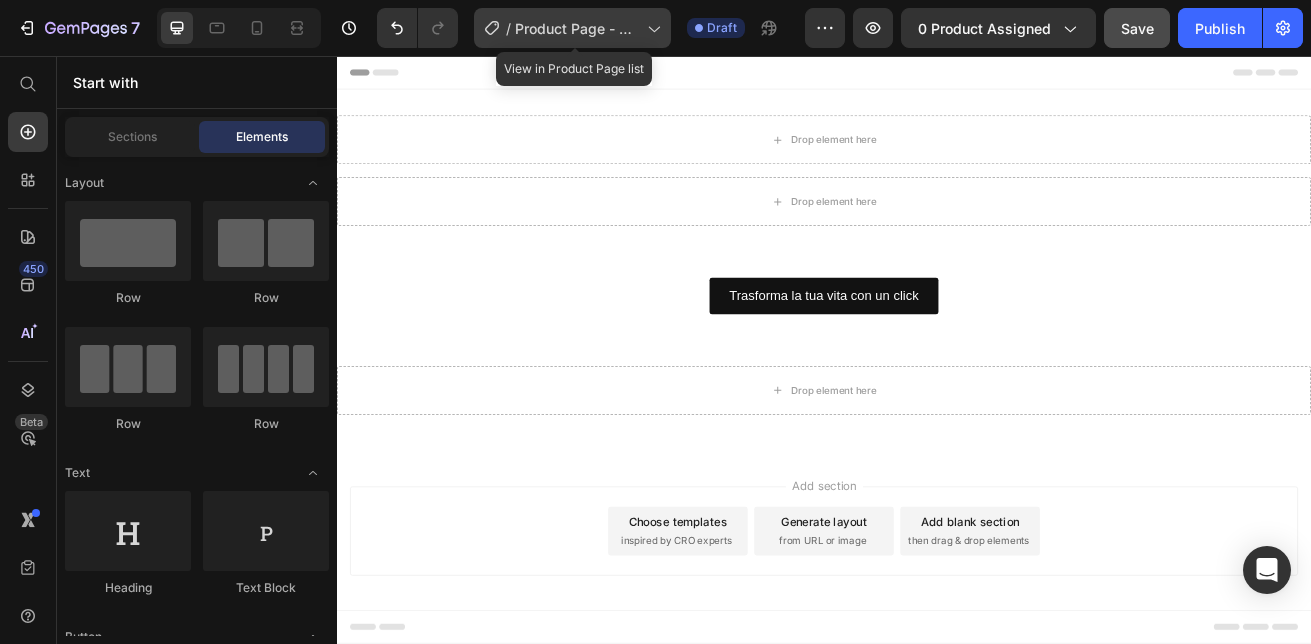 click on "Product Page - Jul 13, 23:41:52" at bounding box center [577, 28] 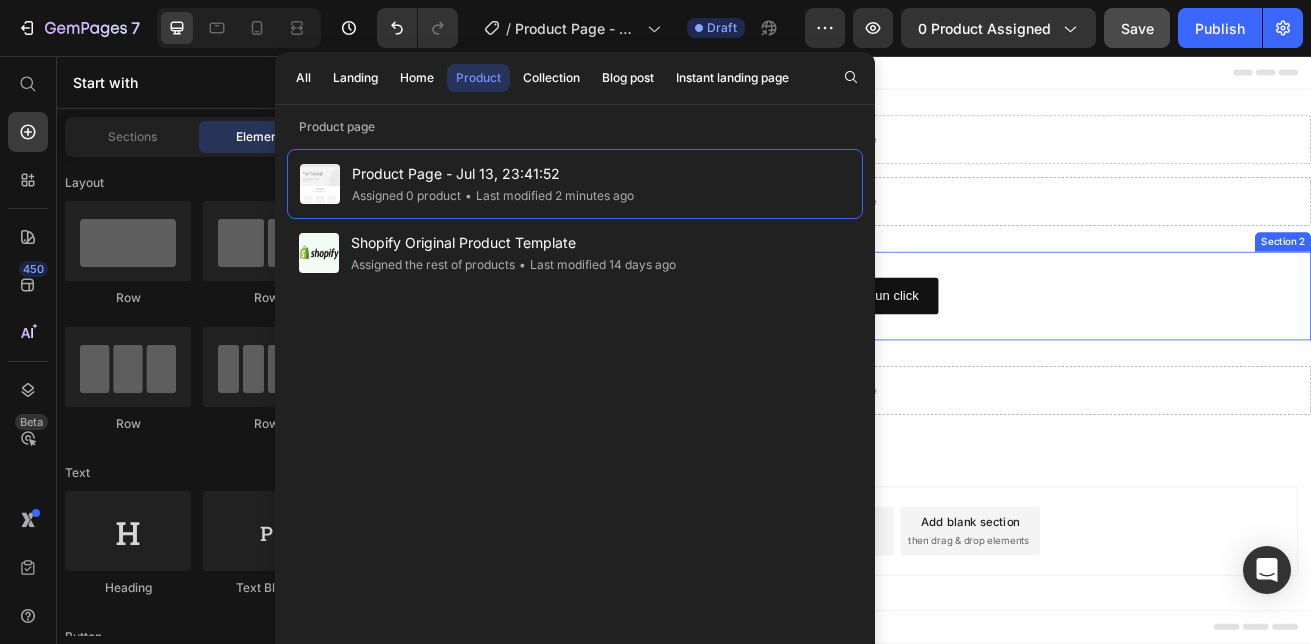 click on "Trasforma la tua vita con un click Button Section 2" at bounding box center (937, 351) 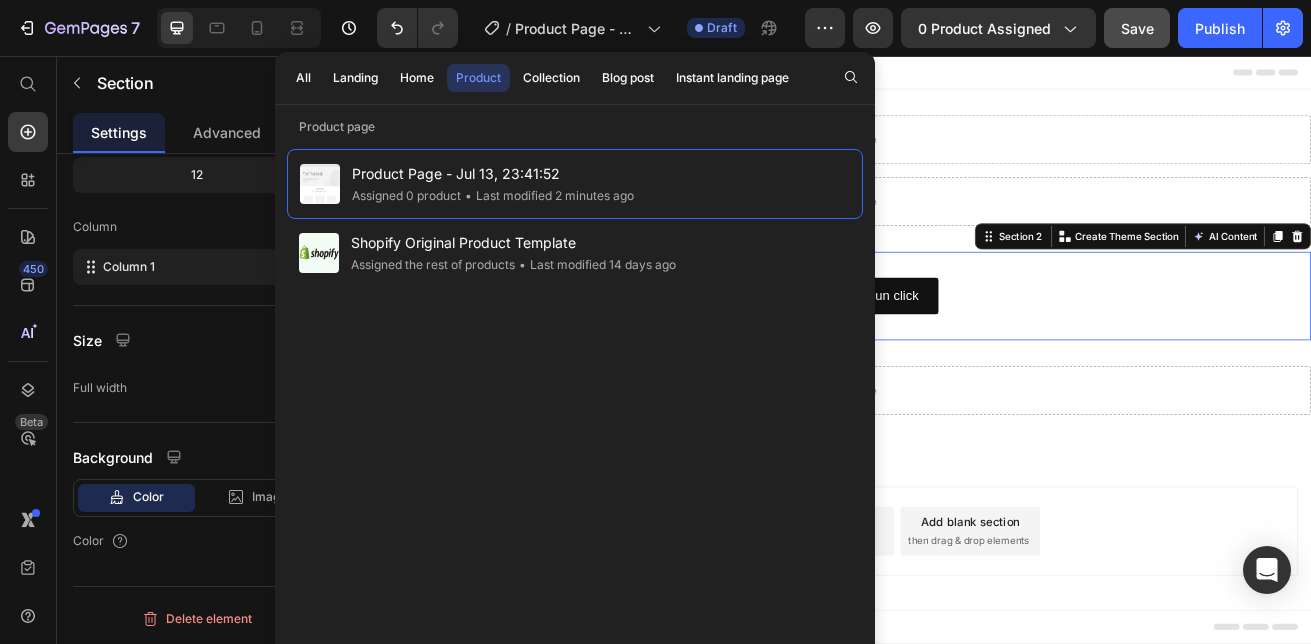 scroll, scrollTop: 0, scrollLeft: 0, axis: both 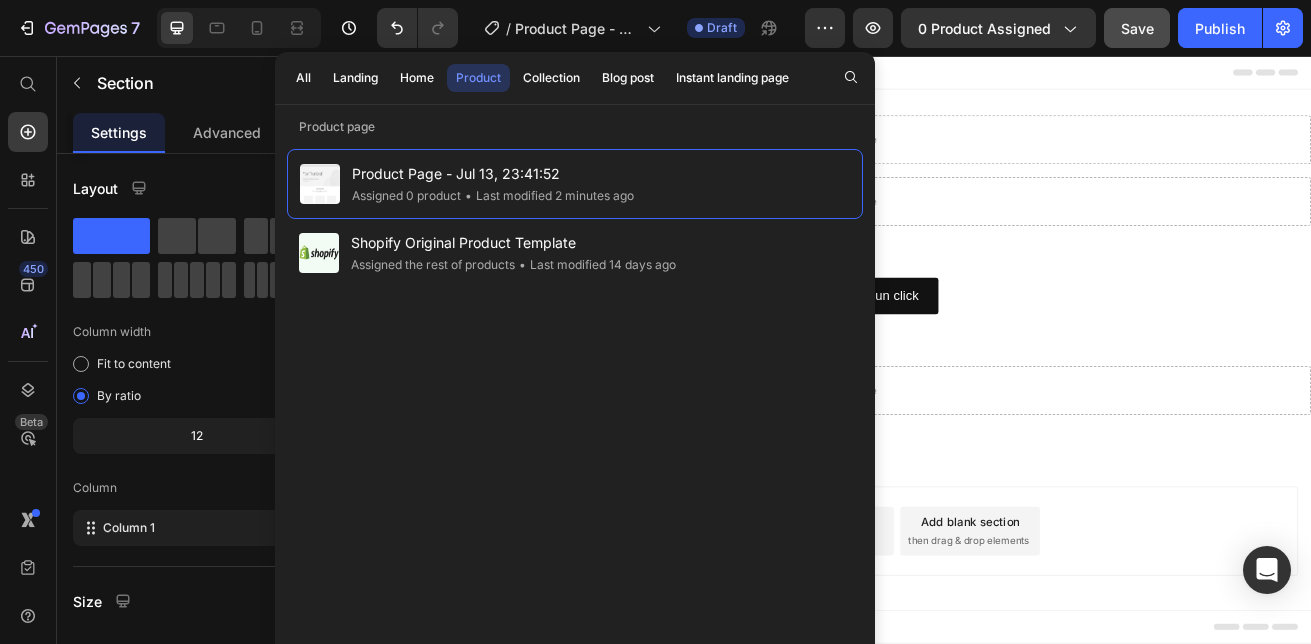 click on "Add section Choose templates inspired by CRO experts Generate layout from URL or image Add blank section then drag & drop elements" at bounding box center [937, 669] 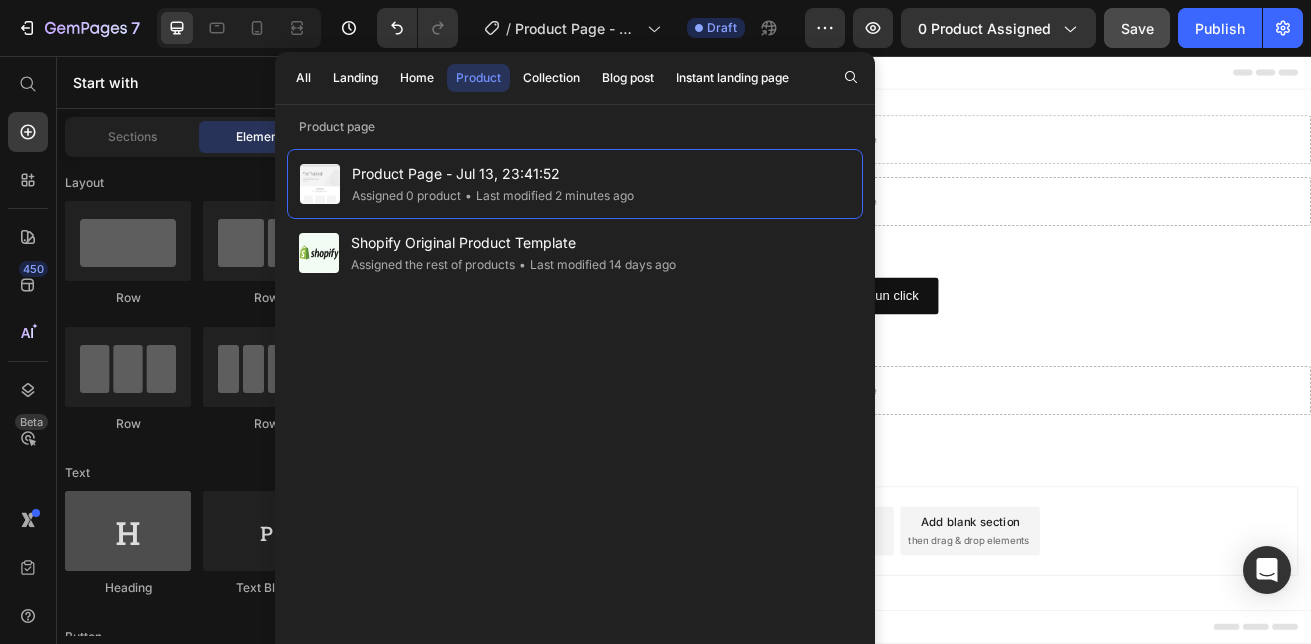 click at bounding box center [128, 531] 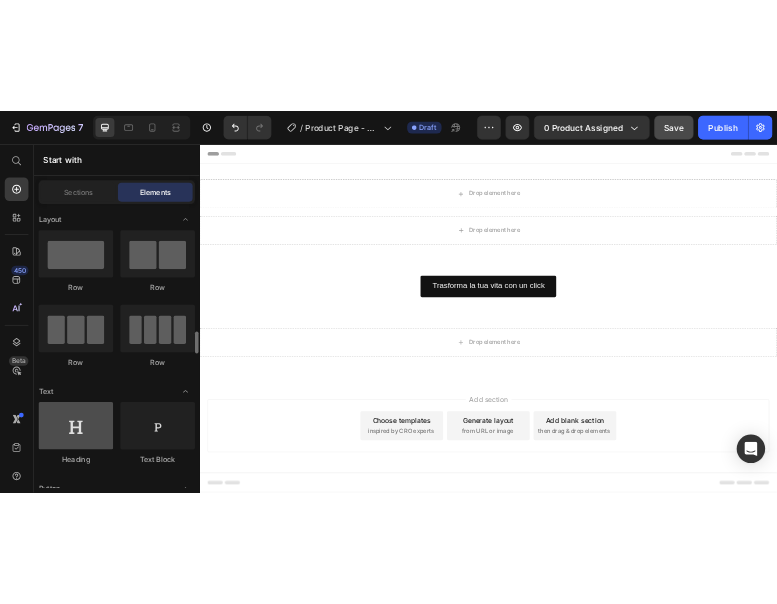 scroll, scrollTop: 200, scrollLeft: 0, axis: vertical 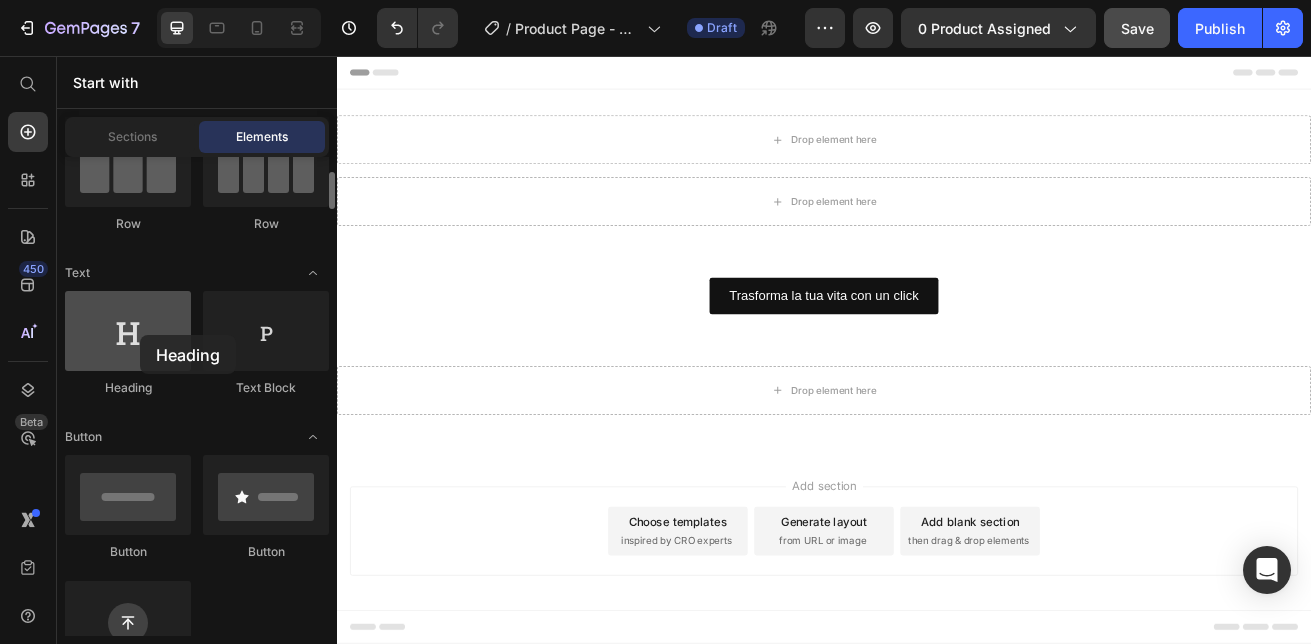 click at bounding box center [128, 331] 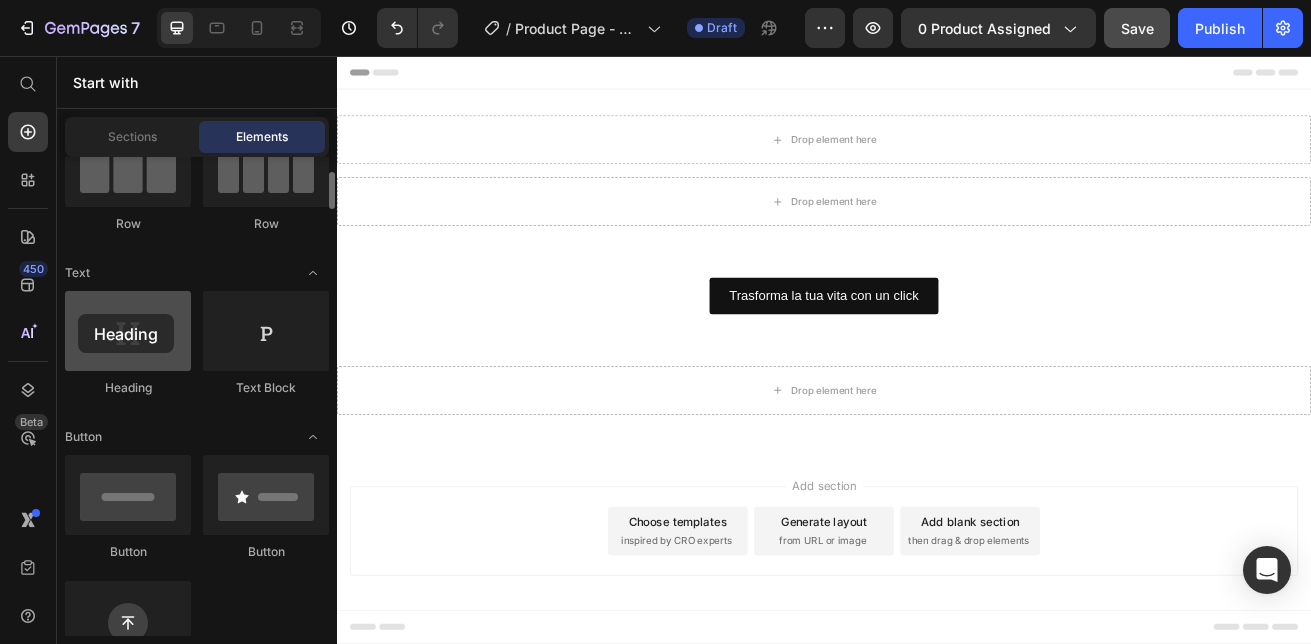 drag, startPoint x: 133, startPoint y: 337, endPoint x: 78, endPoint y: 314, distance: 59.615433 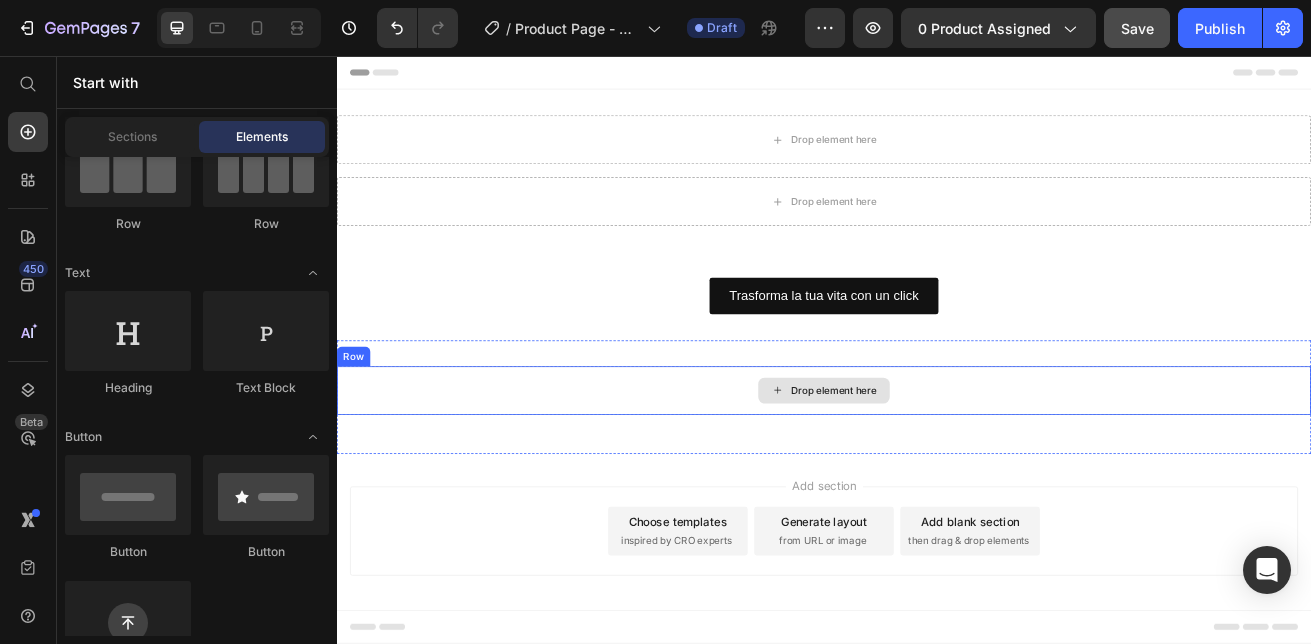 click on "Drop element here" at bounding box center (949, 468) 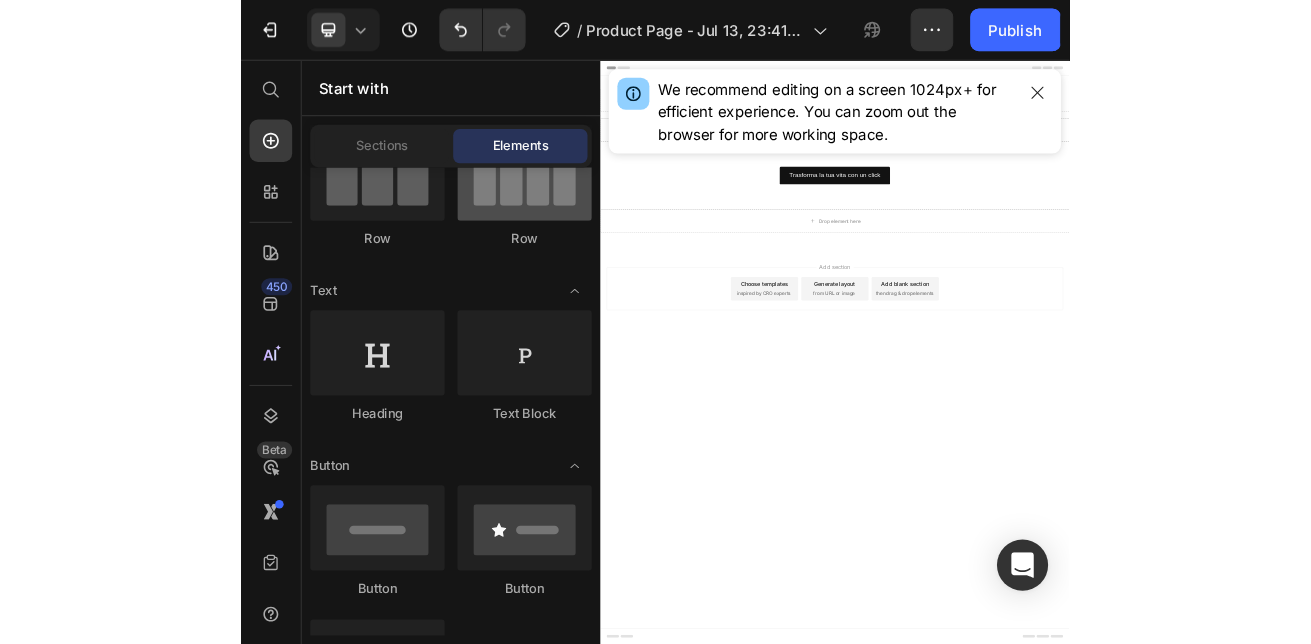 scroll, scrollTop: 0, scrollLeft: 0, axis: both 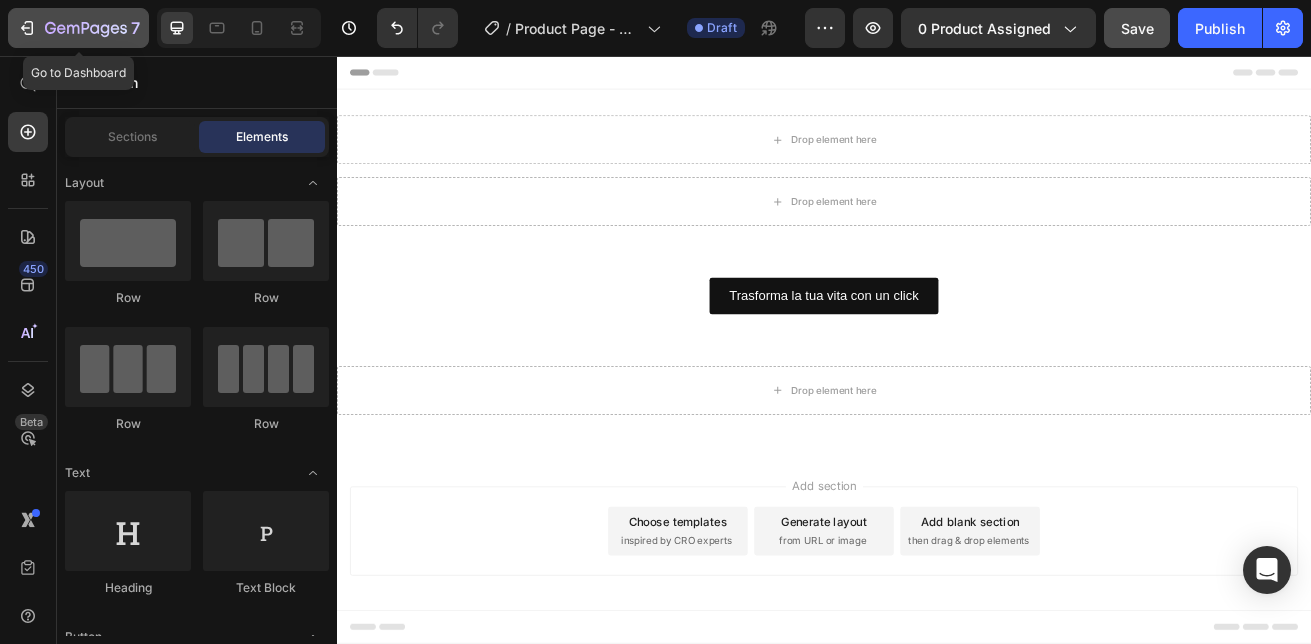 click 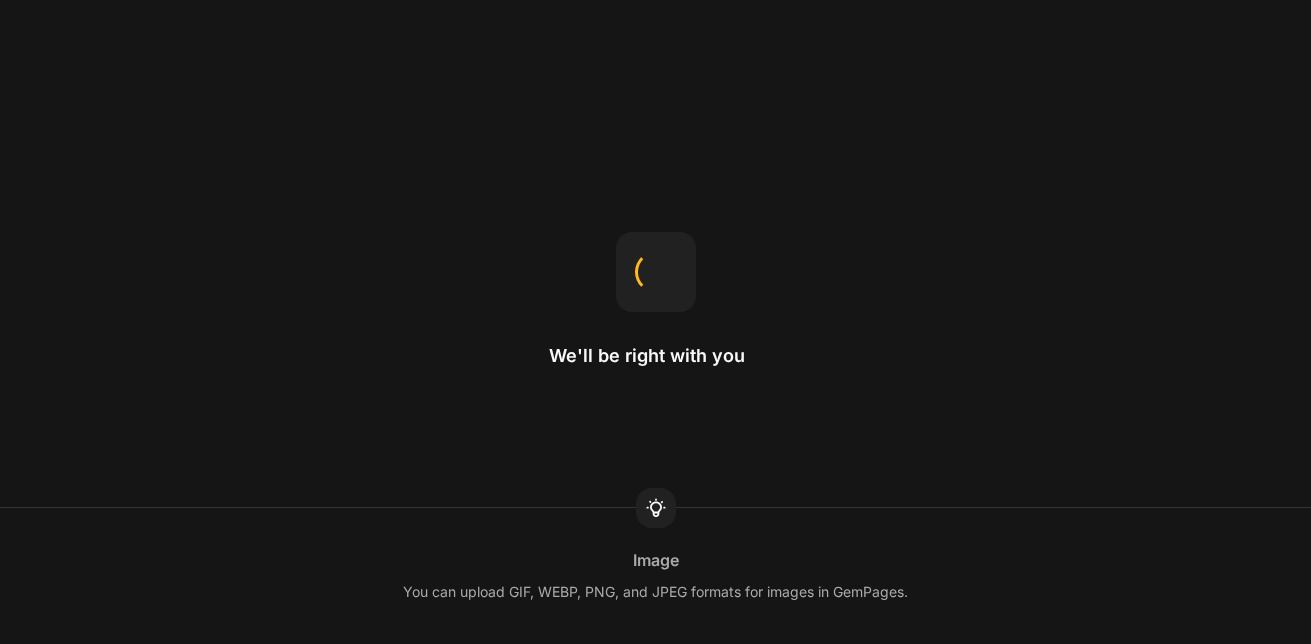 scroll, scrollTop: 0, scrollLeft: 0, axis: both 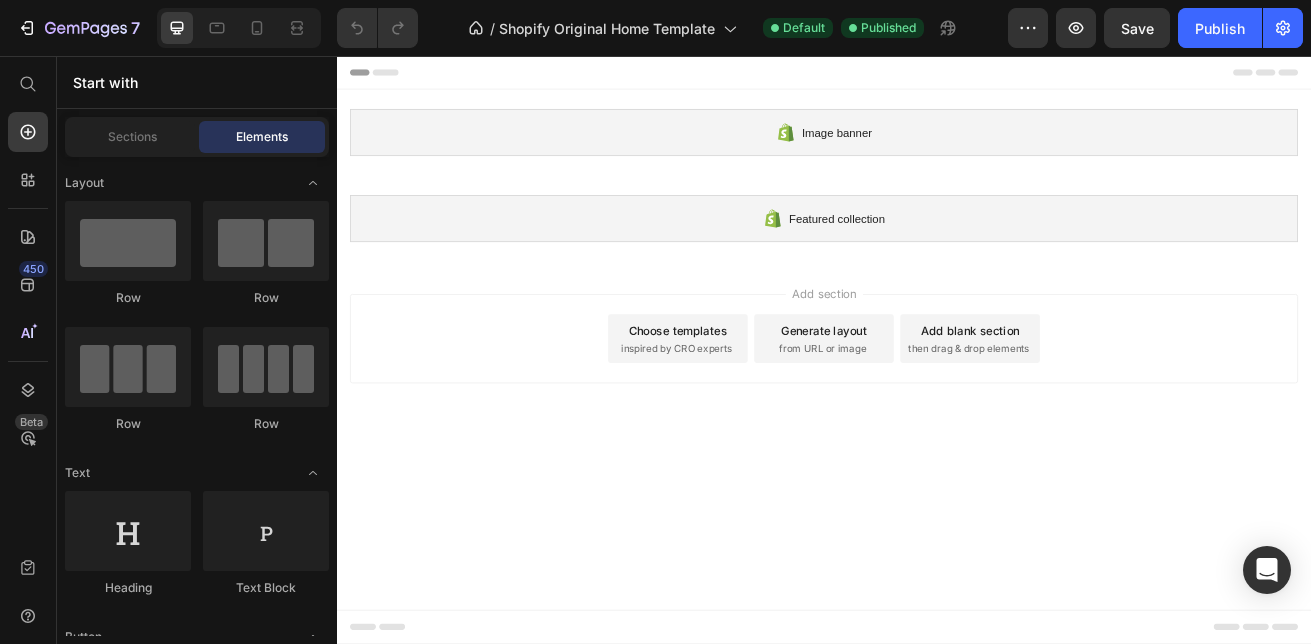 drag, startPoint x: 337, startPoint y: 56, endPoint x: 669, endPoint y: 542, distance: 588.5745 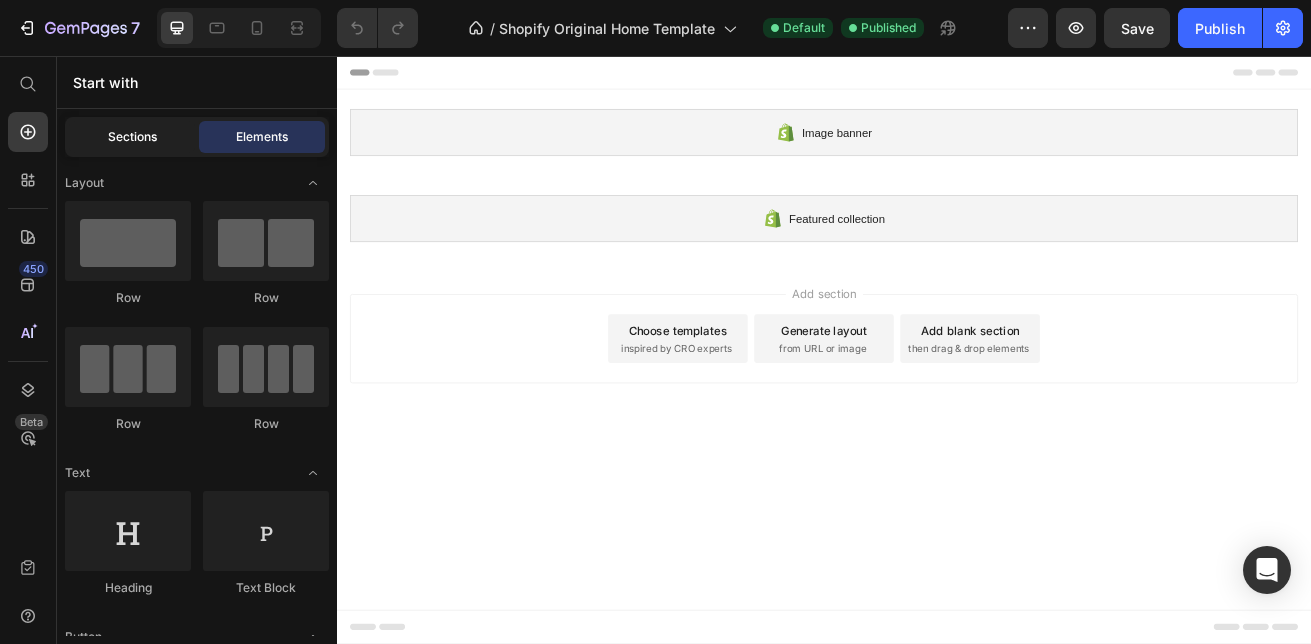 click on "Sections" 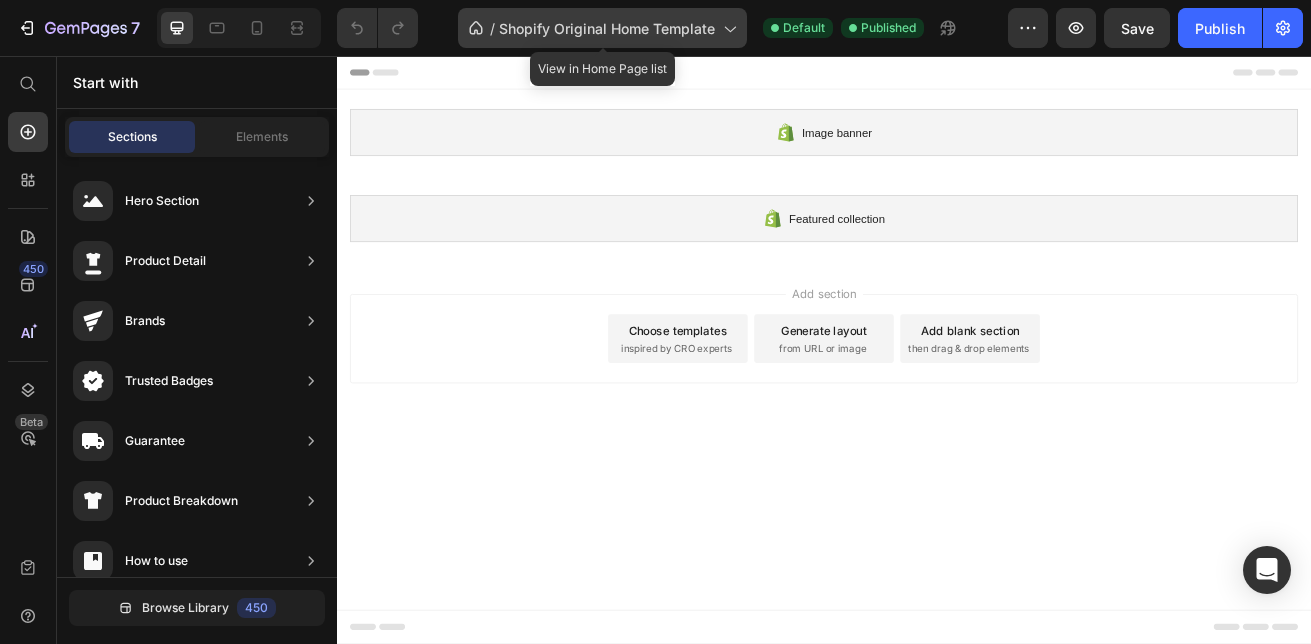 click on "Shopify Original Home Template" at bounding box center [607, 28] 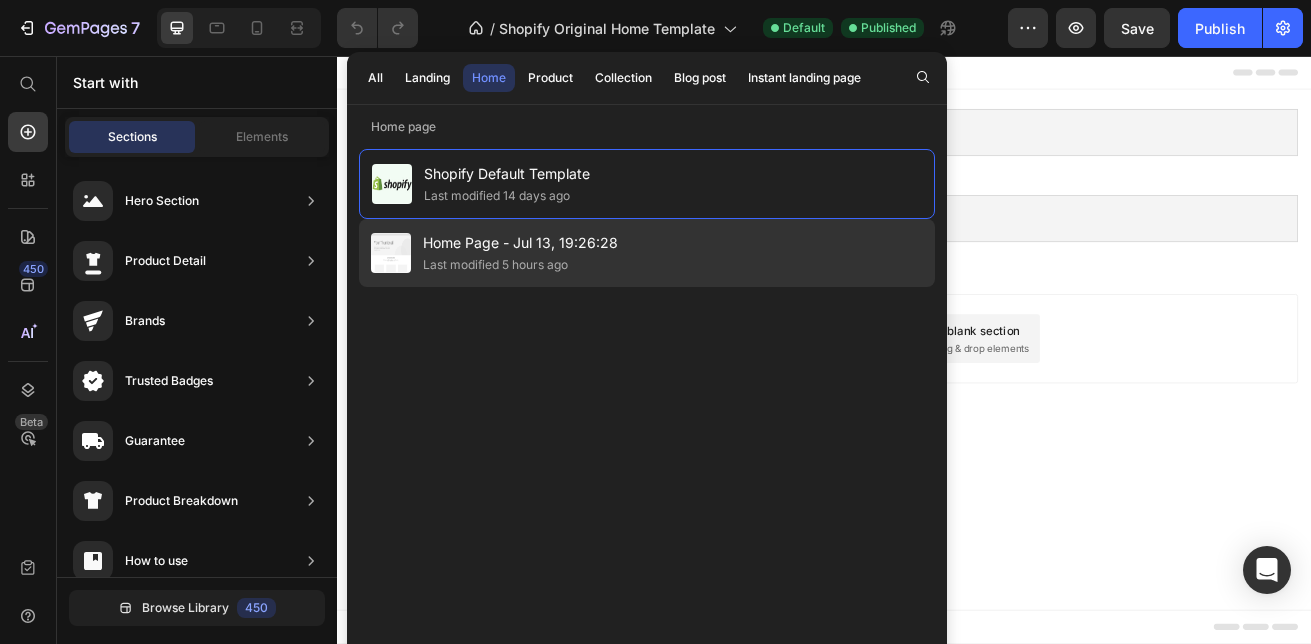click on "Home Page - Jul 13, 19:26:28" at bounding box center (520, 243) 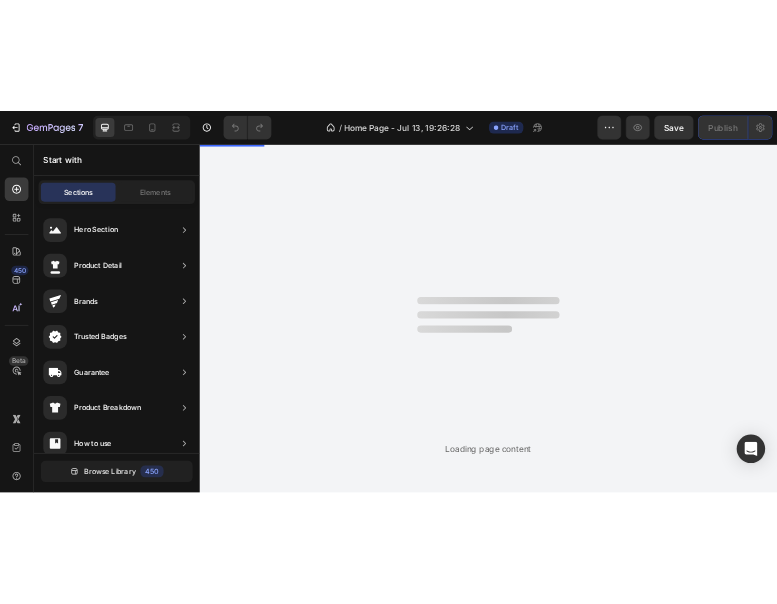 scroll, scrollTop: 0, scrollLeft: 0, axis: both 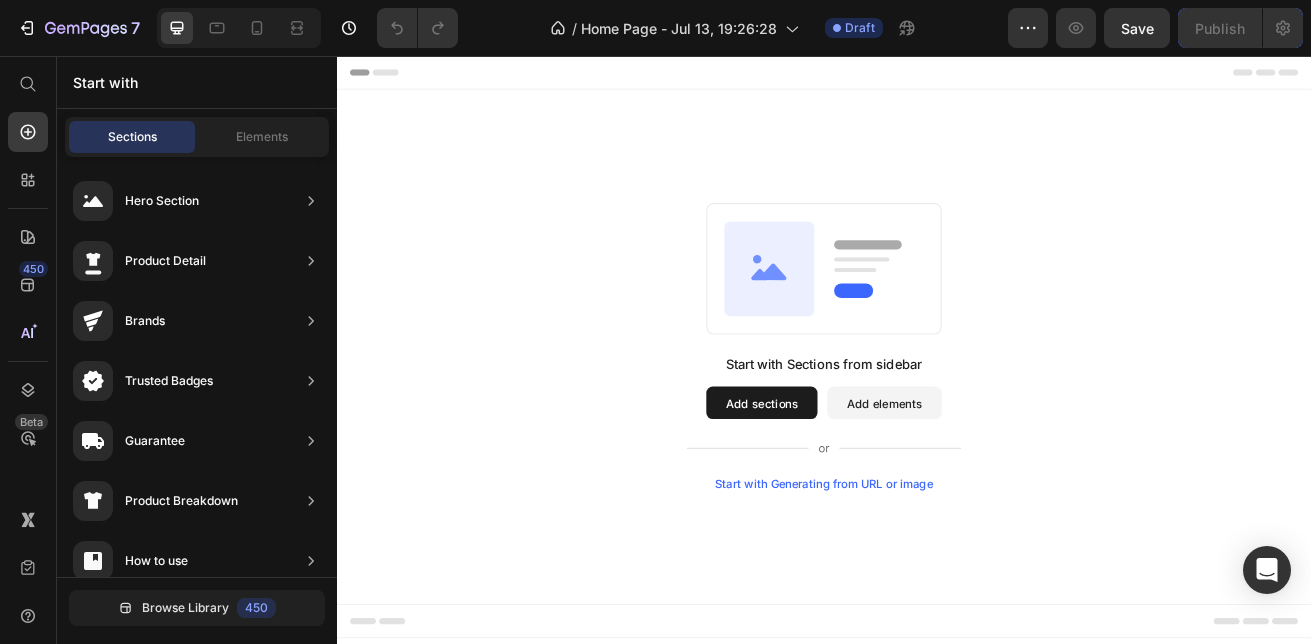 click on "Start with Generating from URL or image" at bounding box center [937, 583] 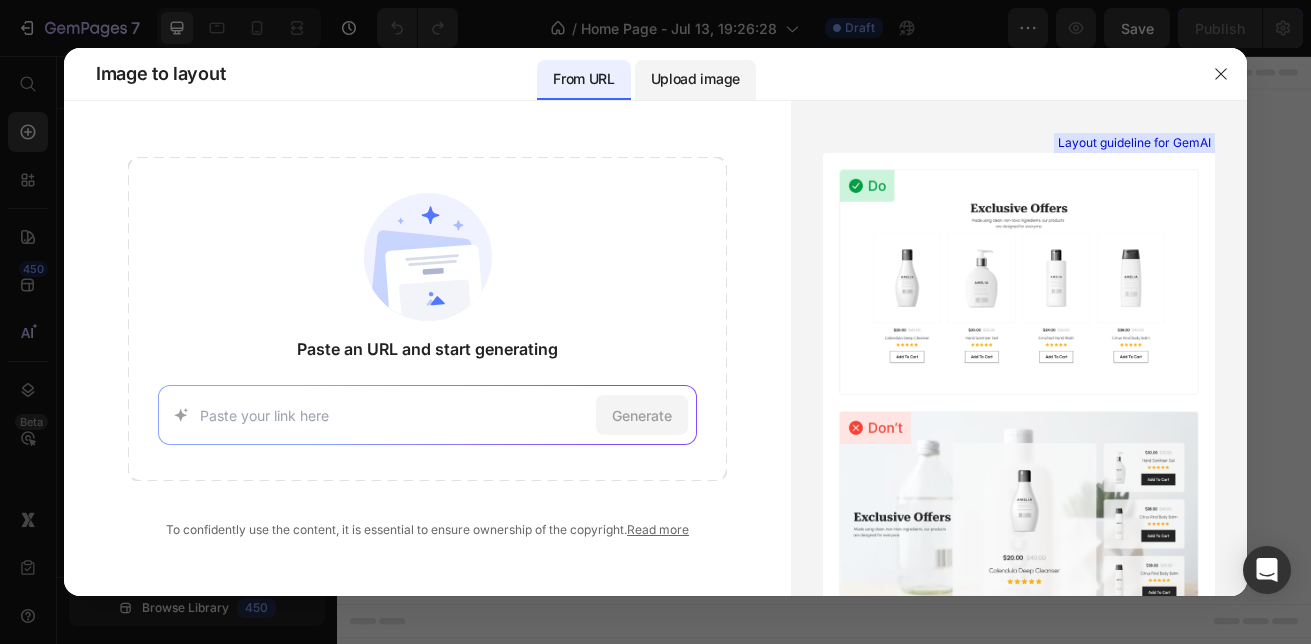 click on "Upload image" at bounding box center (695, 79) 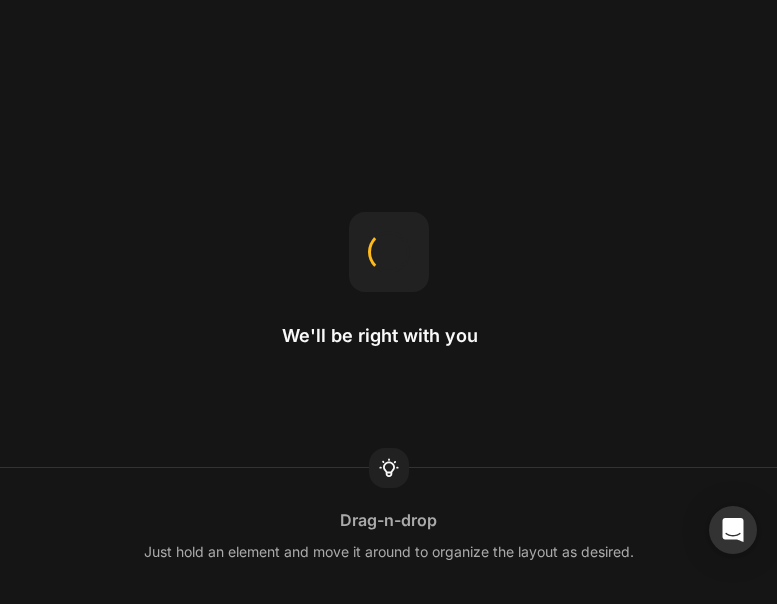 scroll, scrollTop: 0, scrollLeft: 0, axis: both 